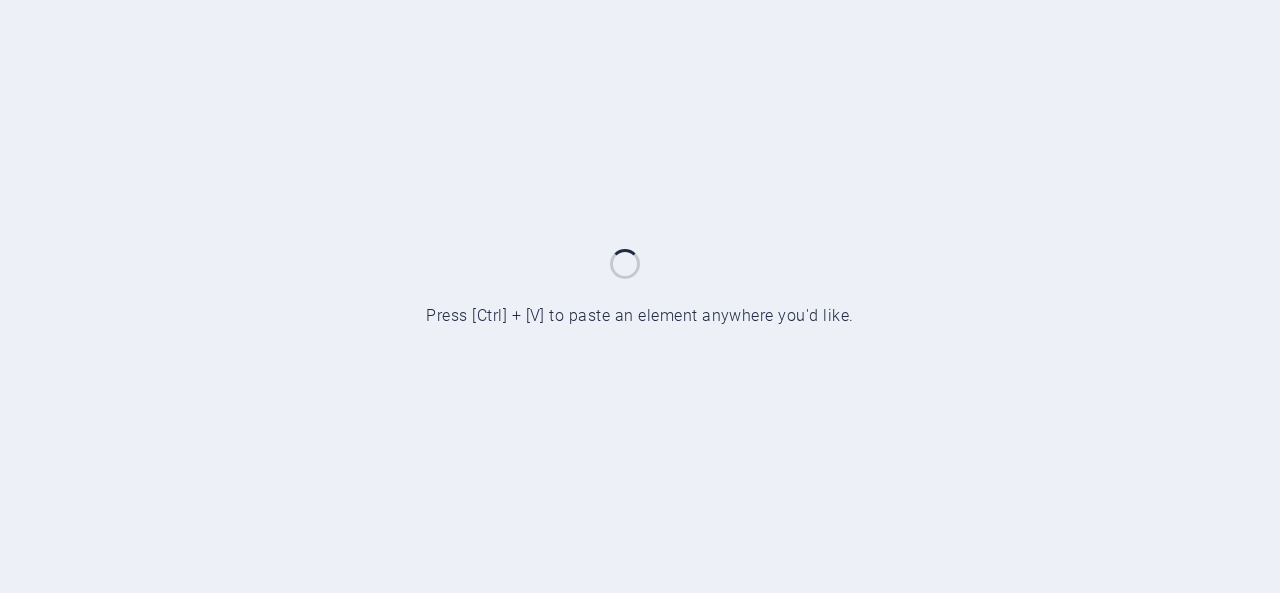 scroll, scrollTop: 0, scrollLeft: 0, axis: both 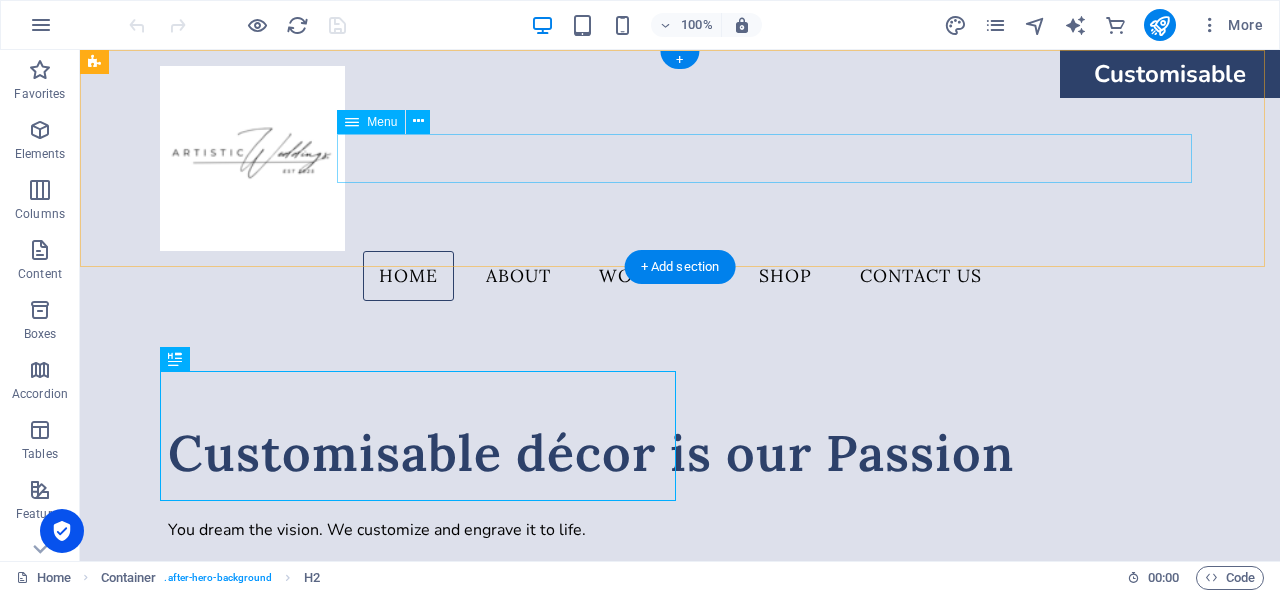 click on "Home About Workshop Shop Contact Us" at bounding box center (680, 276) 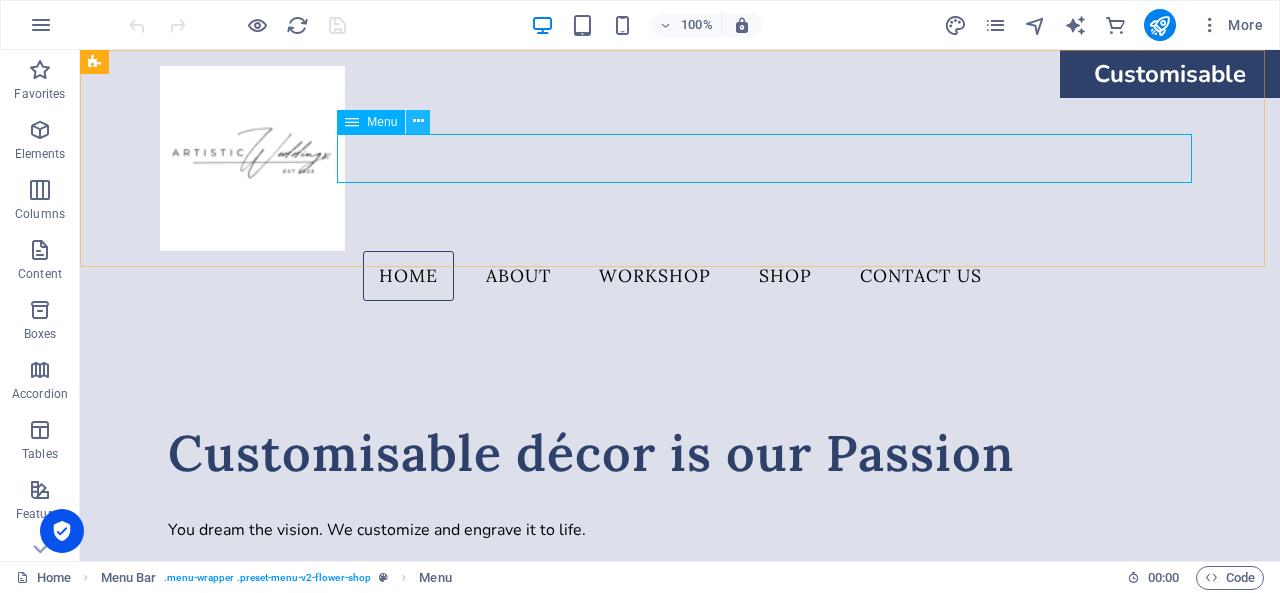 click at bounding box center [418, 122] 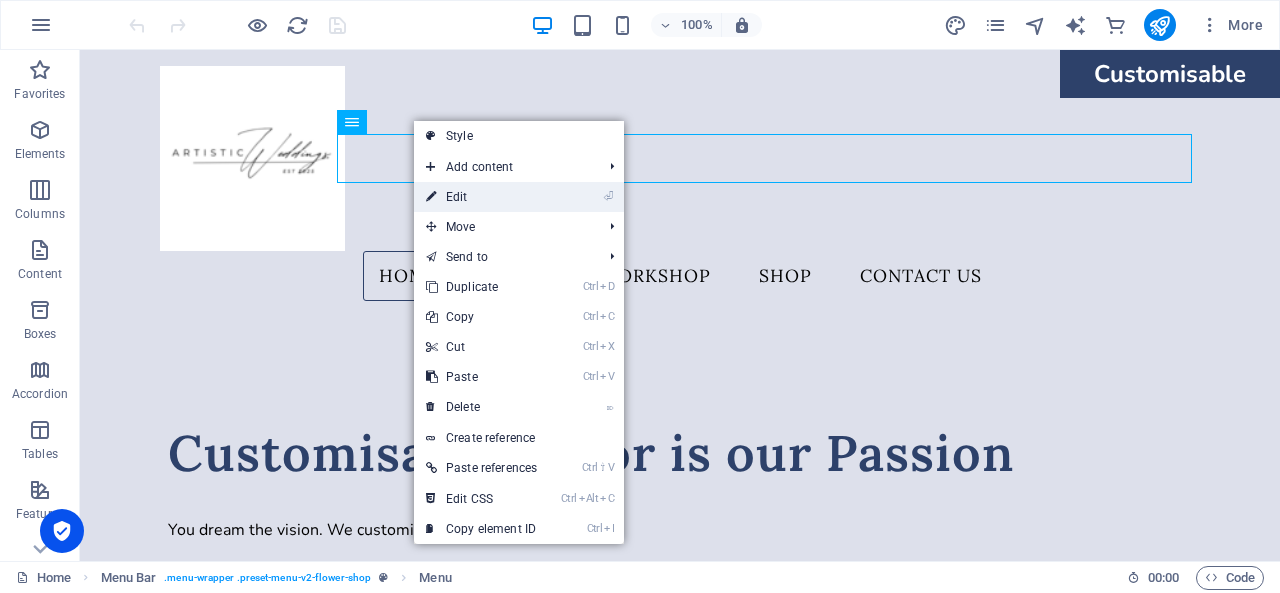 click on "⏎  Edit" at bounding box center (481, 197) 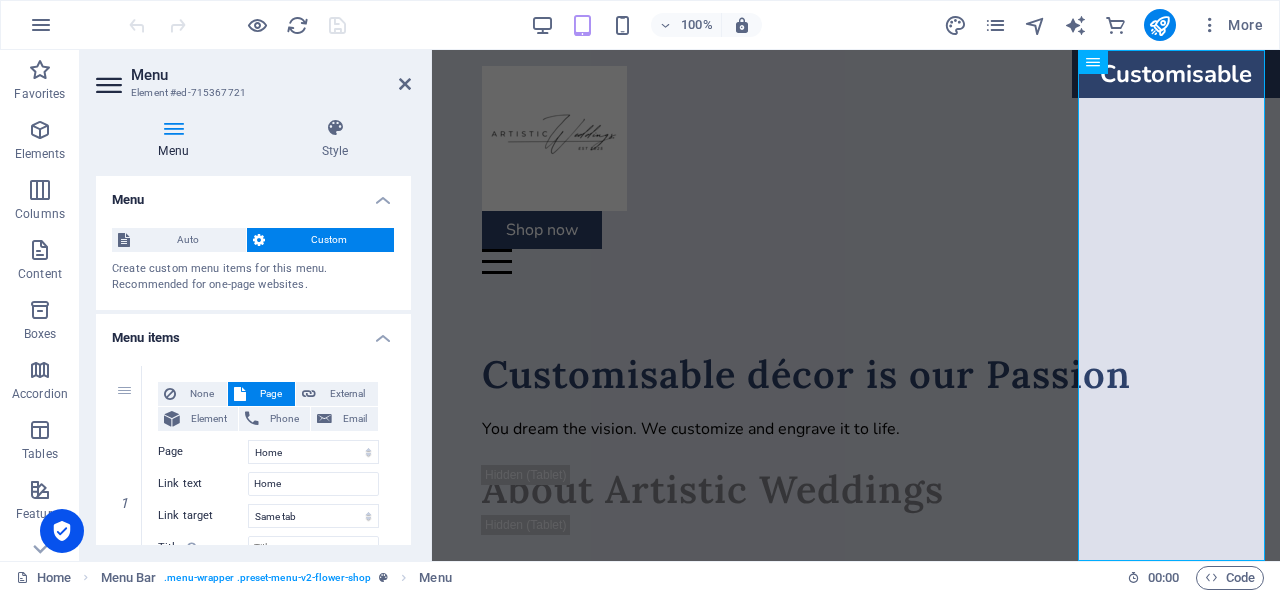 click on "Custom" at bounding box center (330, 240) 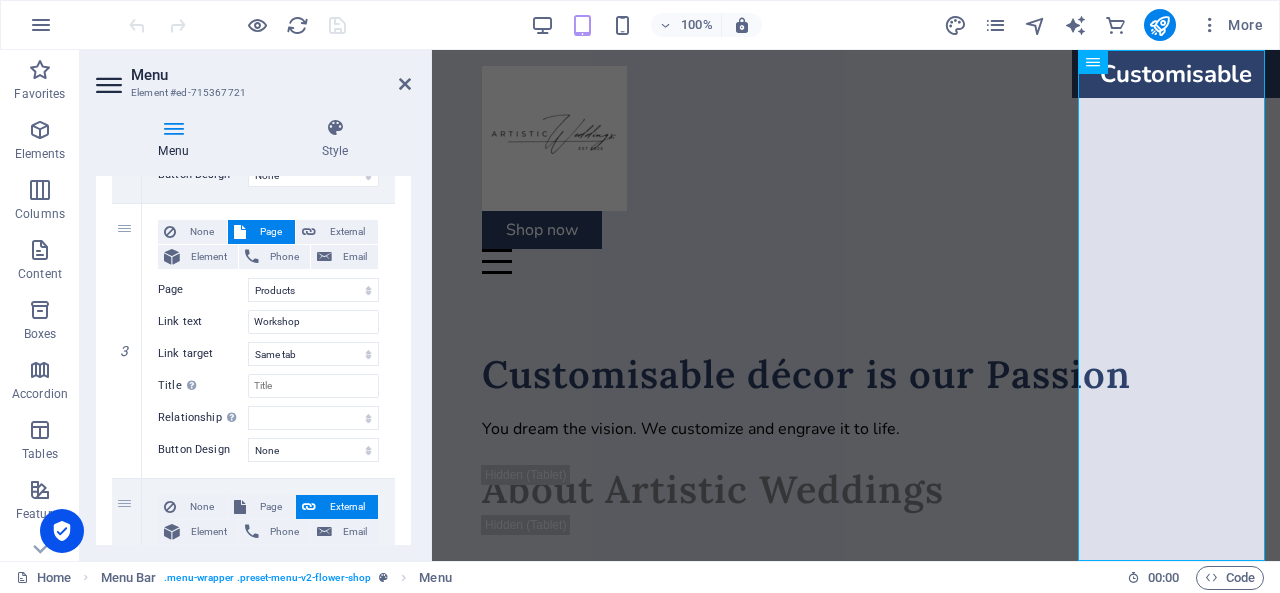 scroll, scrollTop: 713, scrollLeft: 0, axis: vertical 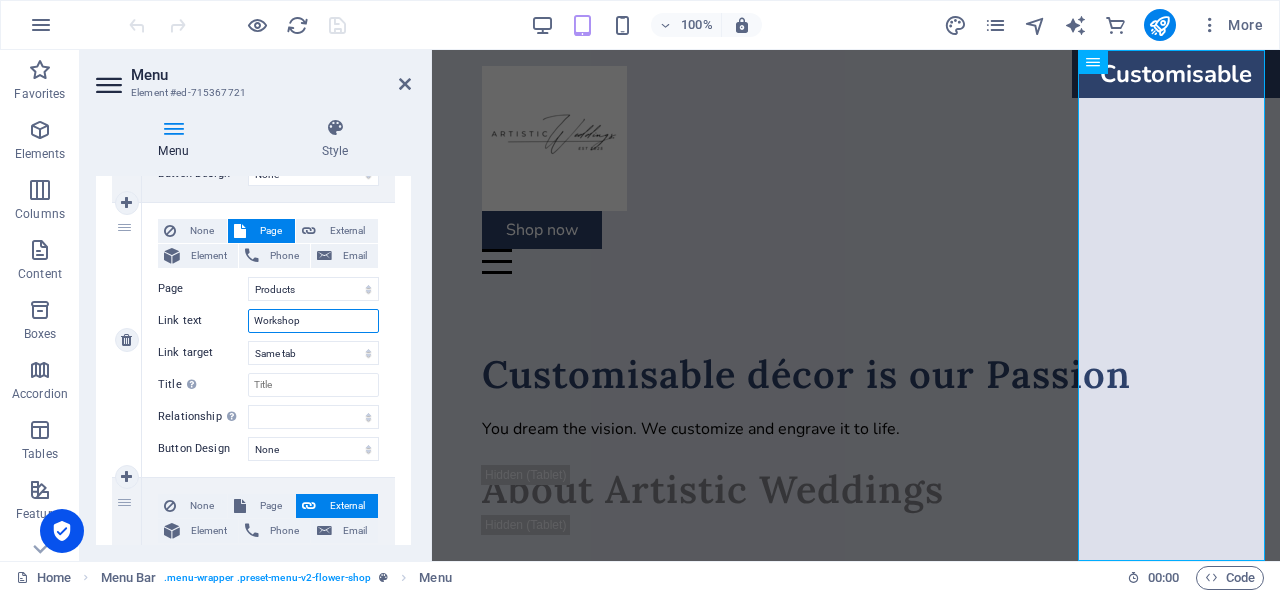 click on "Workshop" at bounding box center [313, 321] 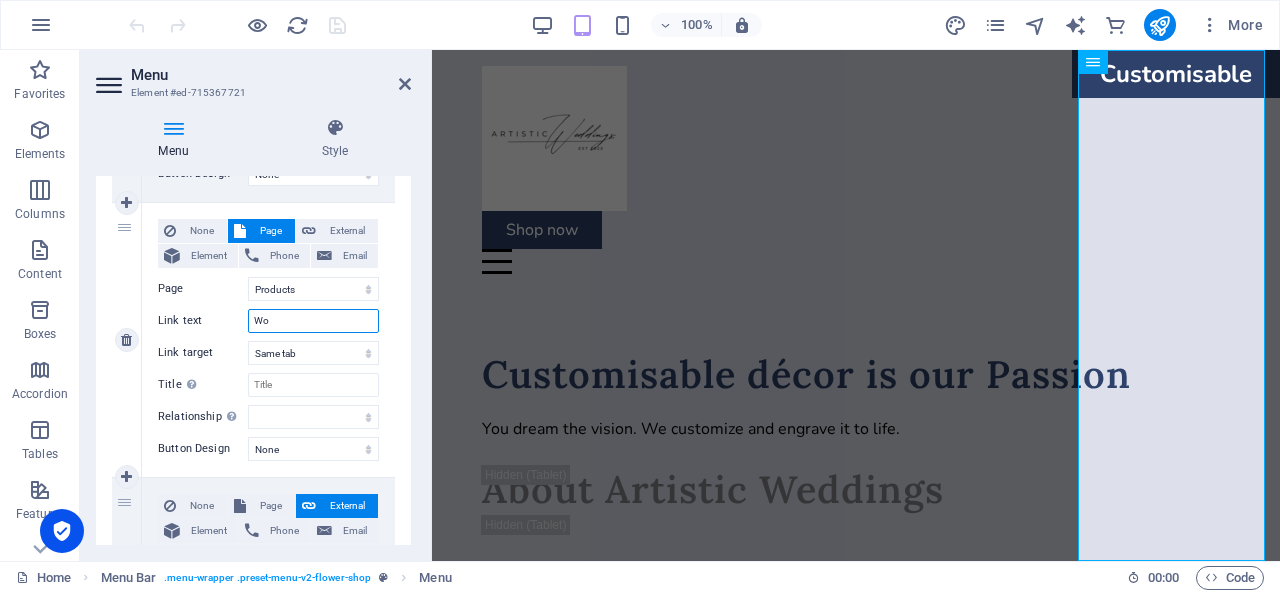 type on "W" 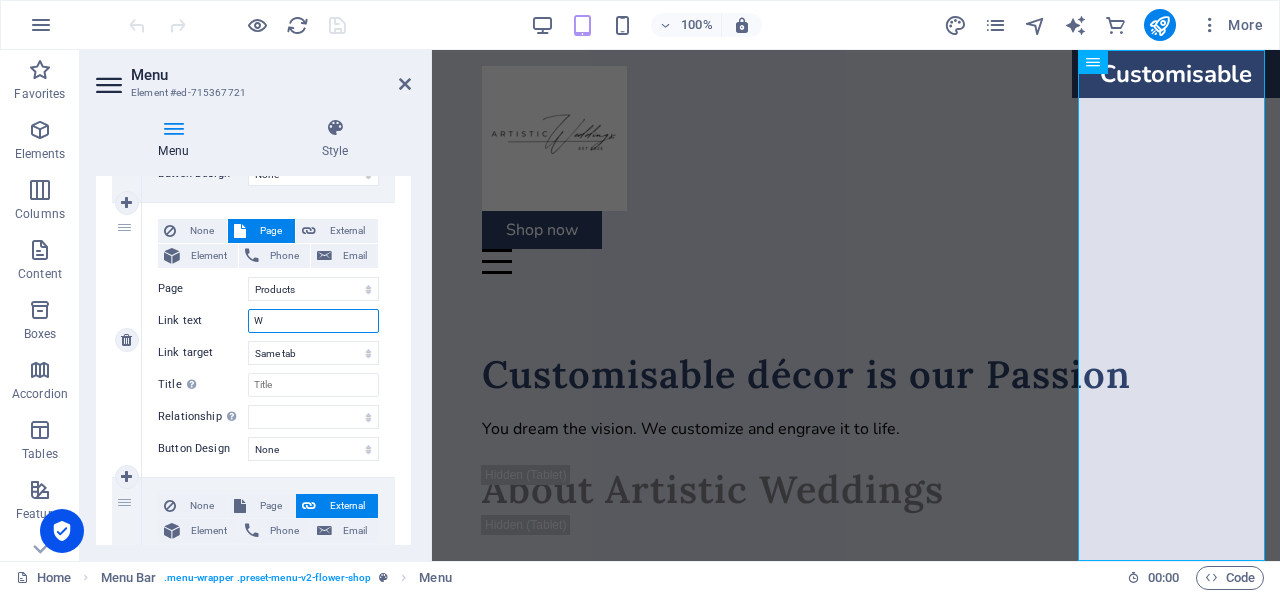 type 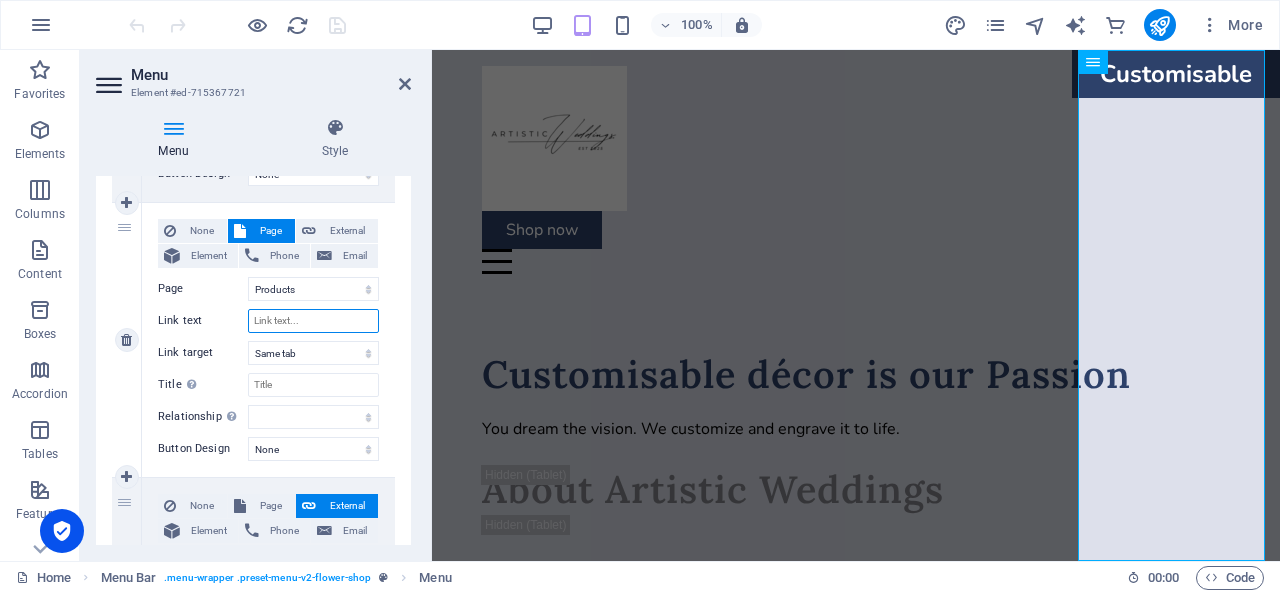select 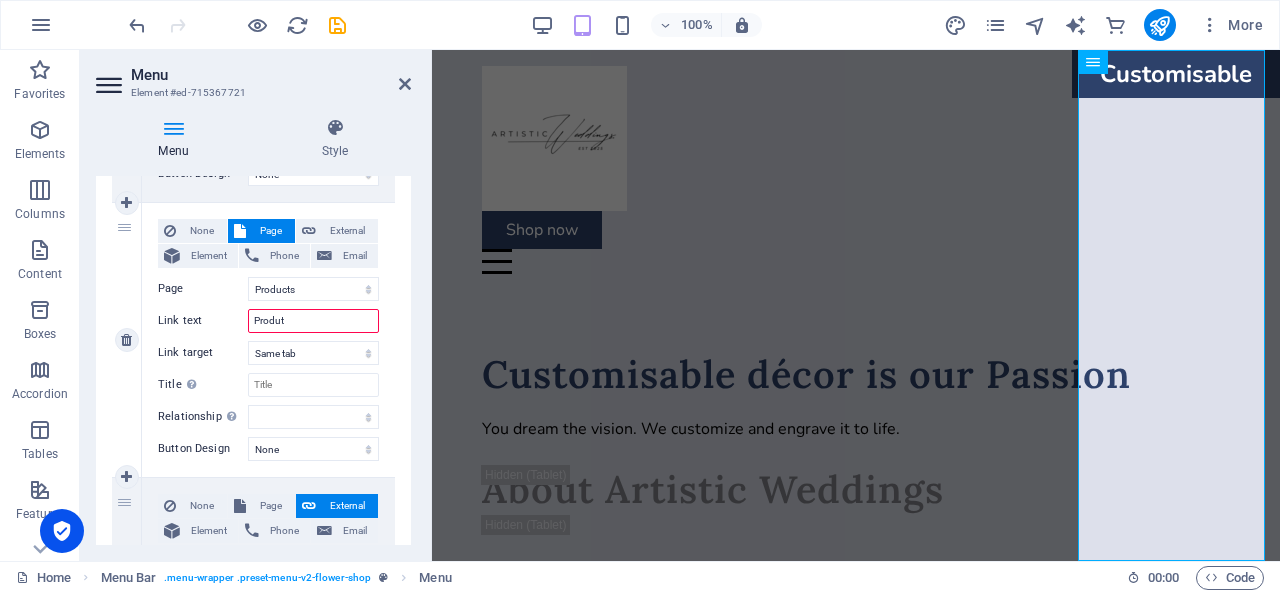 type on "Produts" 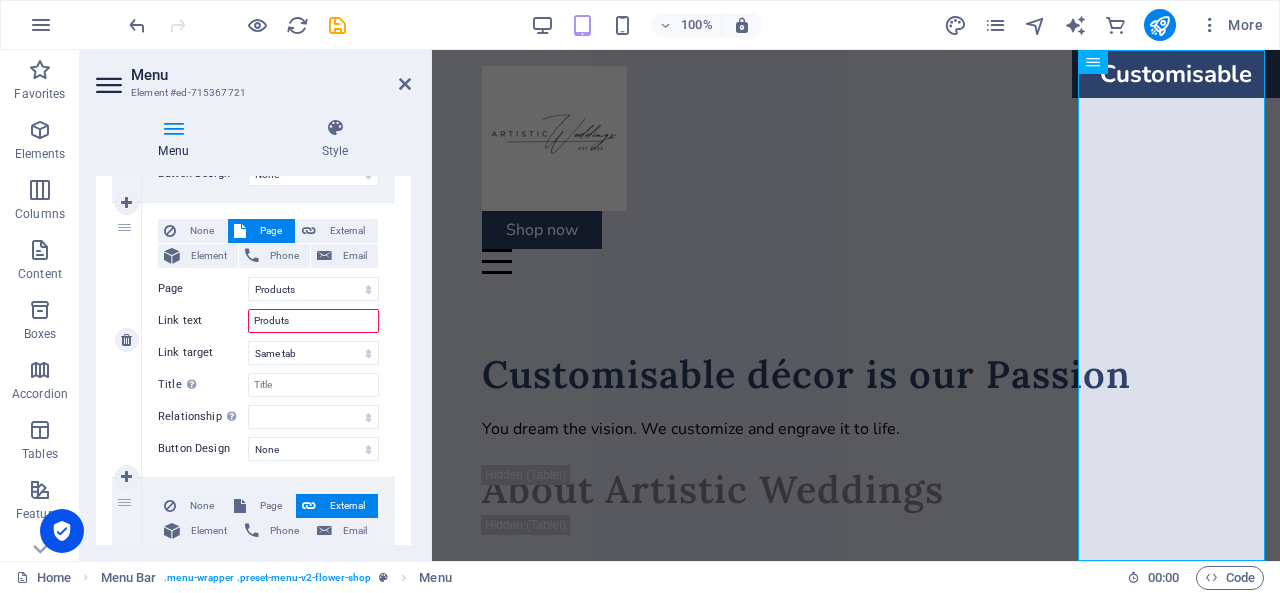 select 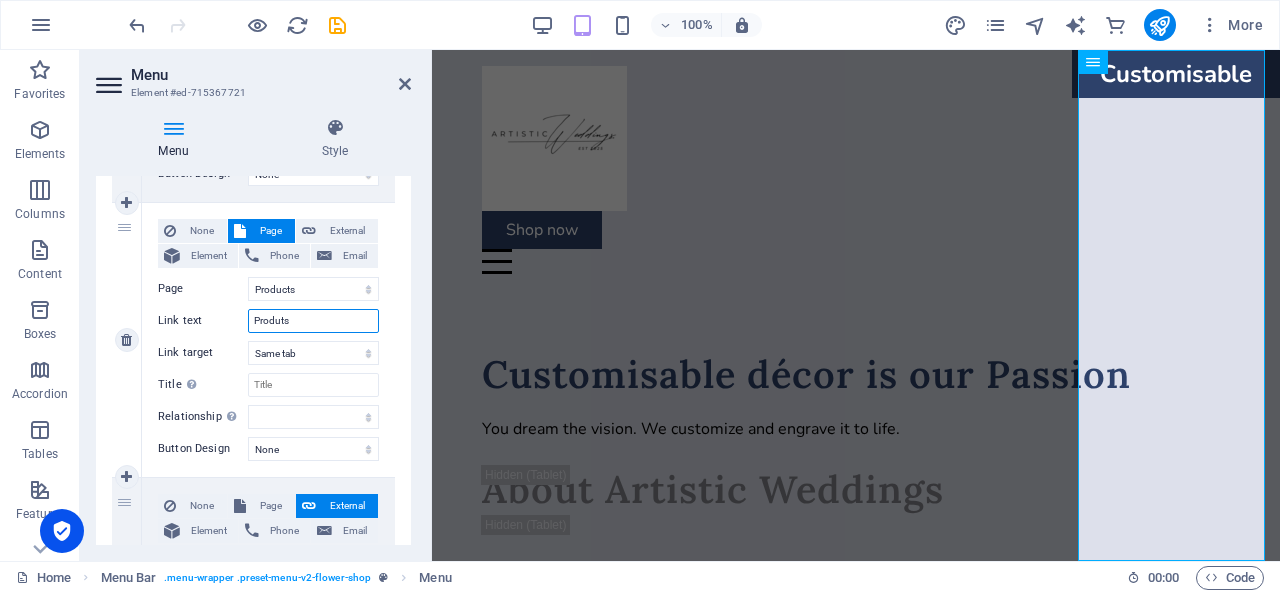 type on "Produt" 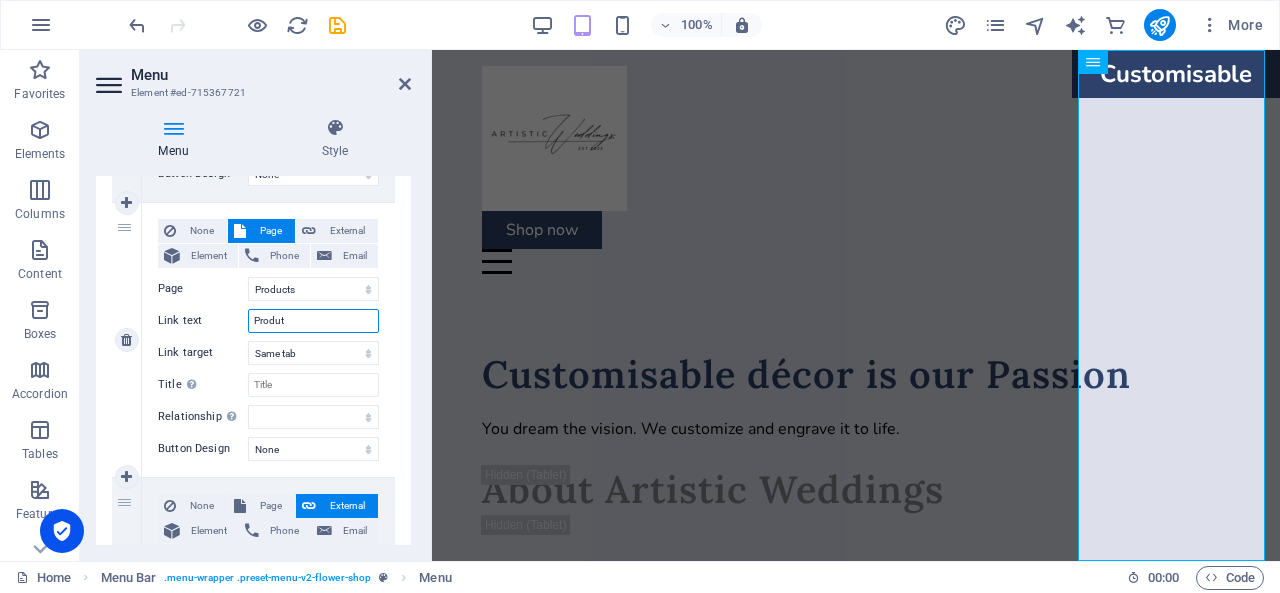select 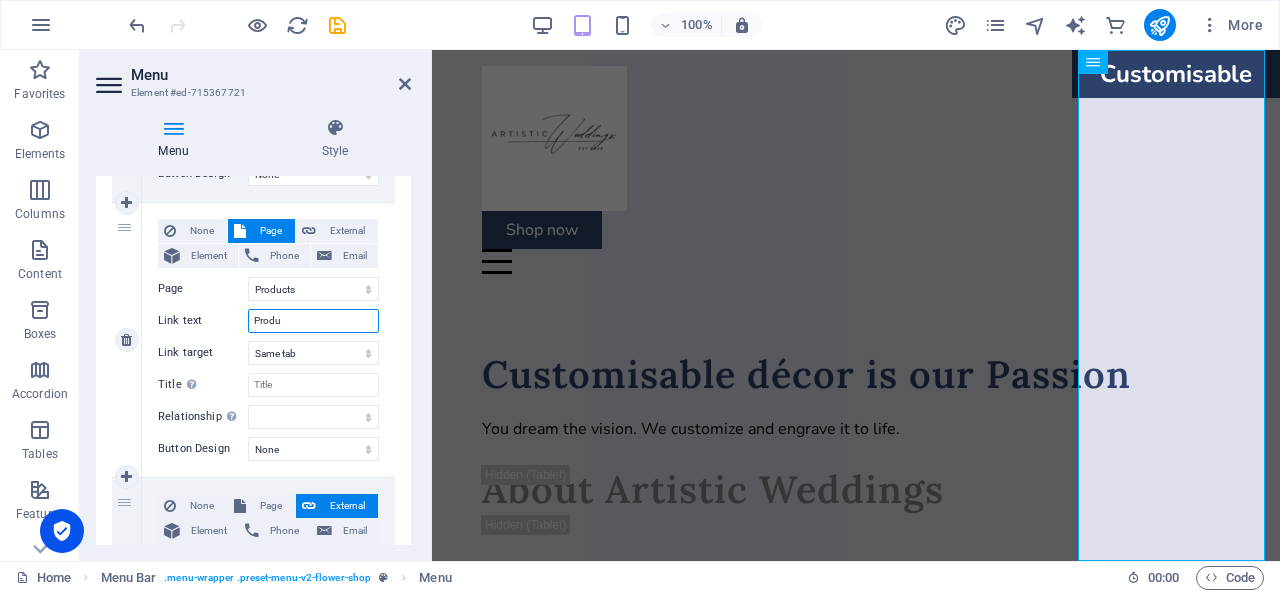 select 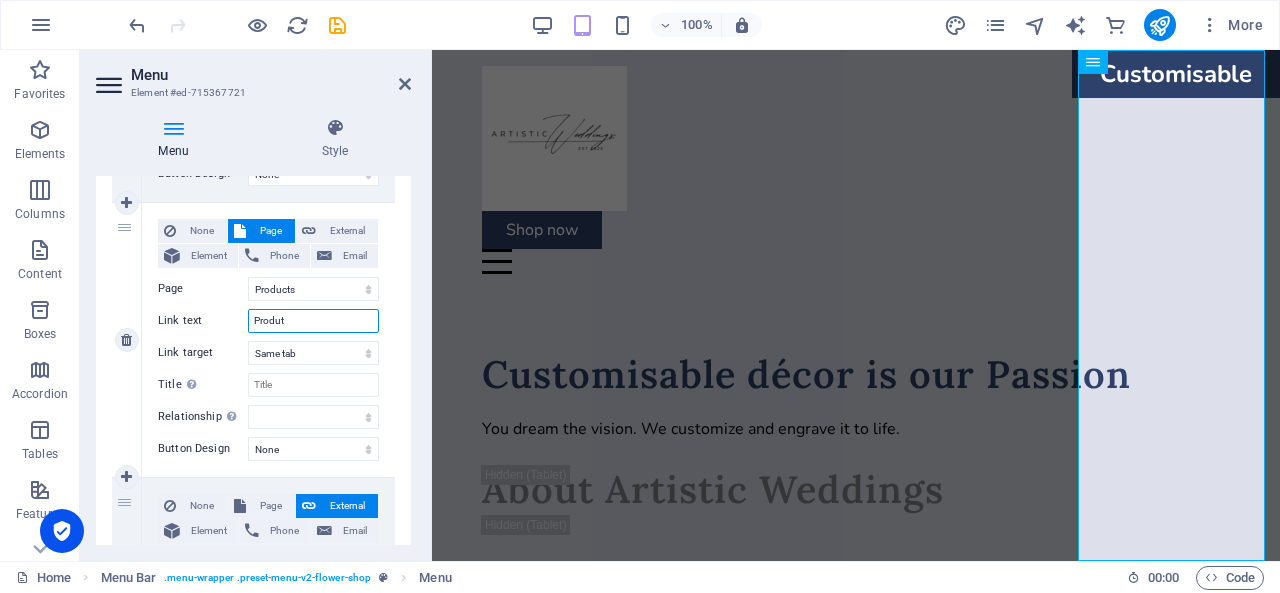 type on "Produts" 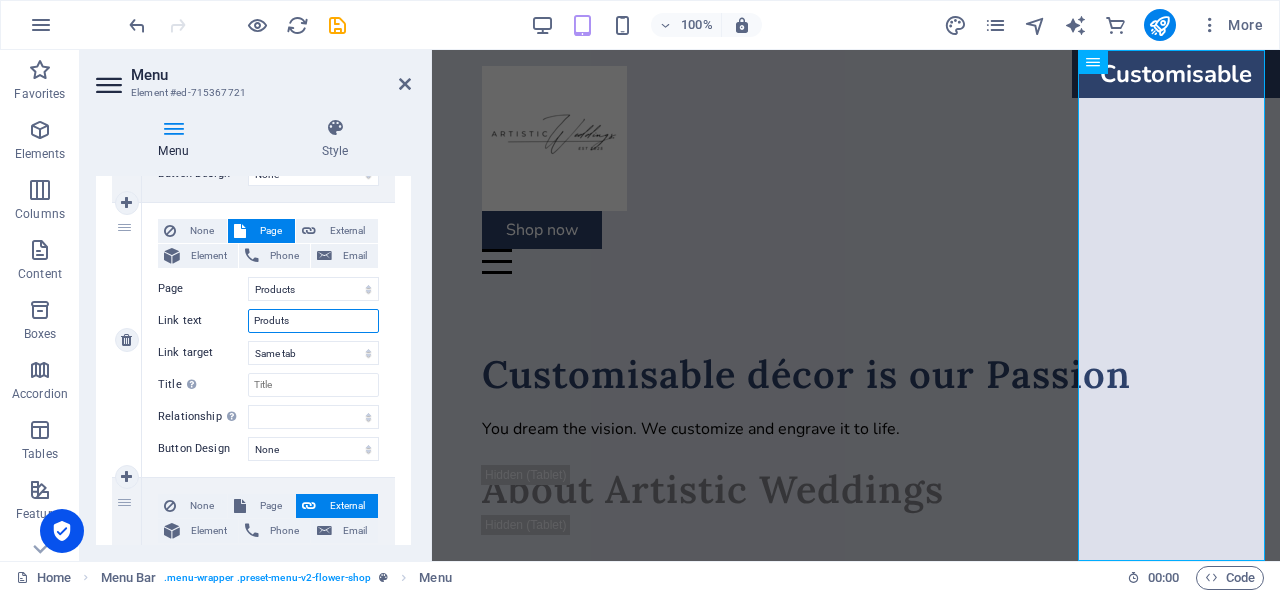 select 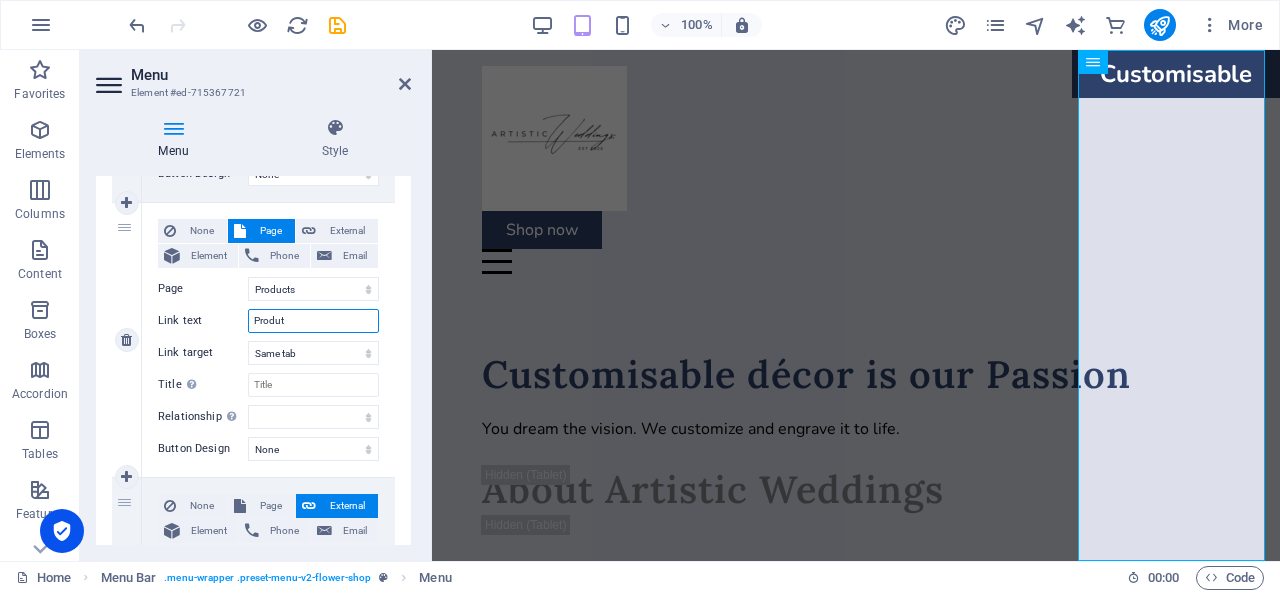 type on "Produ" 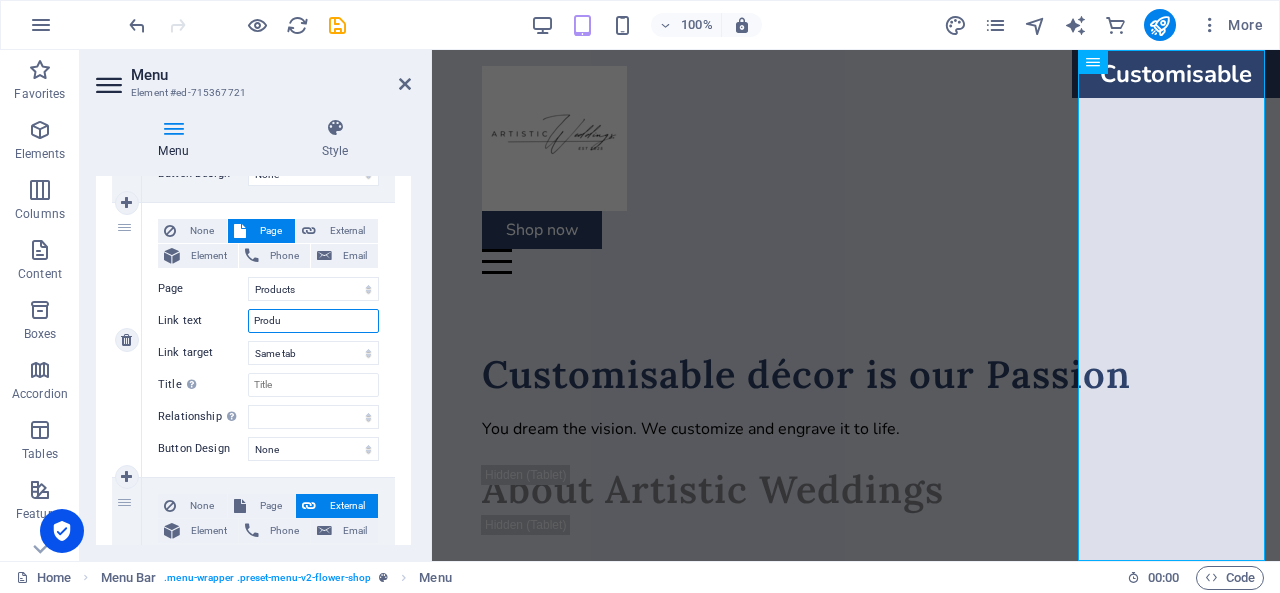 select 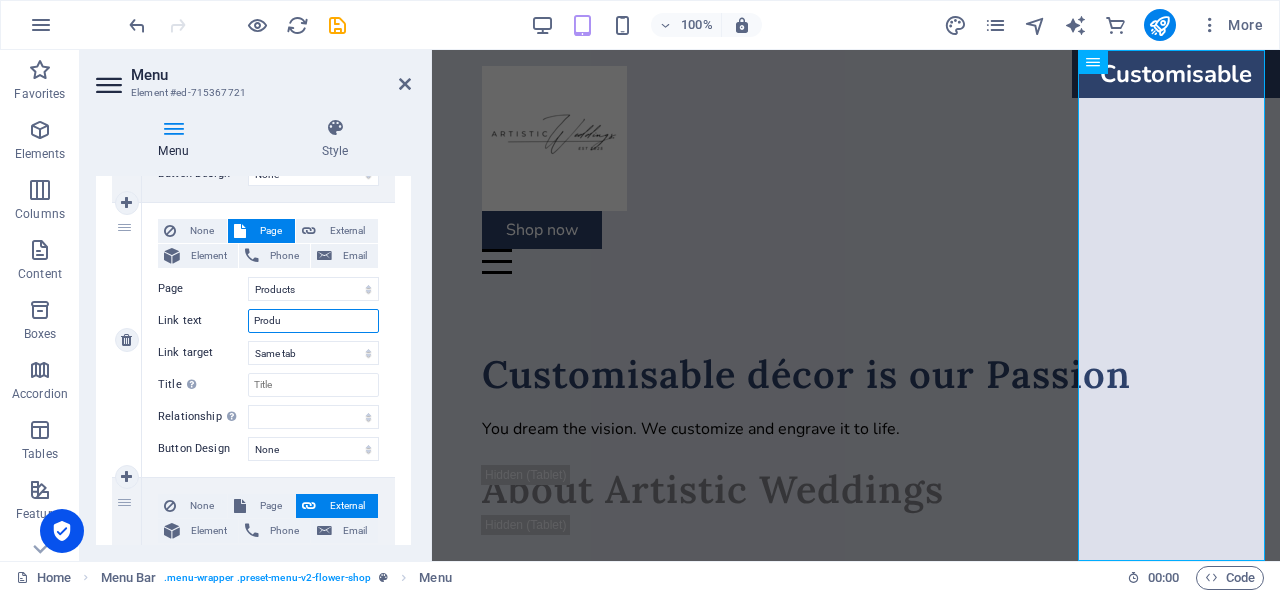 select 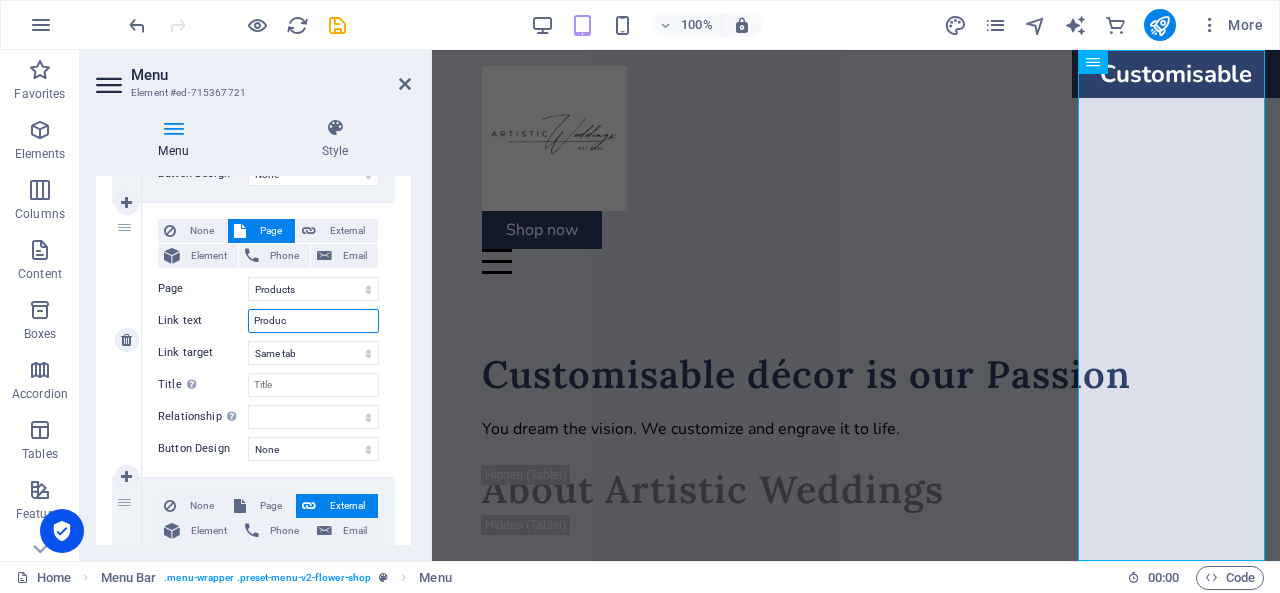 select 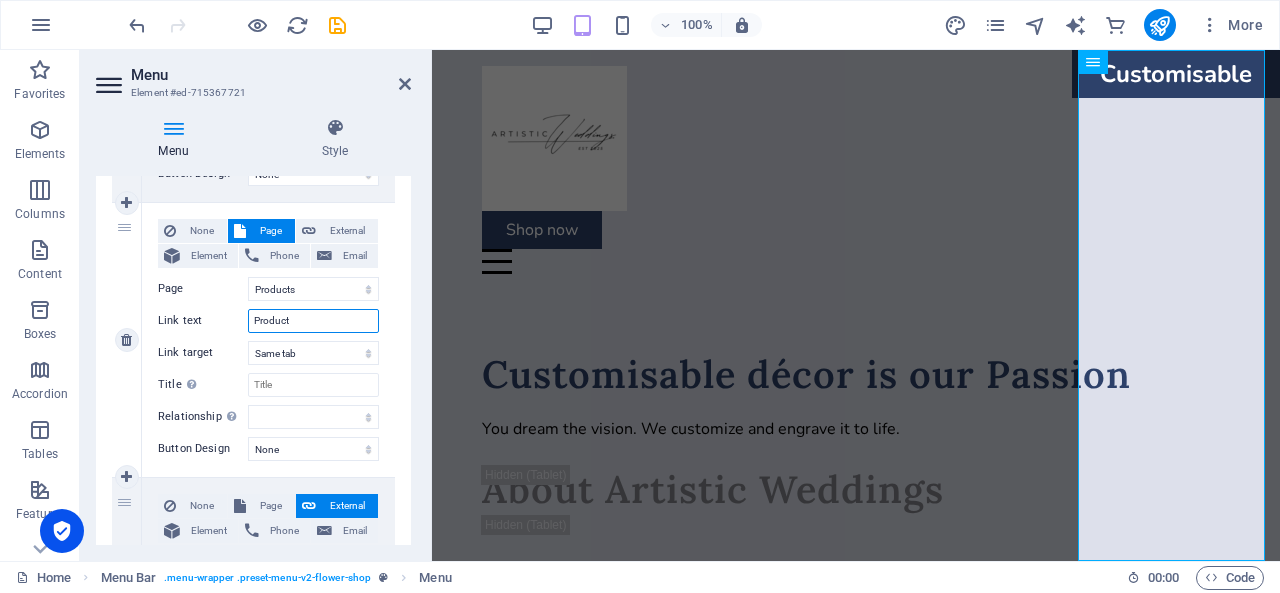 type on "Products" 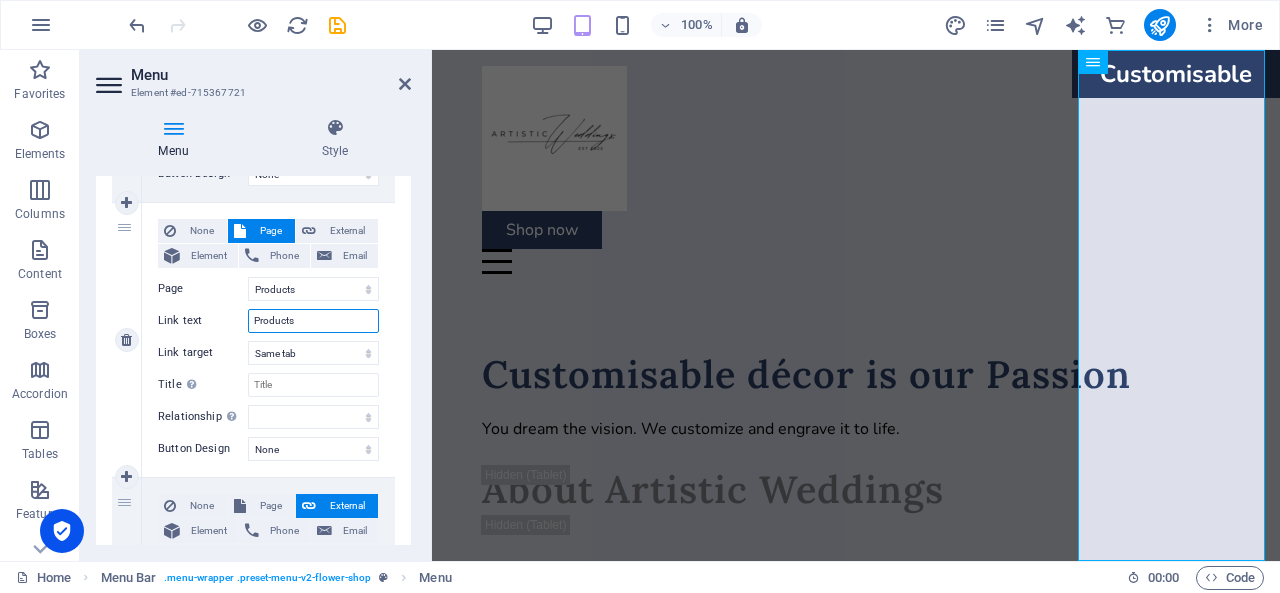 select 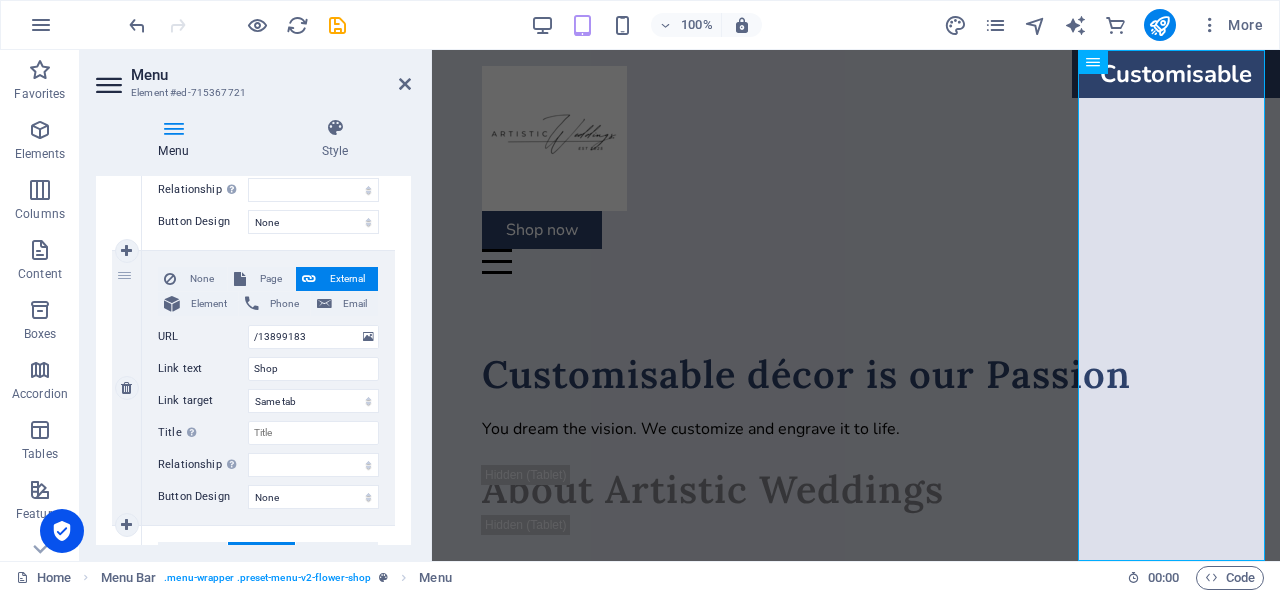scroll, scrollTop: 933, scrollLeft: 0, axis: vertical 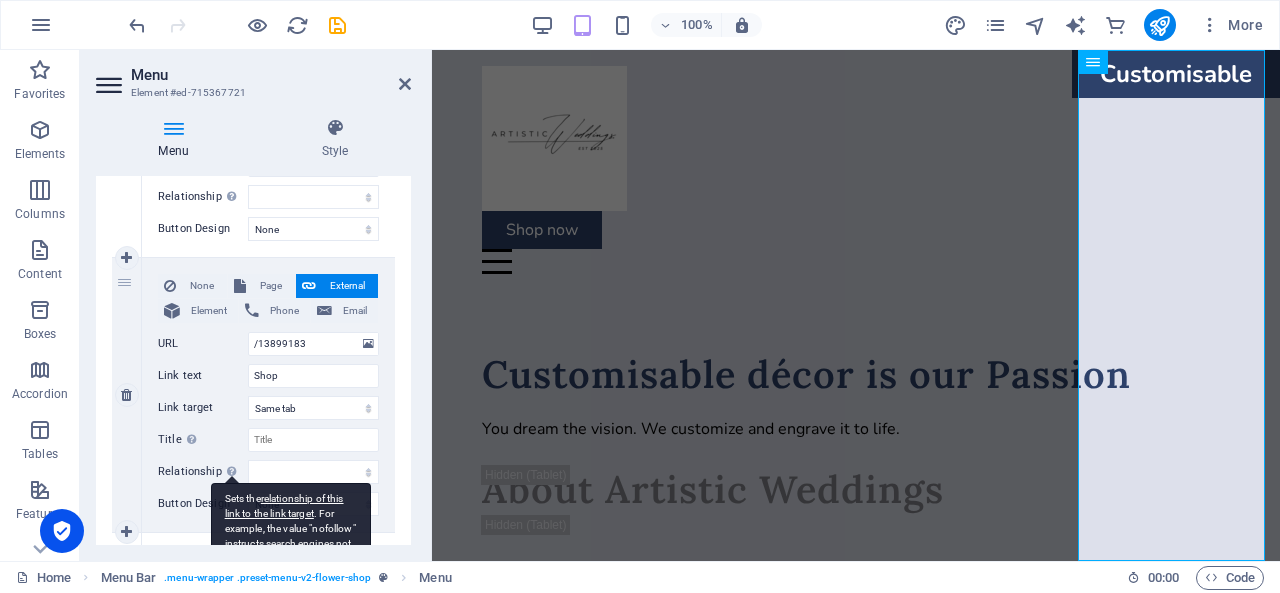 type on "Products" 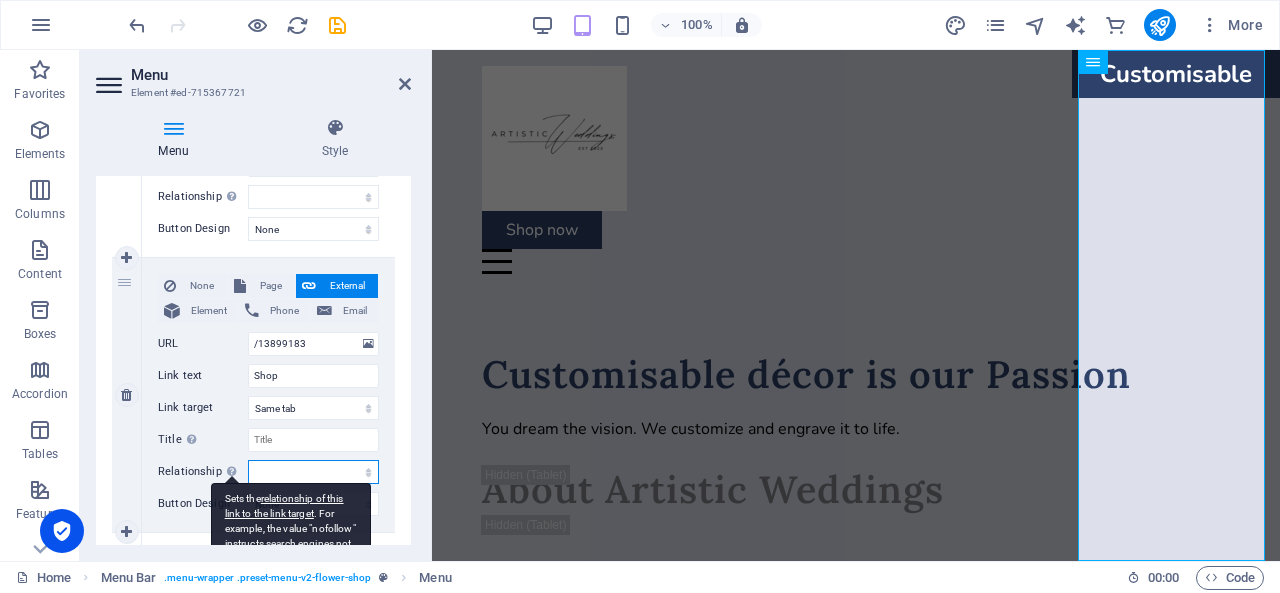 click on "alternate author bookmark external help license next nofollow noreferrer noopener prev search tag" at bounding box center [313, 472] 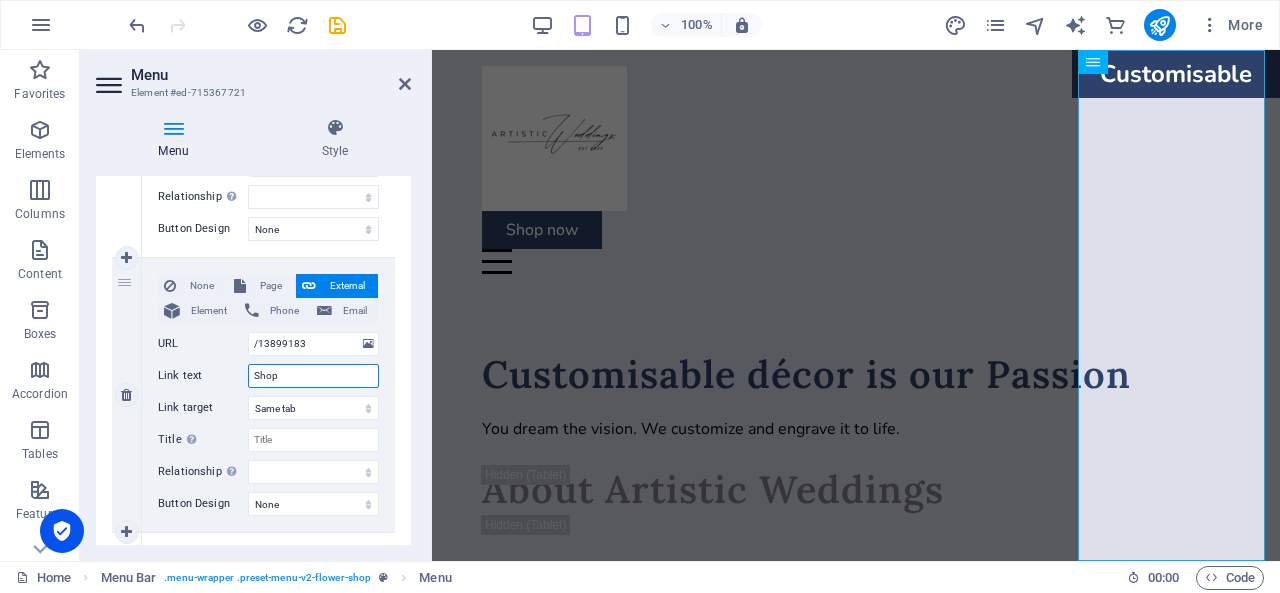 click on "Shop" at bounding box center (313, 376) 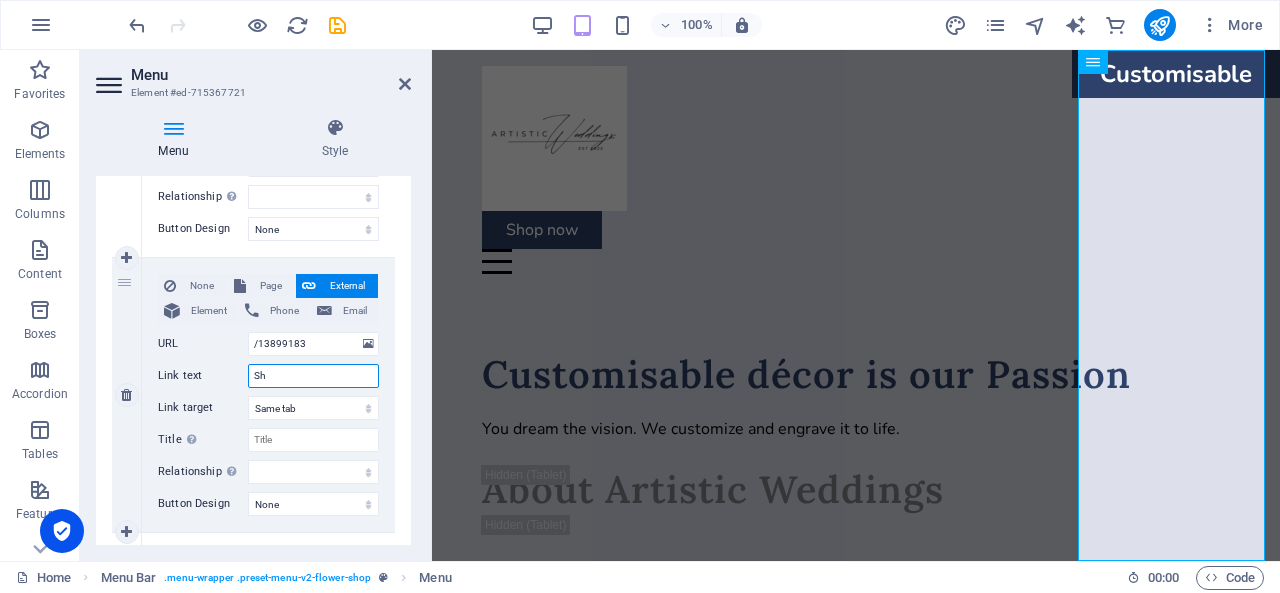 type on "S" 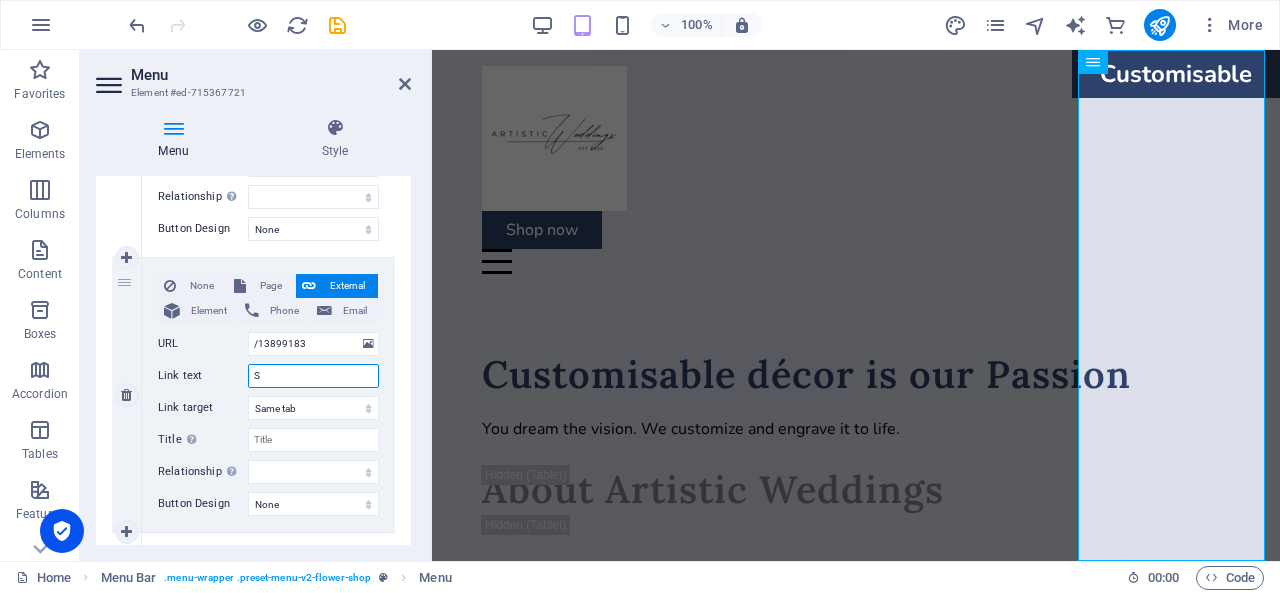 type 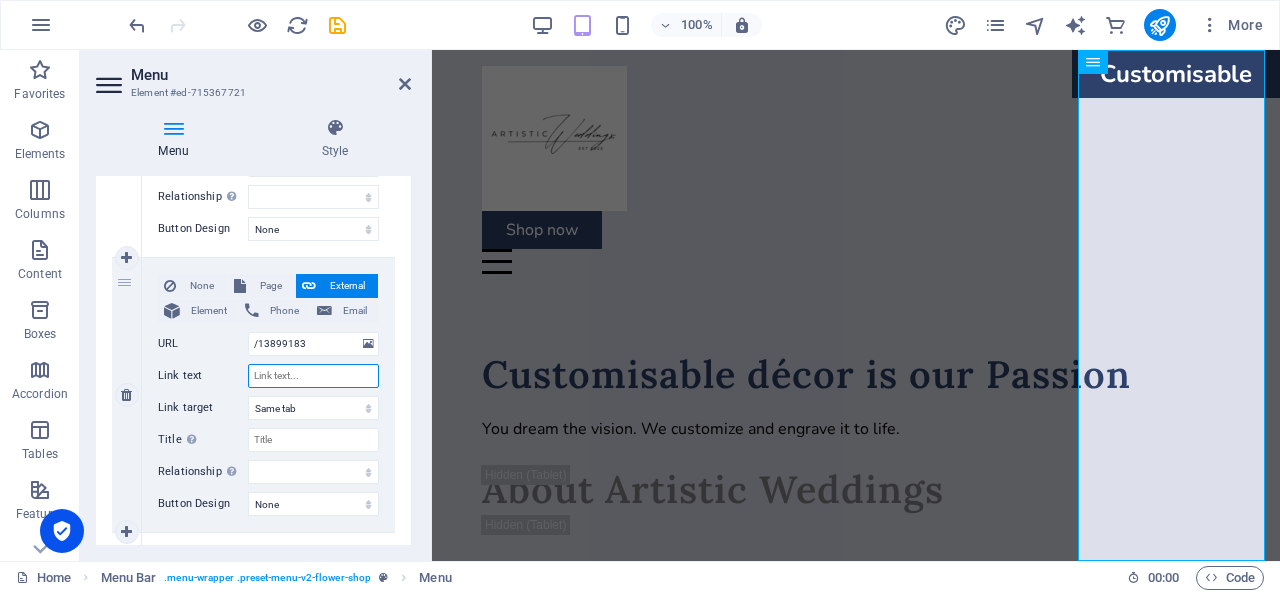 select 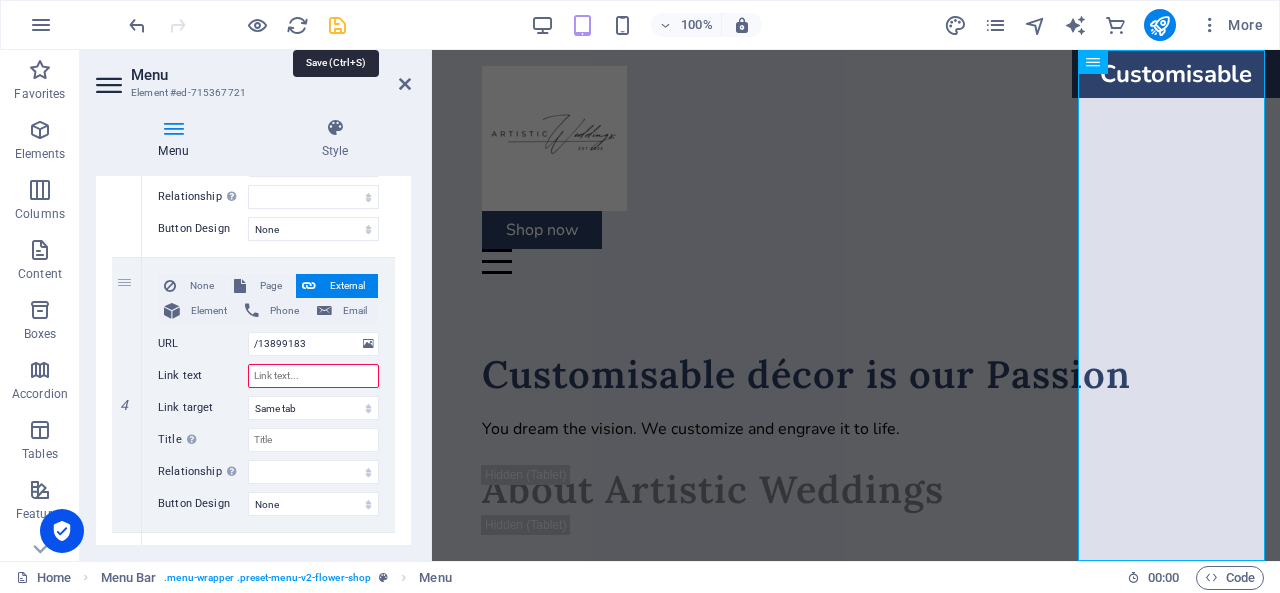 type 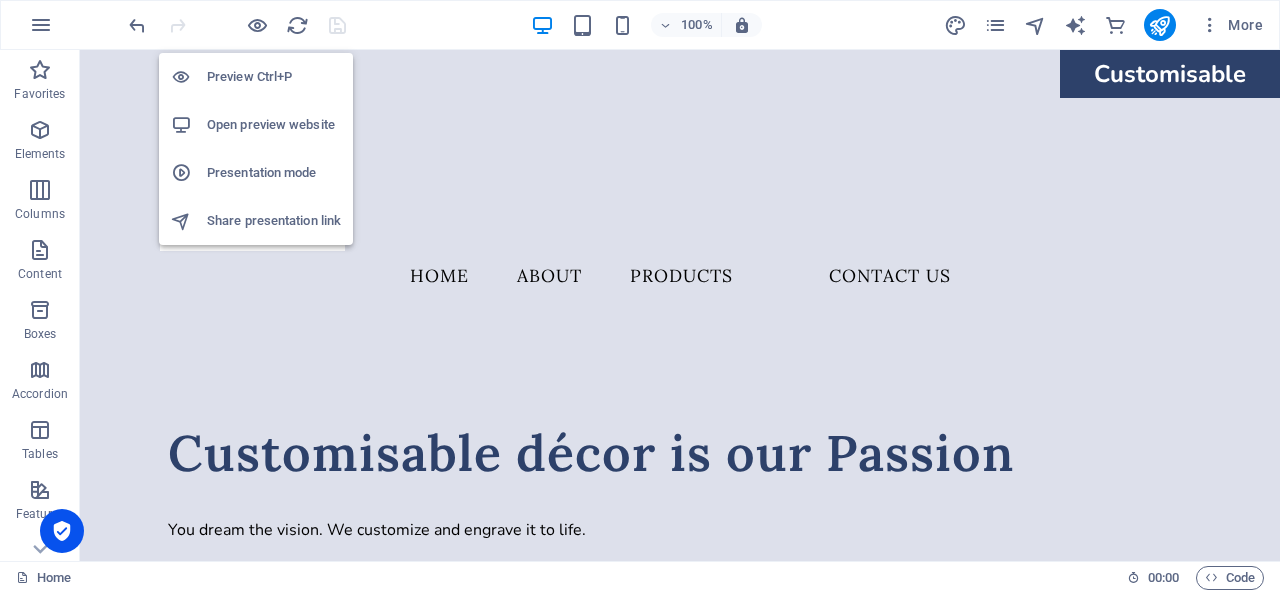 click on "Open preview website" at bounding box center (274, 125) 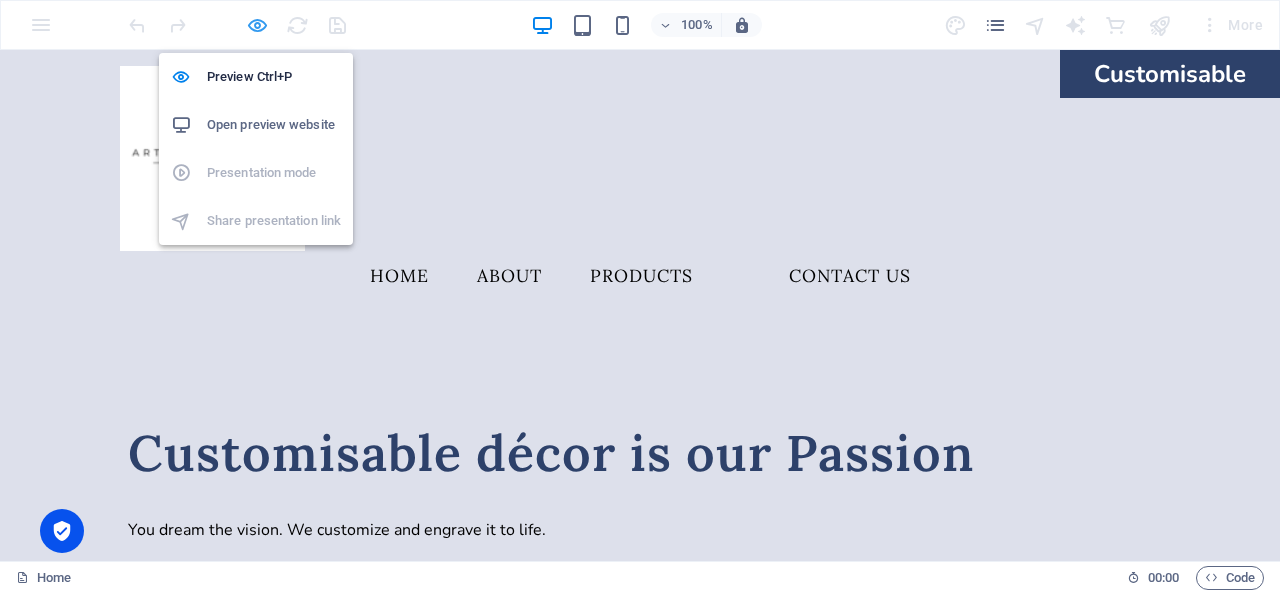 click at bounding box center [257, 25] 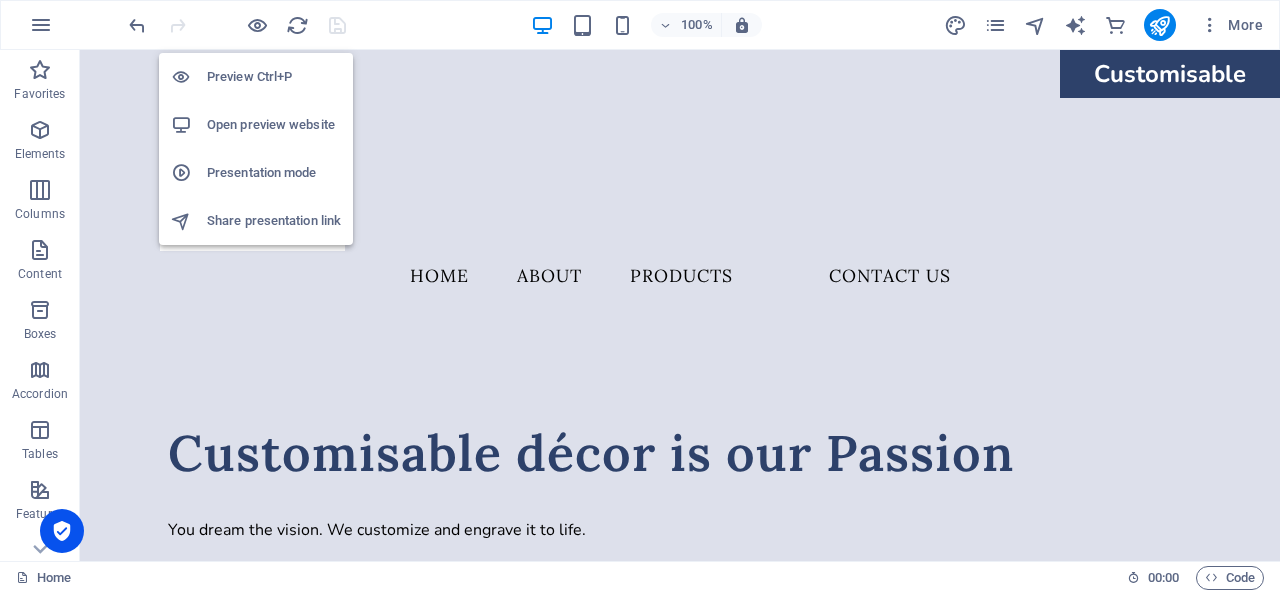 click on "Open preview website" at bounding box center [274, 125] 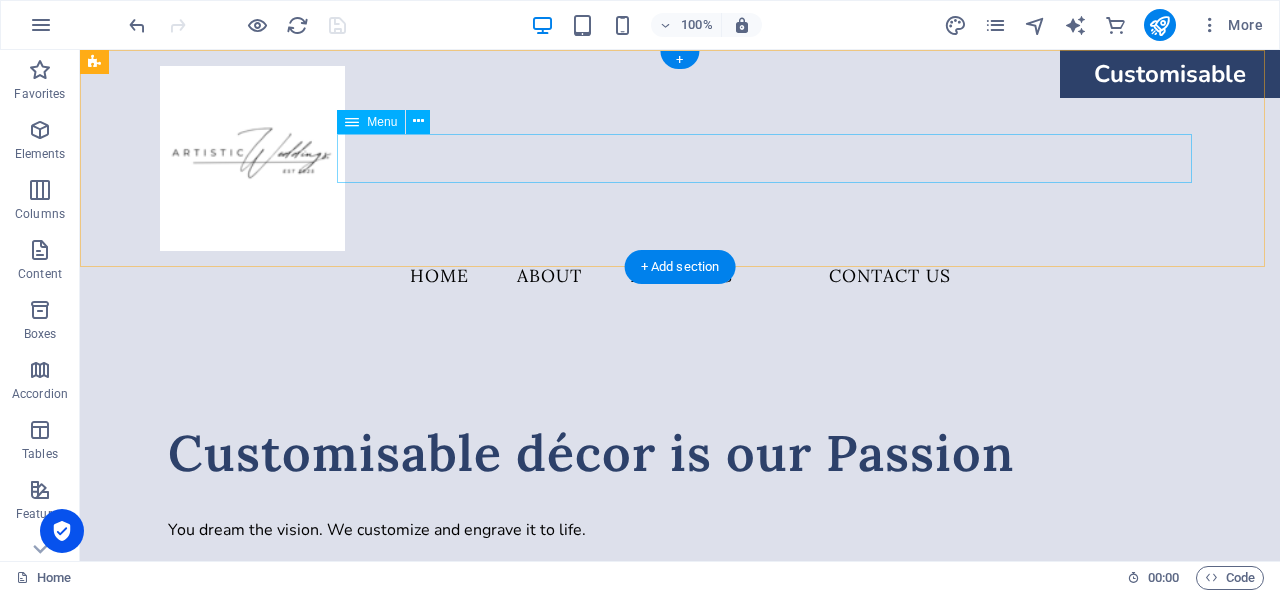 click on "Home About Products Contact Us" at bounding box center [680, 276] 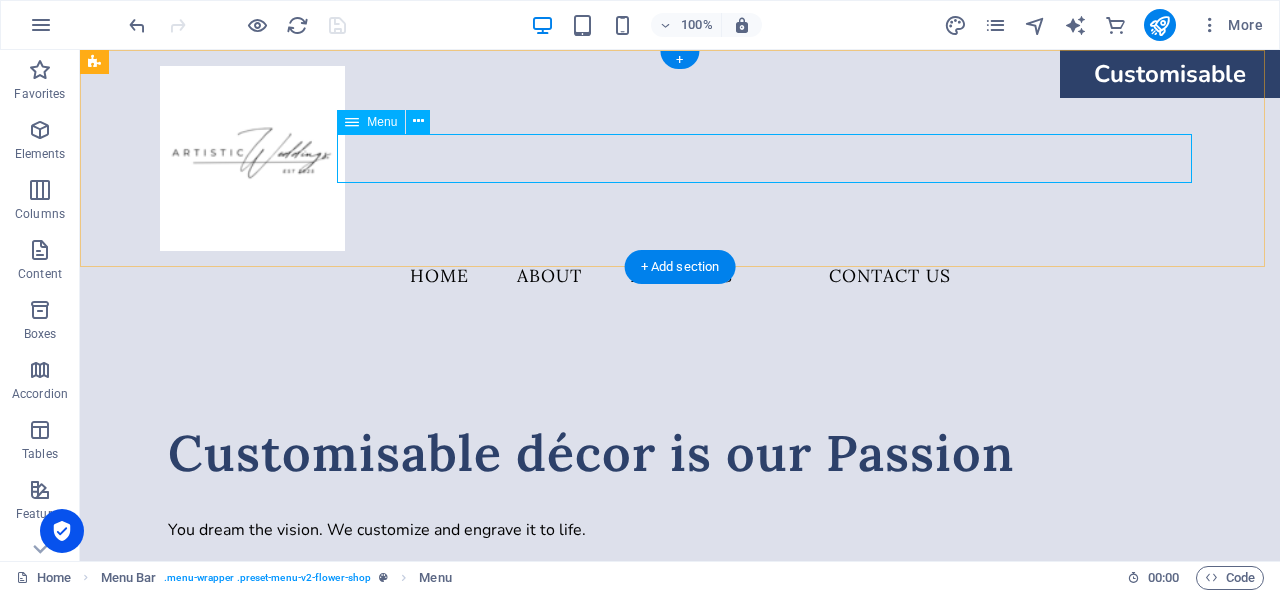 click on "Home About Products Contact Us" at bounding box center [680, 276] 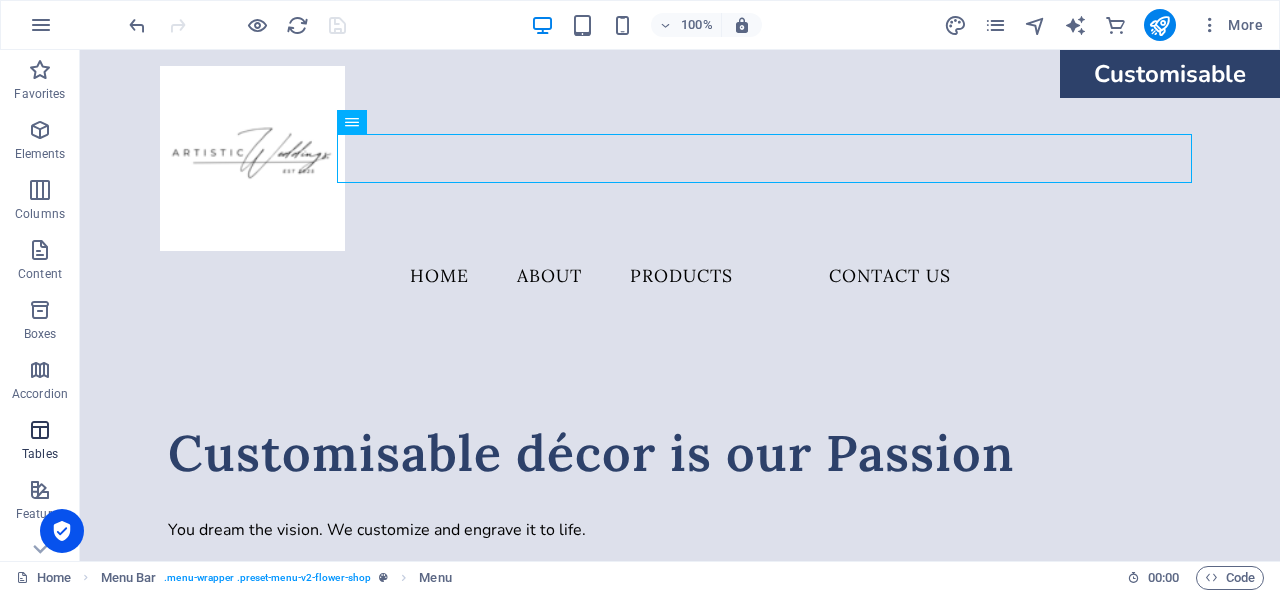 click at bounding box center (40, 430) 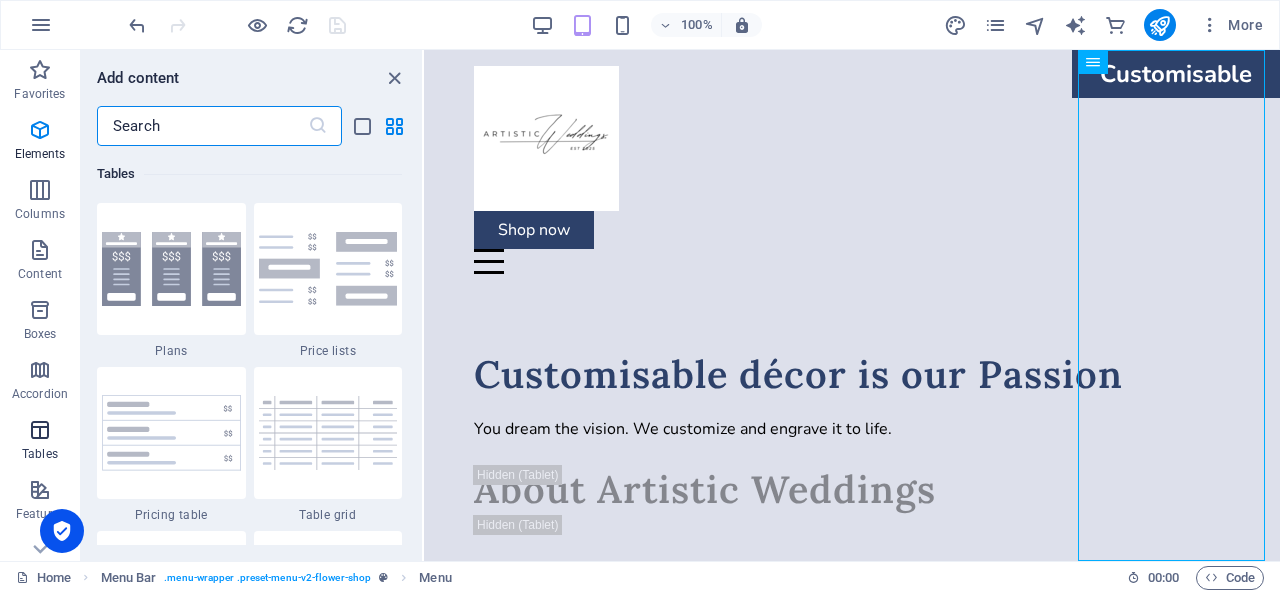 scroll, scrollTop: 6762, scrollLeft: 0, axis: vertical 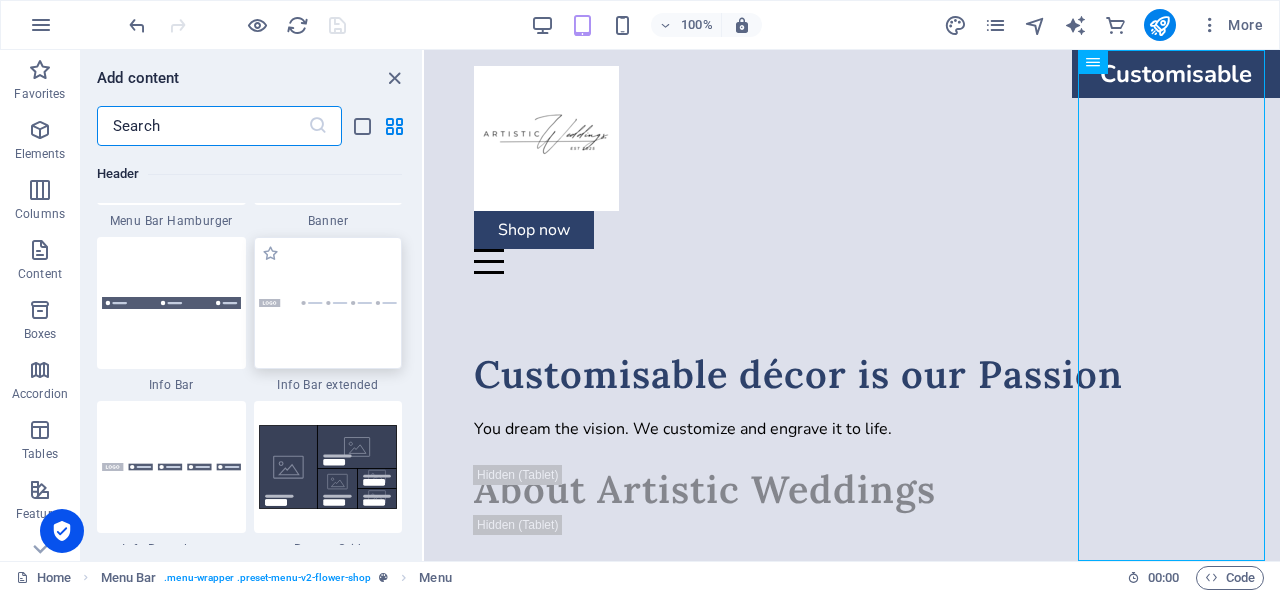 click at bounding box center (328, 303) 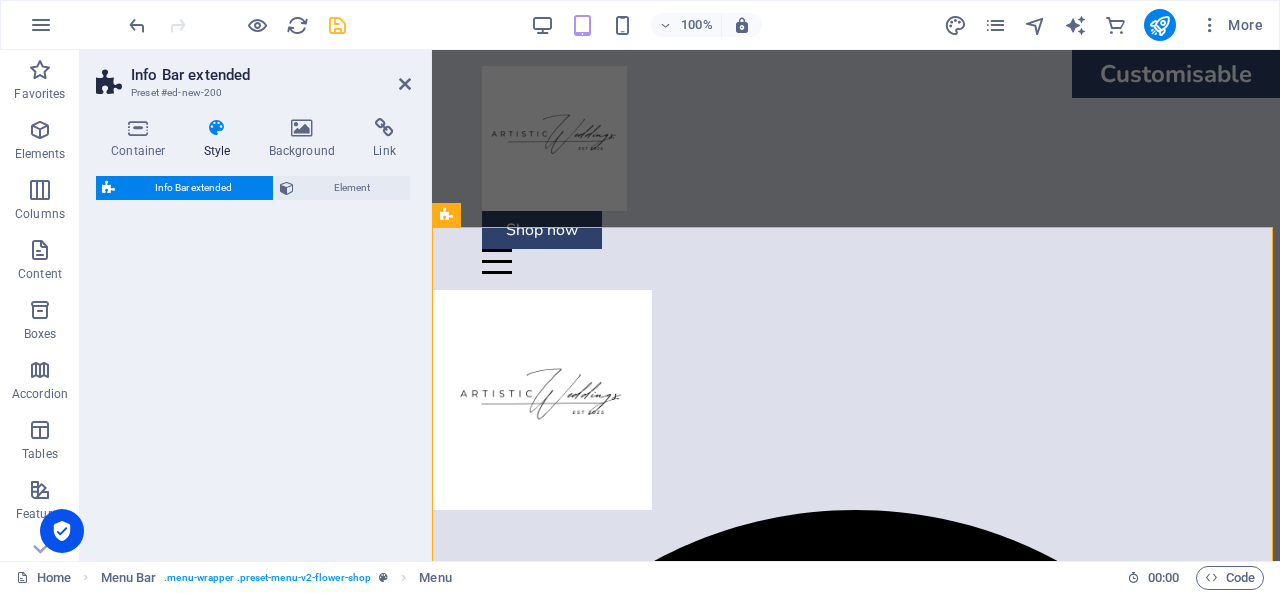 select on "rem" 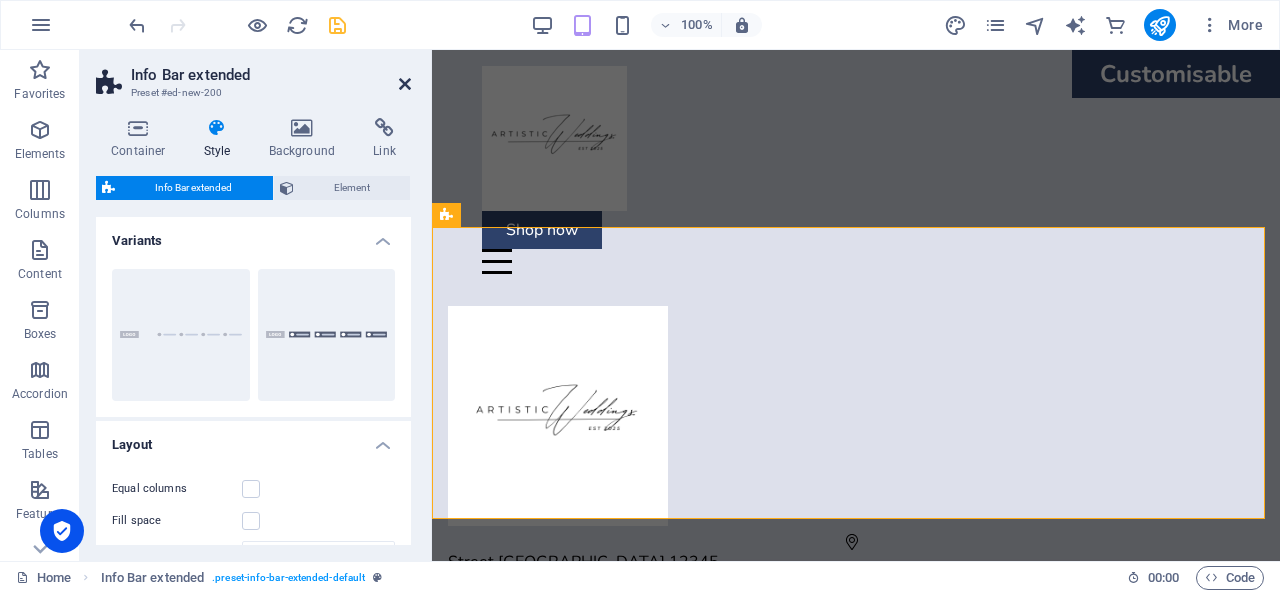 click at bounding box center [405, 84] 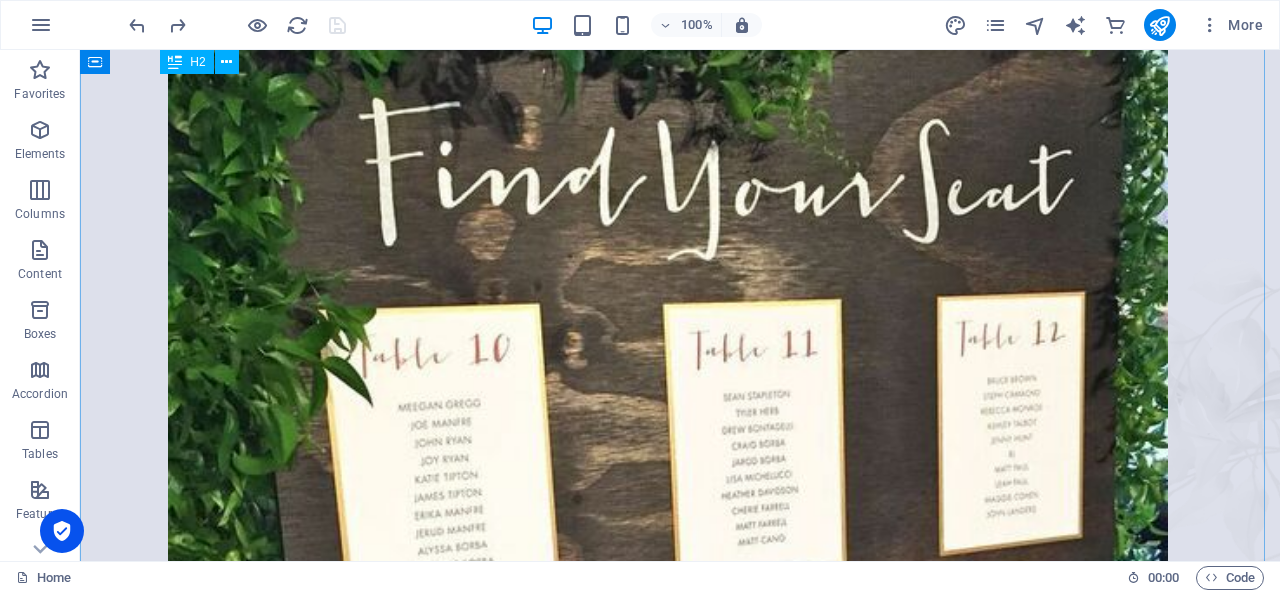 scroll, scrollTop: 798, scrollLeft: 0, axis: vertical 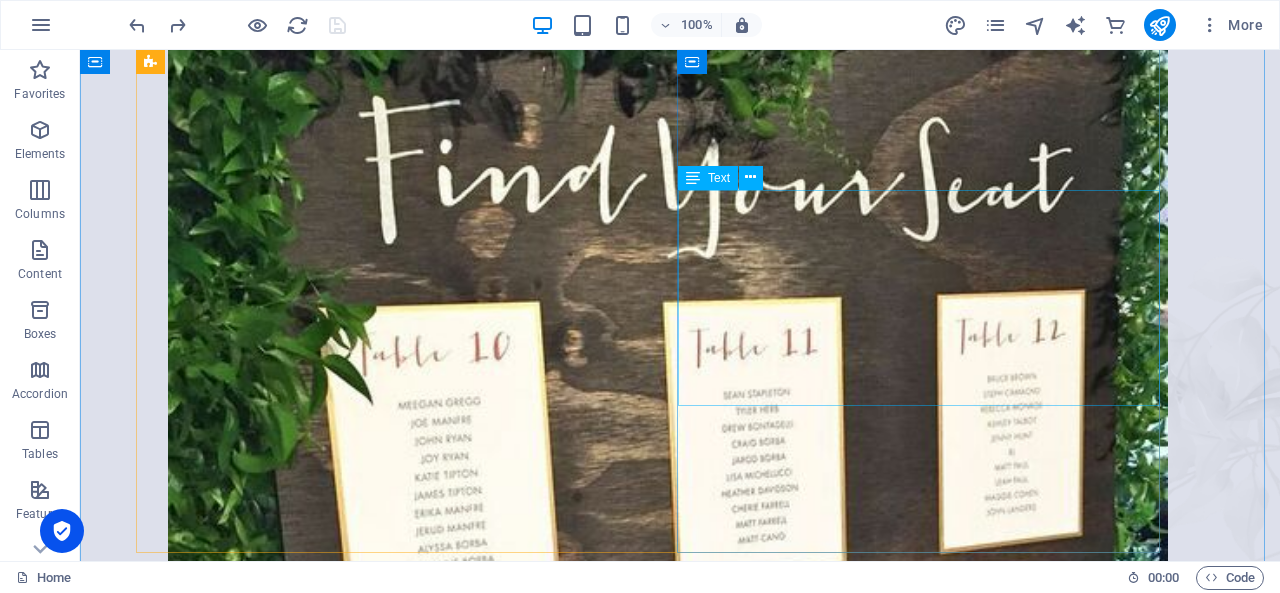 click on "At  Artistic Weddings , we’re all about the details that make your big day truly yours. We specialize in custom décor and precision engraving to create a wedding that feels personal, polished, and one-of-a-kind. From hand-crafted signage and centerpieces to engraved gifts and keepsakes, every element is tailored to your story. Whether you're going bold and modern or soft and romantic, we bring your vision to life with creativity and care. Weddings are personal—your décor should be too." at bounding box center (656, 1462) 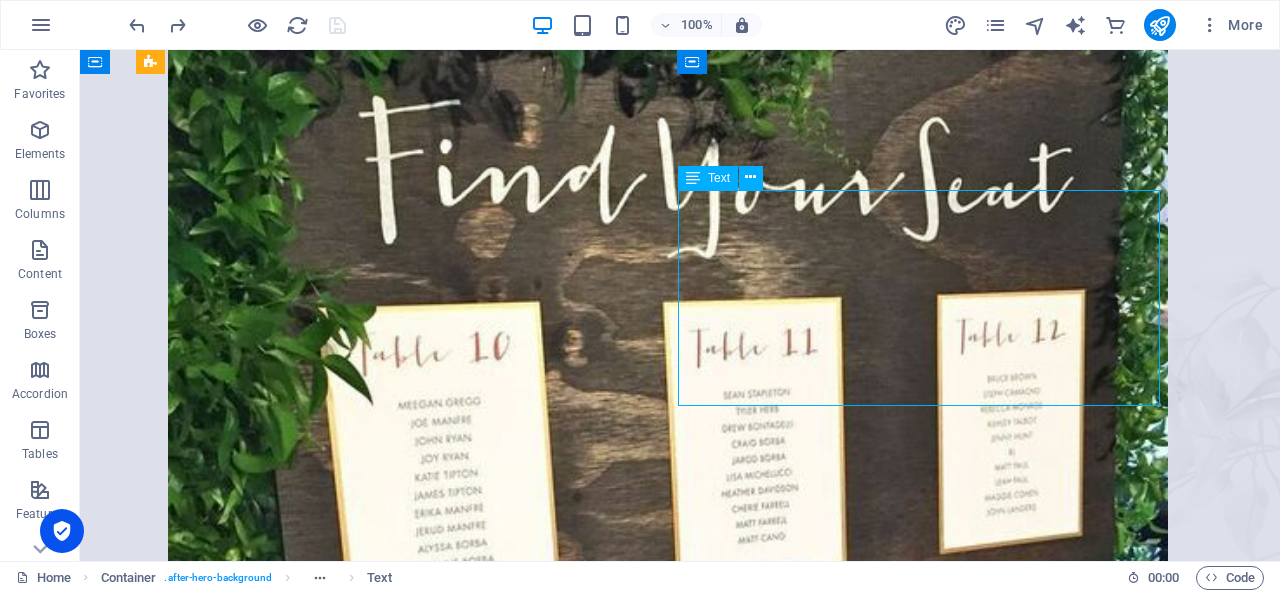 click on "At  Artistic Weddings , we’re all about the details that make your big day truly yours. We specialize in custom décor and precision engraving to create a wedding that feels personal, polished, and one-of-a-kind. From hand-crafted signage and centerpieces to engraved gifts and keepsakes, every element is tailored to your story. Whether you're going bold and modern or soft and romantic, we bring your vision to life with creativity and care. Weddings are personal—your décor should be too." at bounding box center [656, 1462] 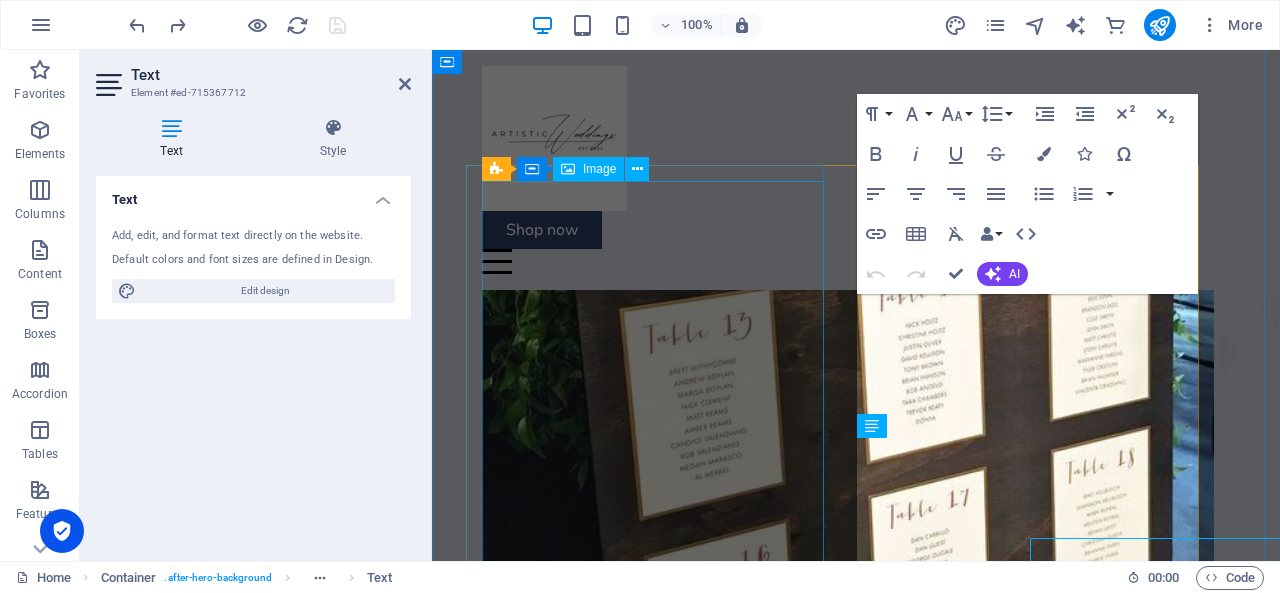 scroll, scrollTop: 450, scrollLeft: 0, axis: vertical 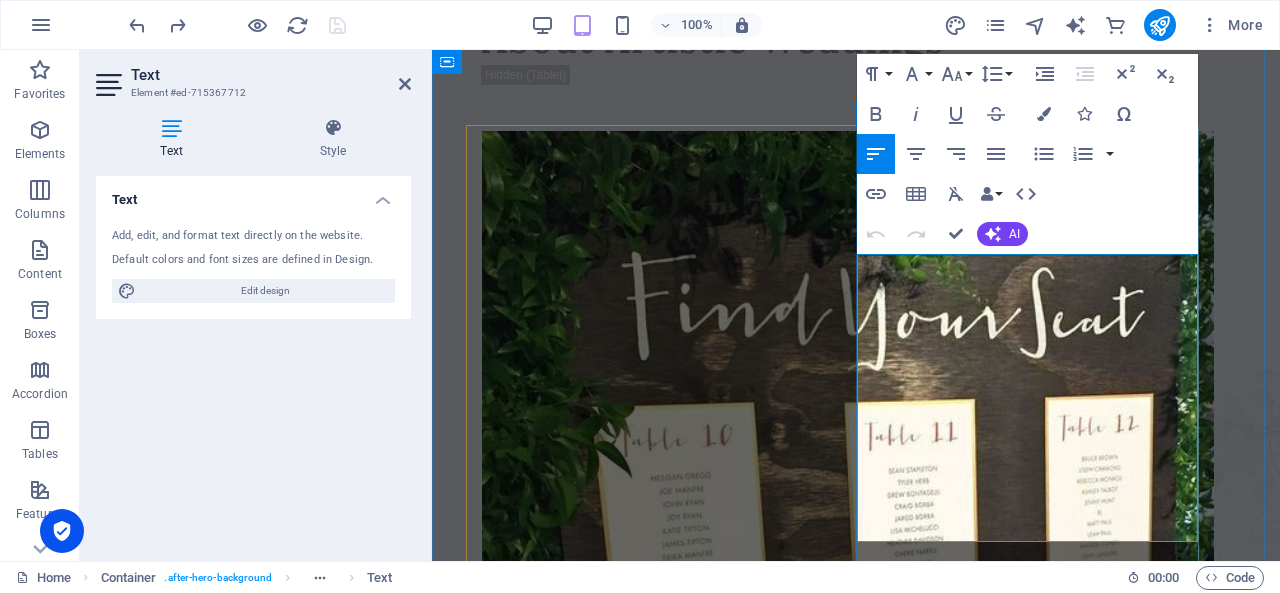 click on "From hand-crafted signage and centerpieces to engraved gifts and keepsakes, every element is tailored to your story. Whether you're going bold and modern or soft and romantic, we bring your vision to life with creativity and care." at bounding box center (840, 1305) 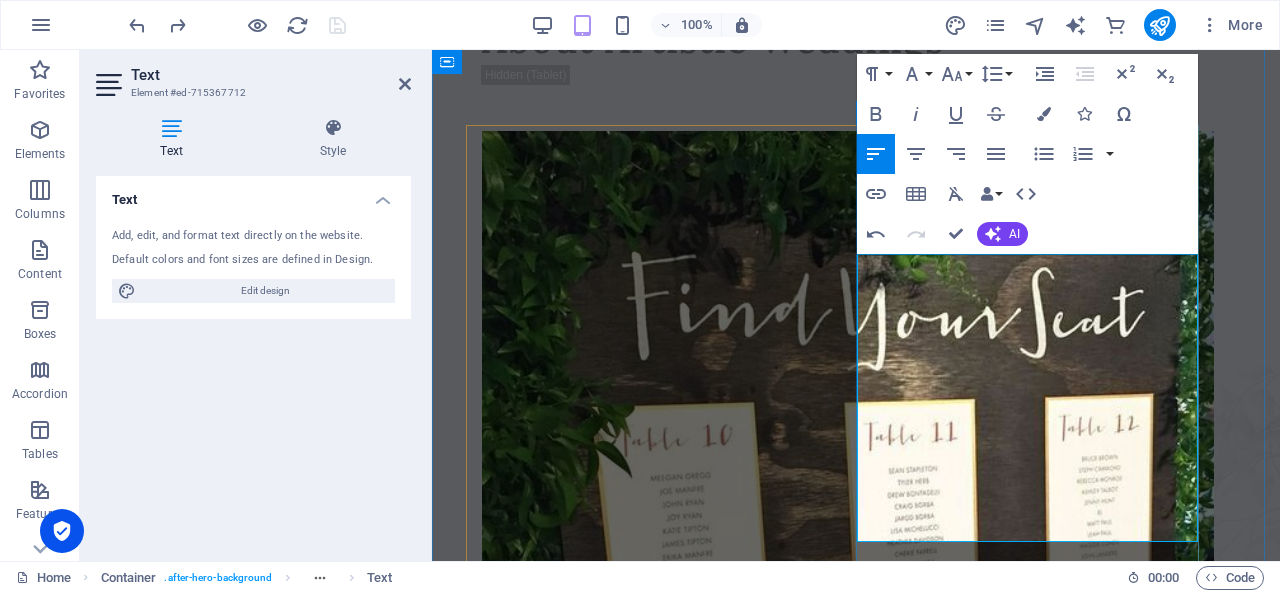 type 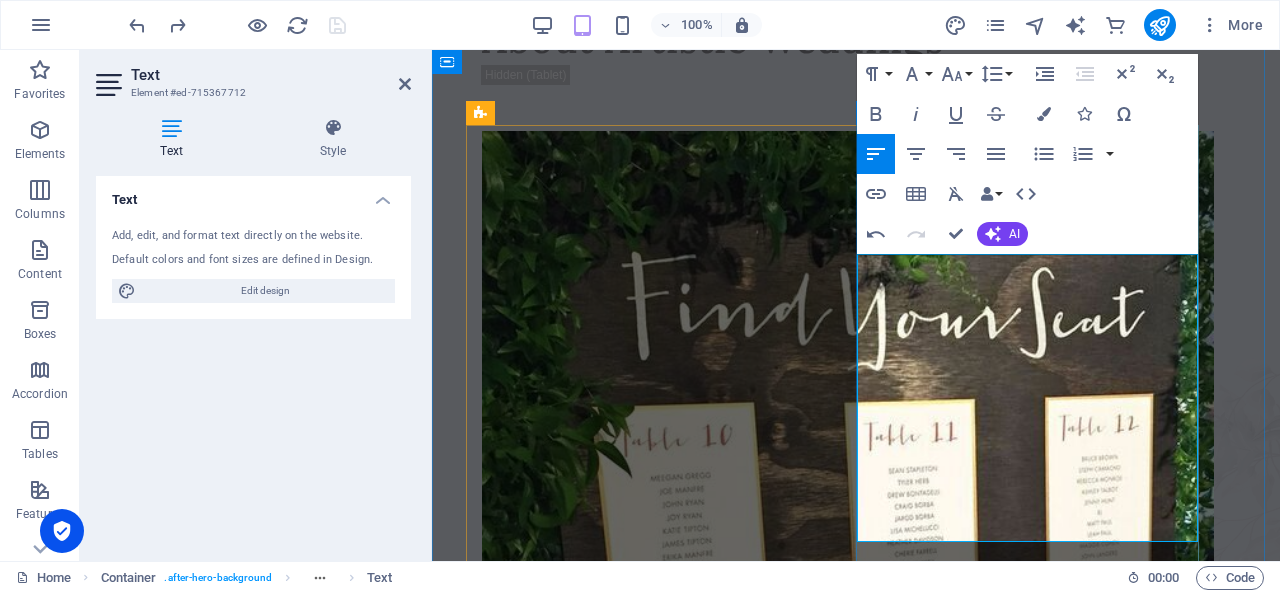 click on "From customising signage and centerpieces to engraved gifts and keepsakes, every element is tailored to your story. Whether you're going bold and modern or soft and romantic, we bring your vision to life with creativity and care." at bounding box center [840, 1305] 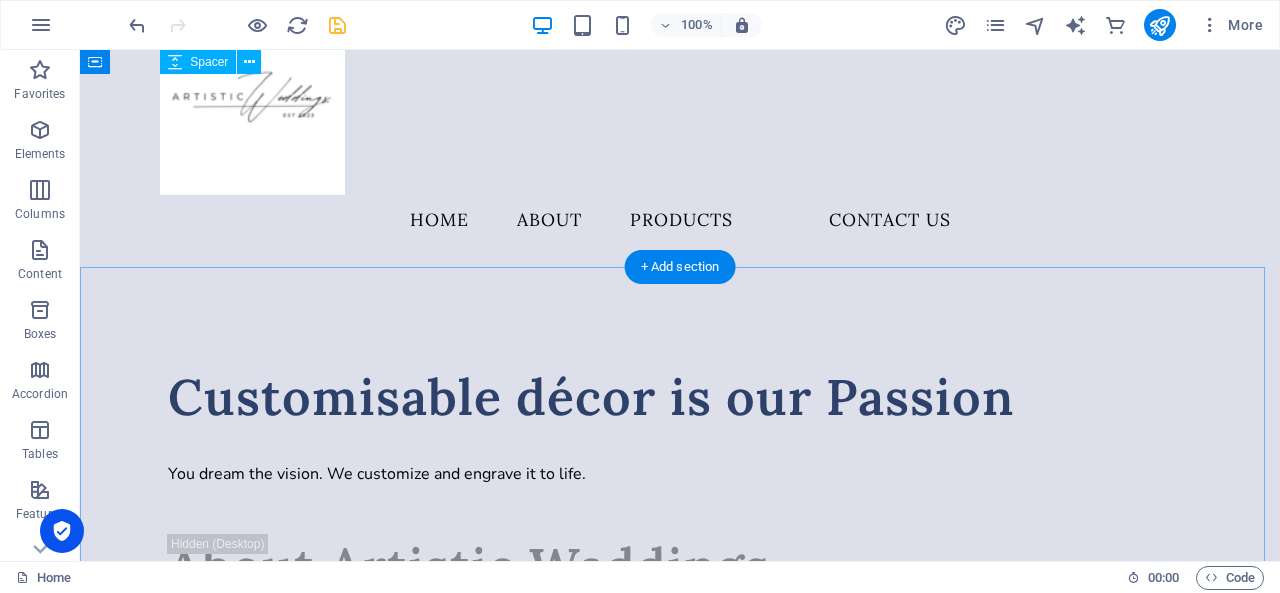 scroll, scrollTop: 0, scrollLeft: 0, axis: both 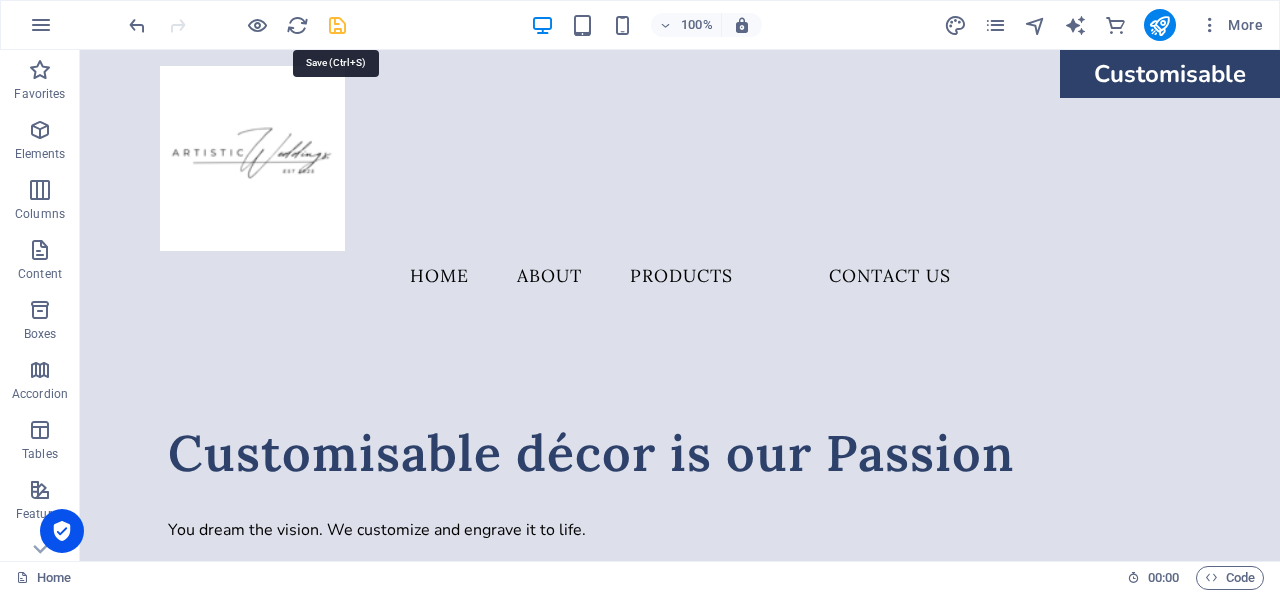 click at bounding box center (337, 25) 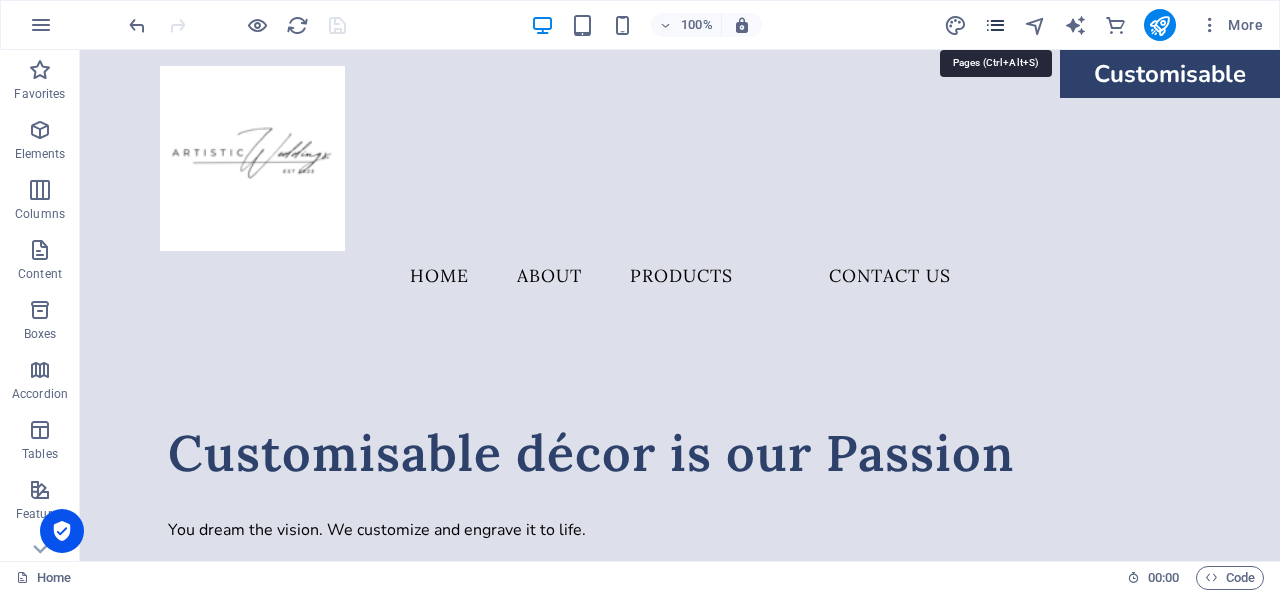 click at bounding box center (995, 25) 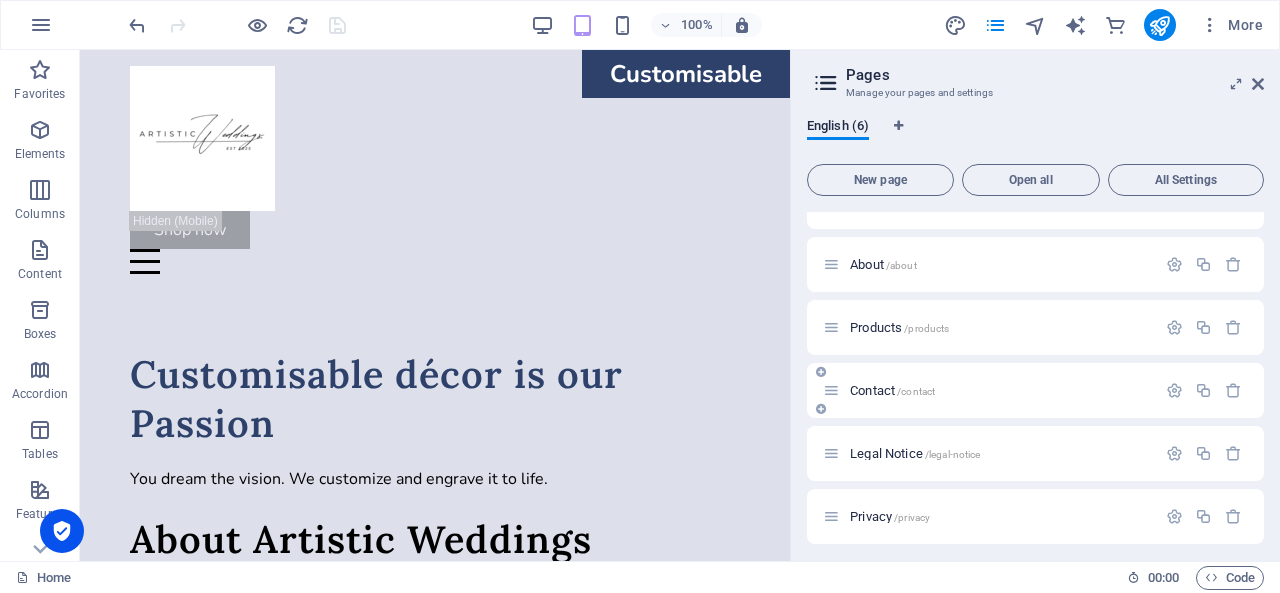 scroll, scrollTop: 0, scrollLeft: 0, axis: both 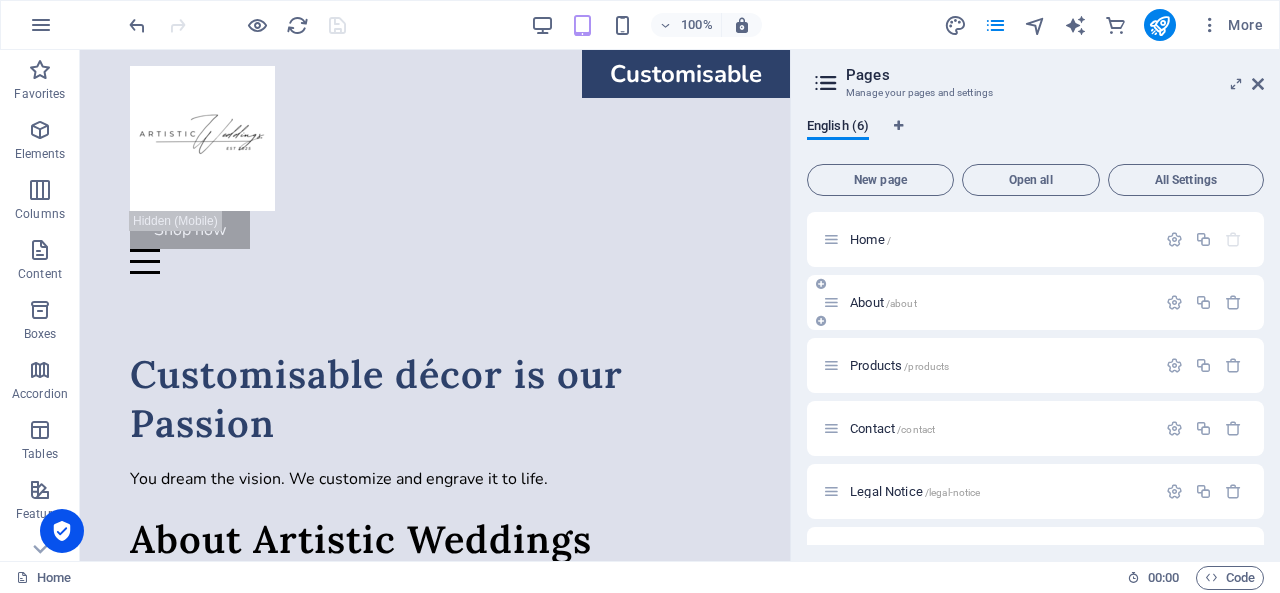 click on "About /about" at bounding box center [989, 302] 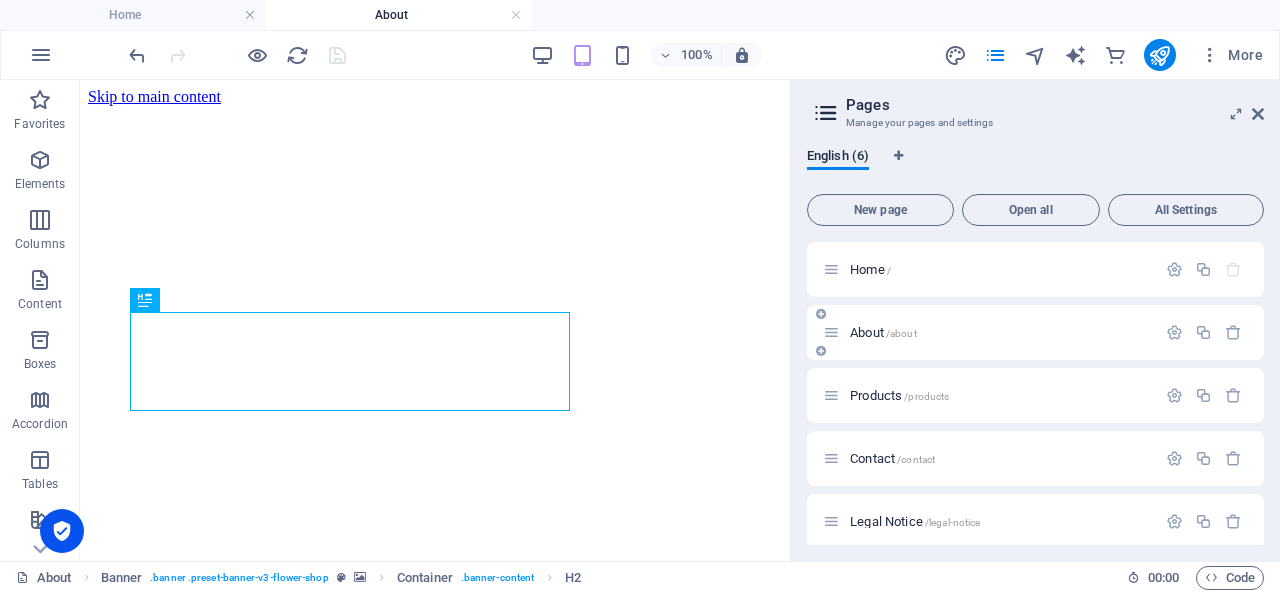scroll, scrollTop: 0, scrollLeft: 0, axis: both 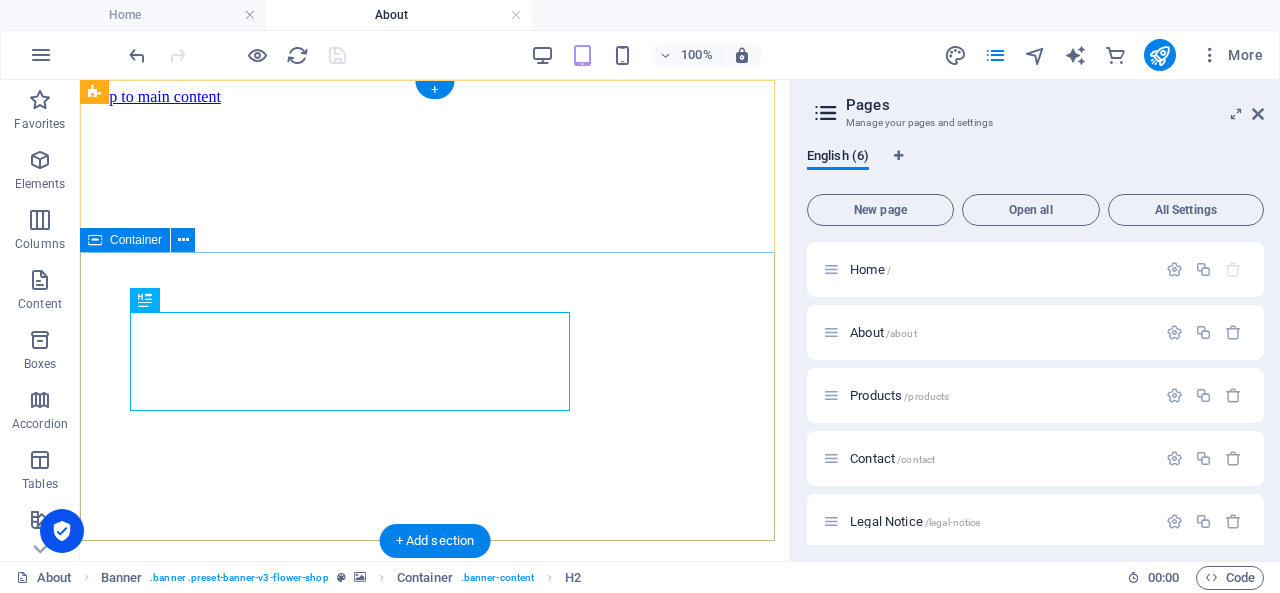 click on "Pages Manage your pages and settings English (6) New page Open all All Settings Home / About /about Products /products Contact /contact Legal Notice /legal-notice Privacy /privacy" at bounding box center (1035, 320) 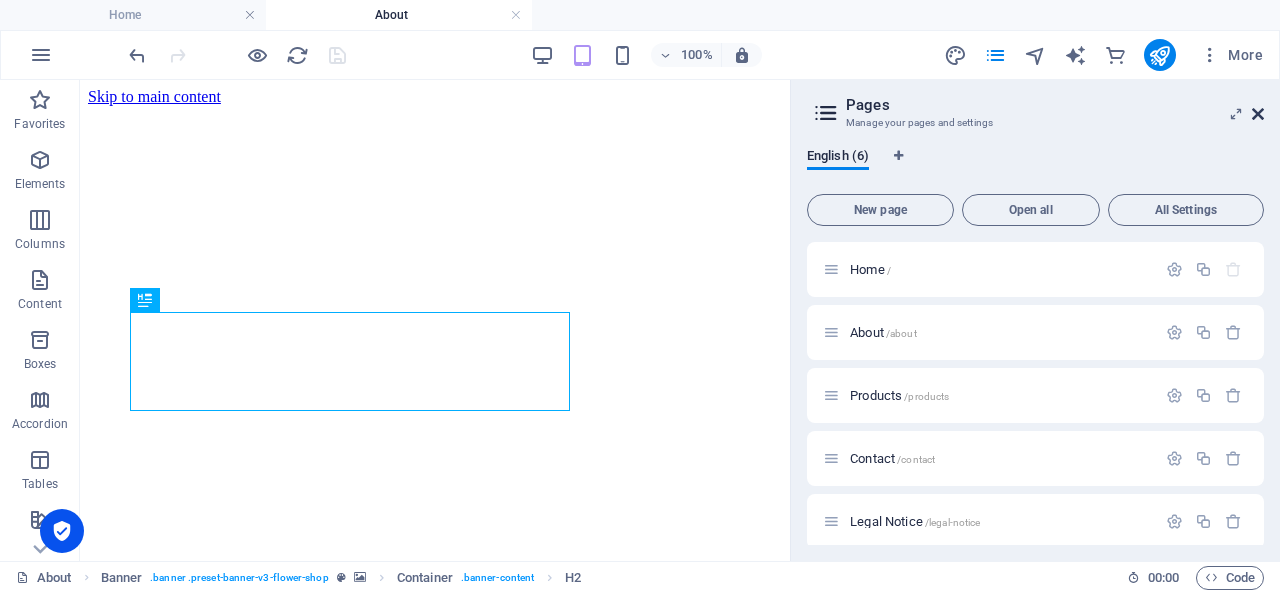 click at bounding box center (1258, 114) 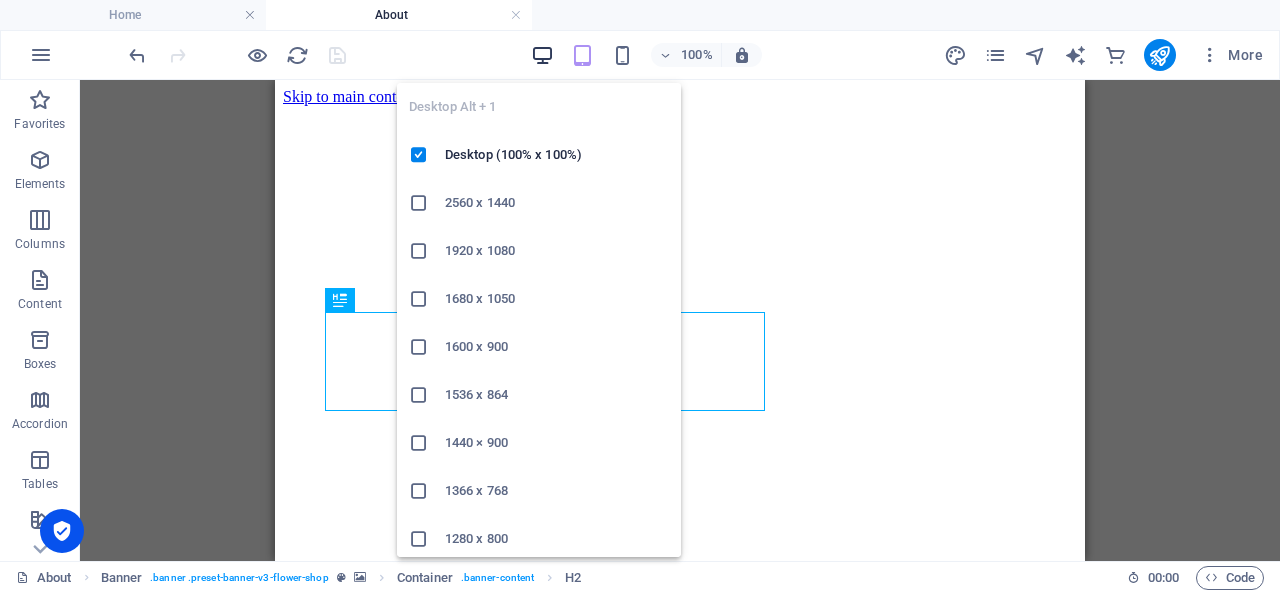click at bounding box center (542, 55) 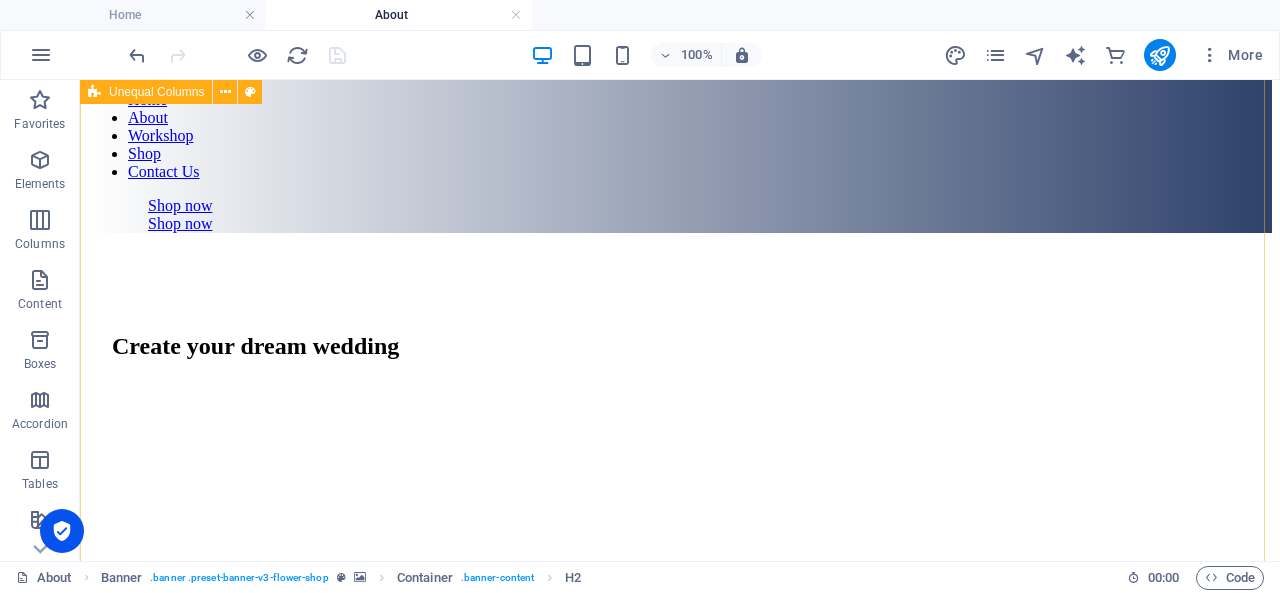 scroll, scrollTop: 818, scrollLeft: 0, axis: vertical 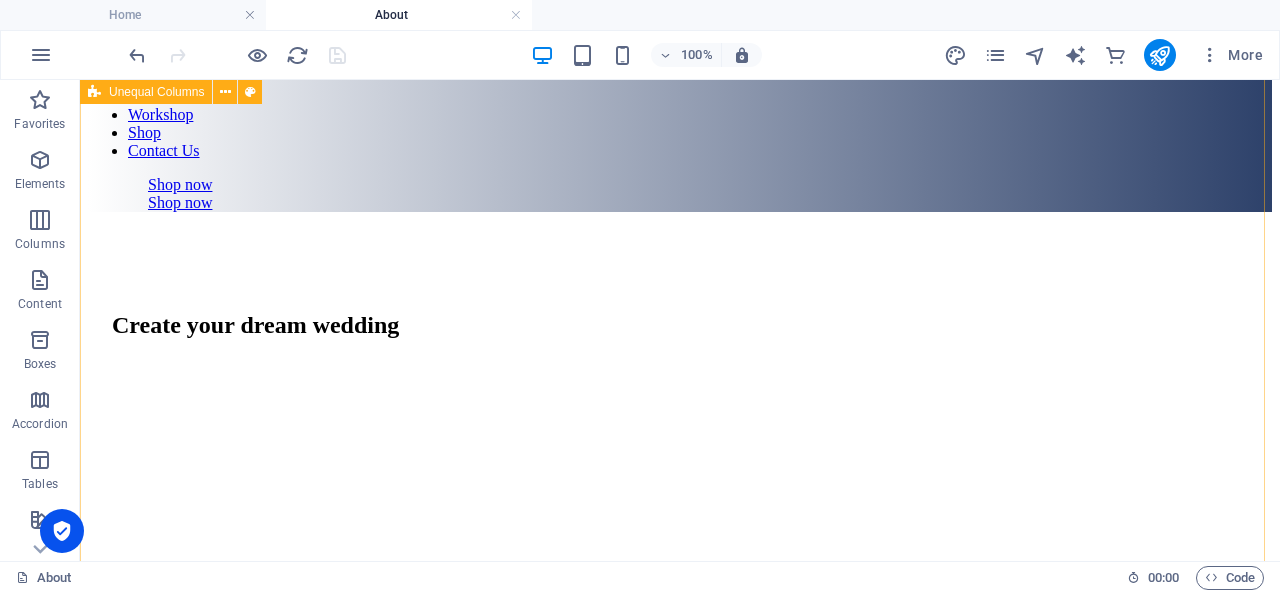 click at bounding box center [94, 92] 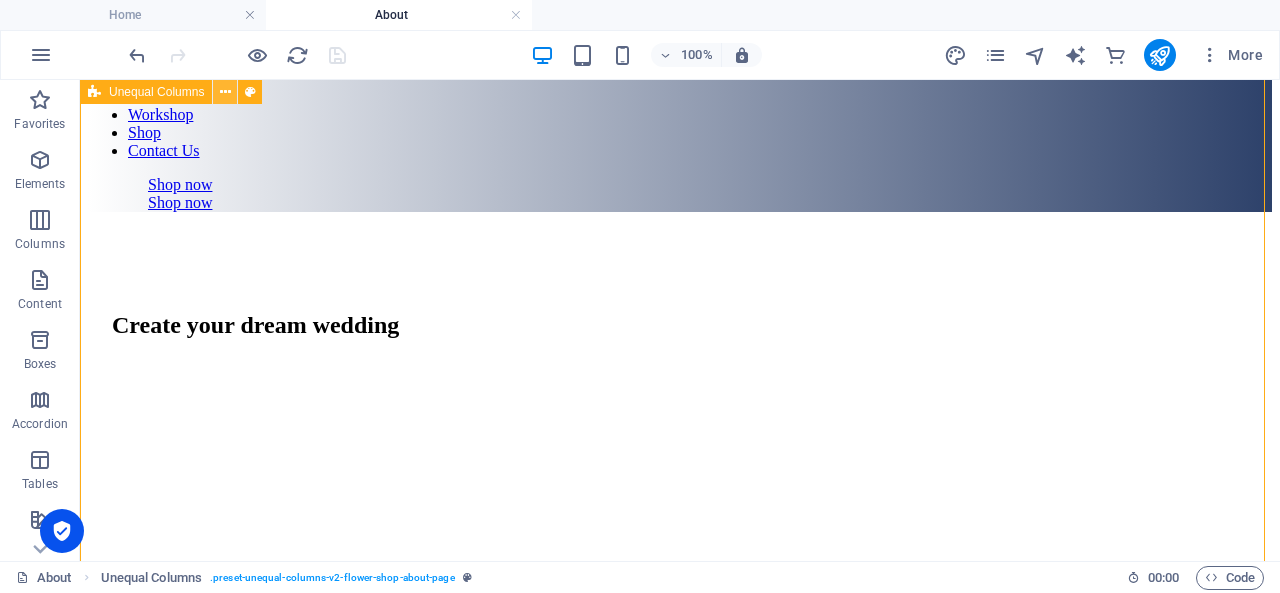 click at bounding box center (225, 92) 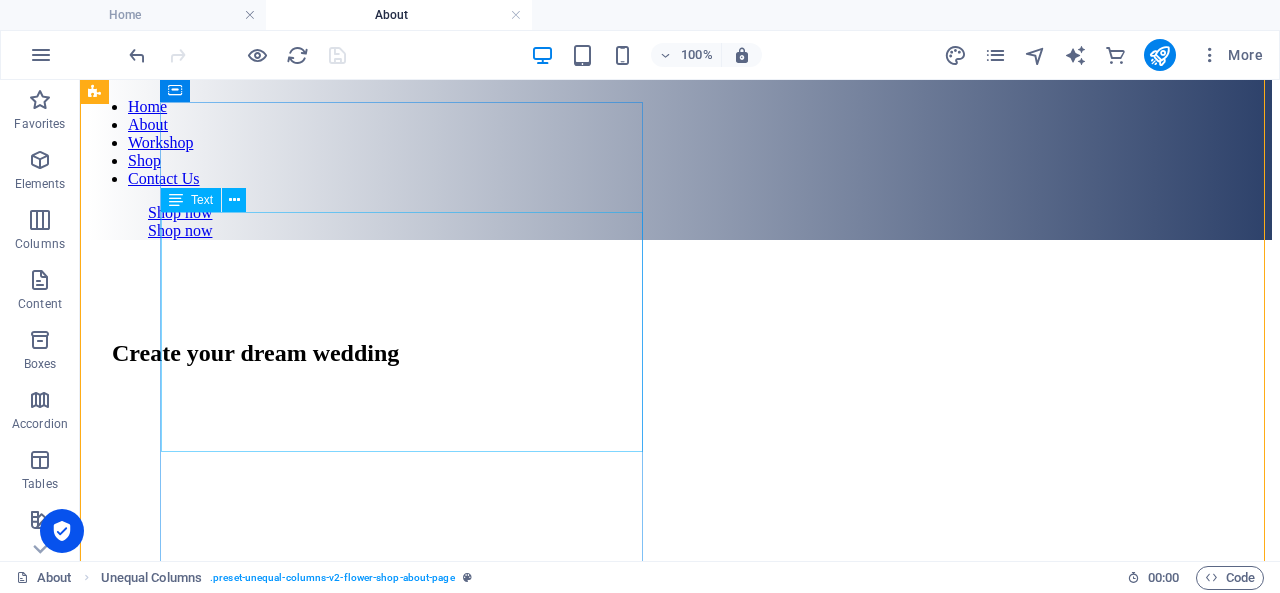 scroll, scrollTop: 792, scrollLeft: 0, axis: vertical 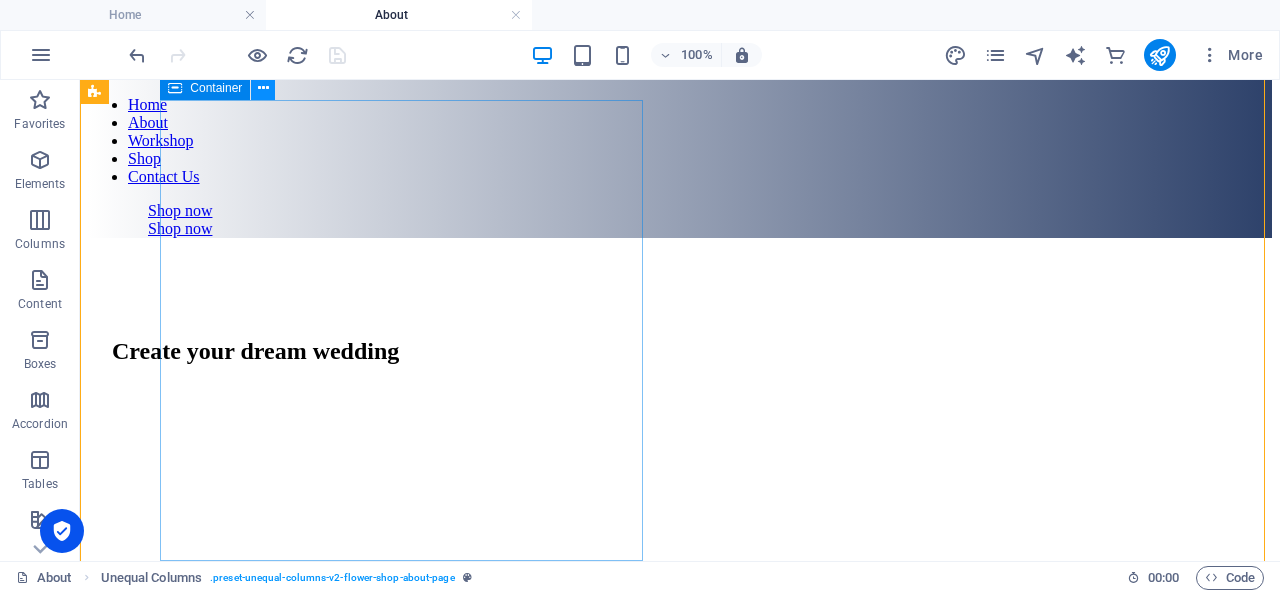 click at bounding box center [263, 88] 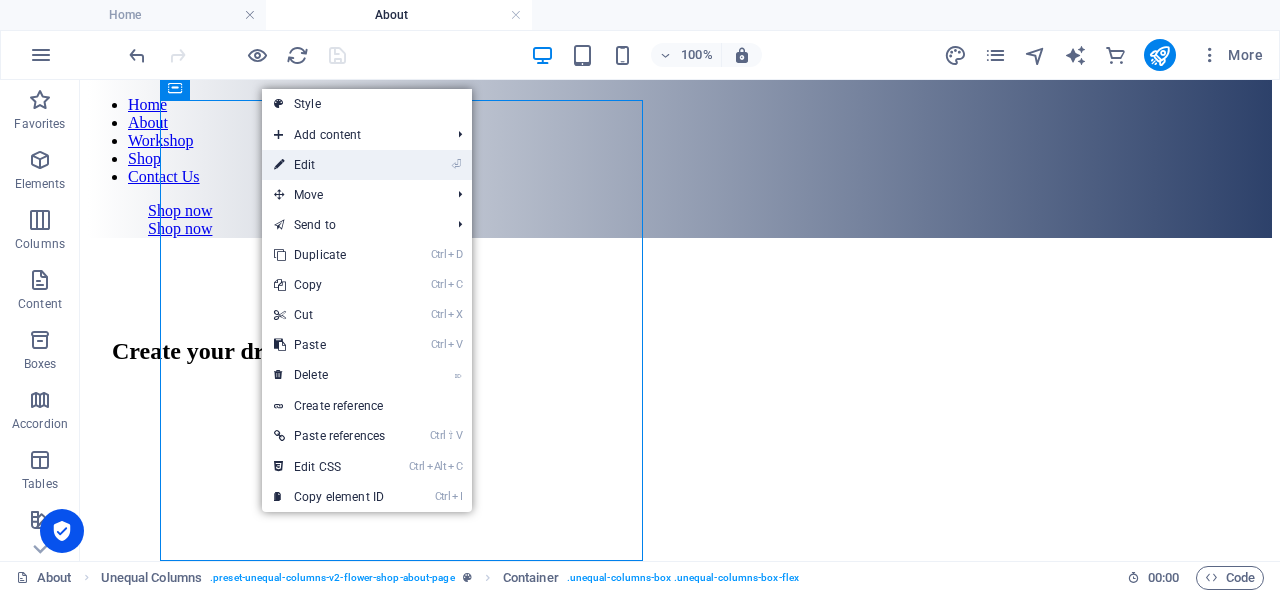 click on "⏎  Edit" at bounding box center [329, 165] 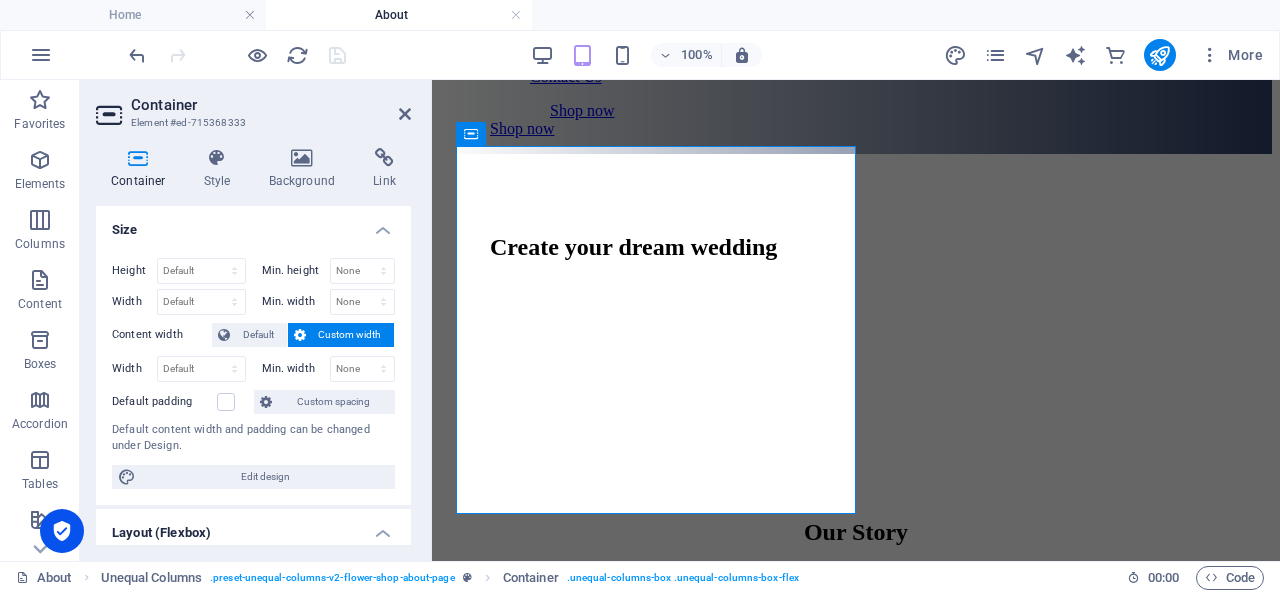 scroll, scrollTop: 582, scrollLeft: 0, axis: vertical 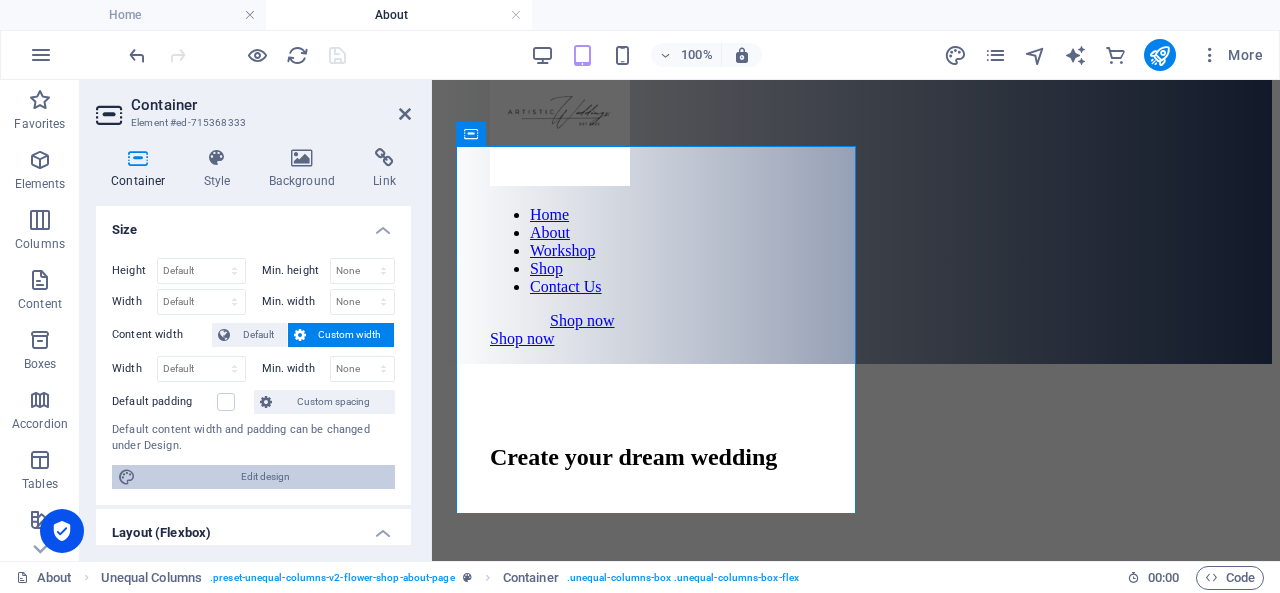 click on "Edit design" at bounding box center (265, 477) 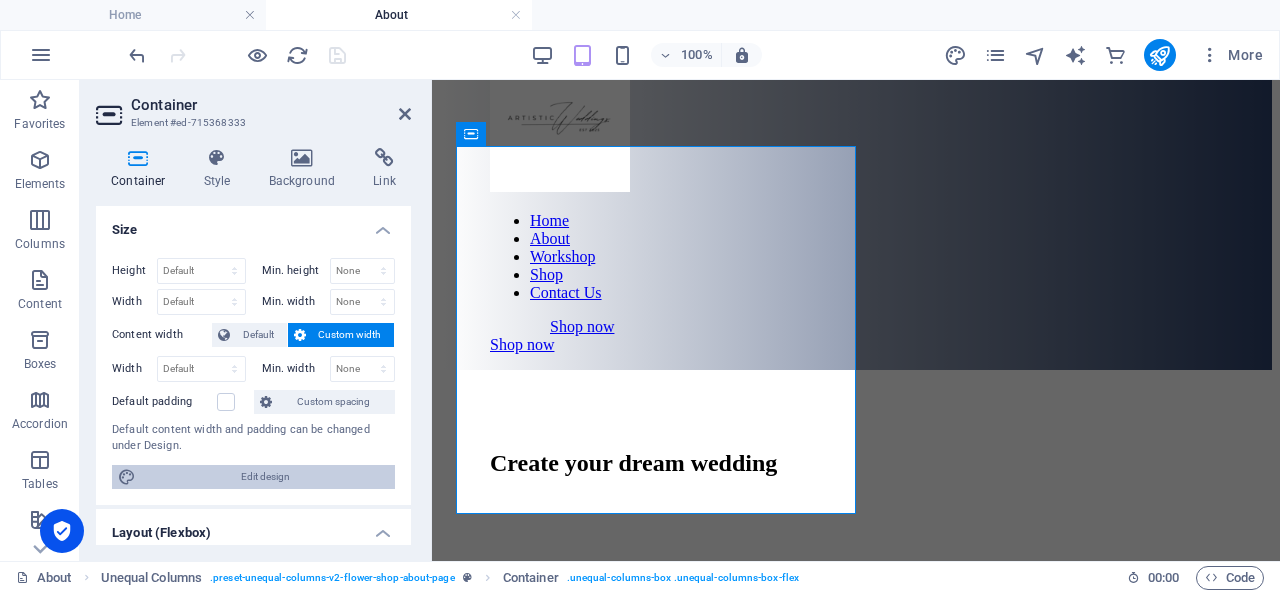 select on "px" 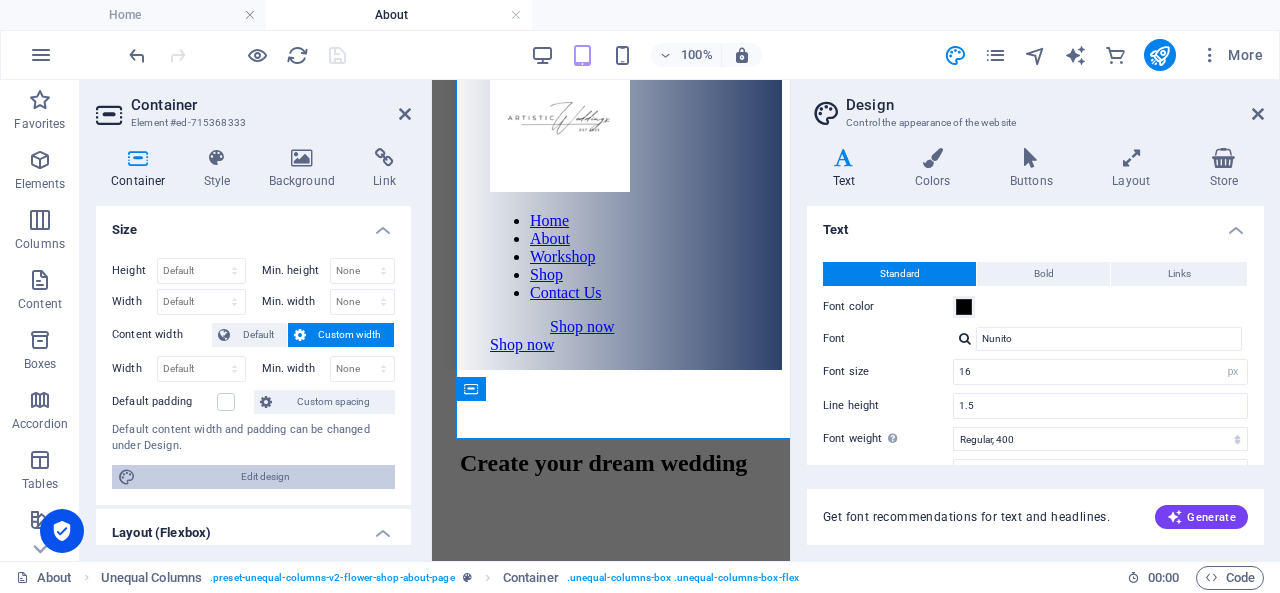 scroll, scrollTop: 657, scrollLeft: 0, axis: vertical 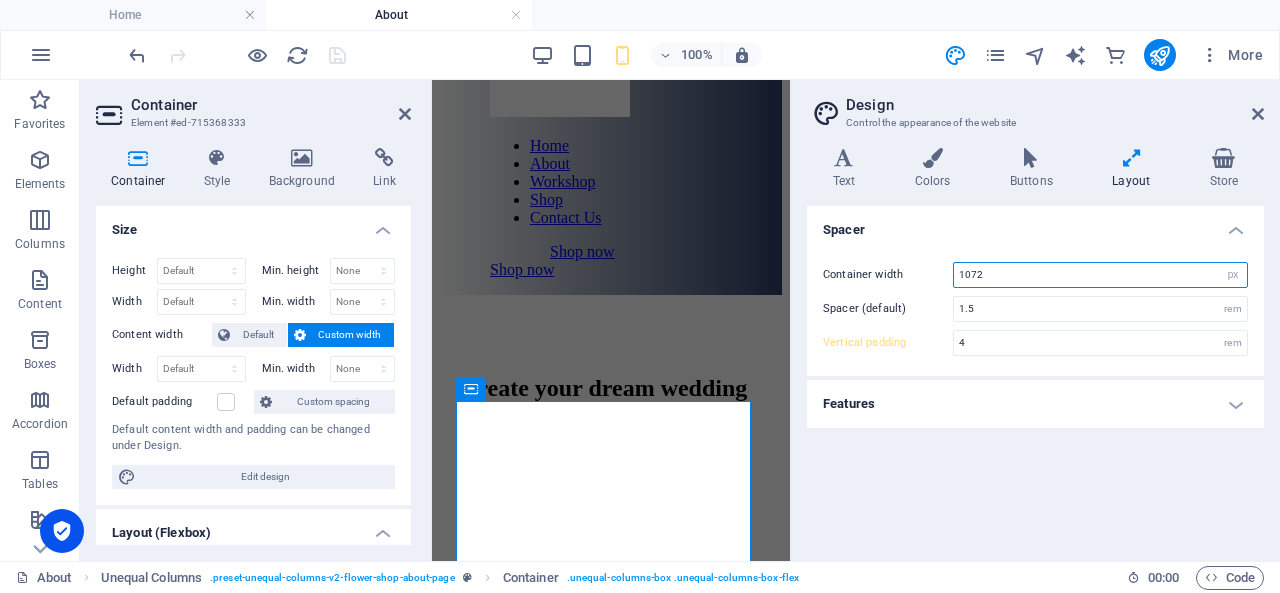 click on "1072" at bounding box center (1100, 275) 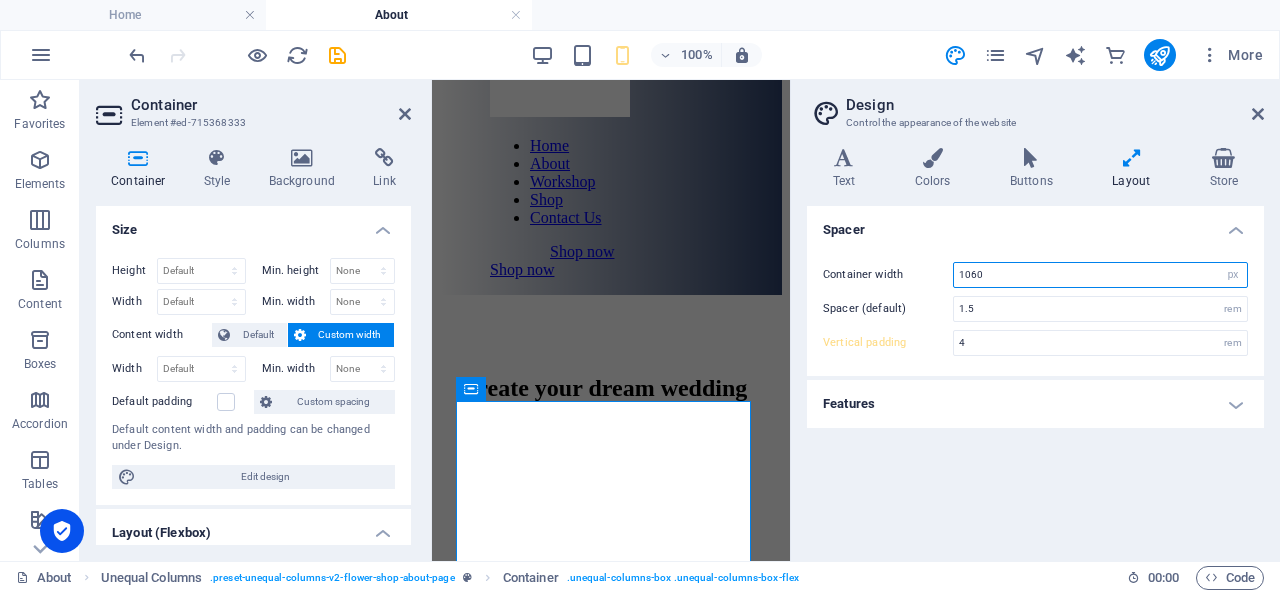 type on "10" 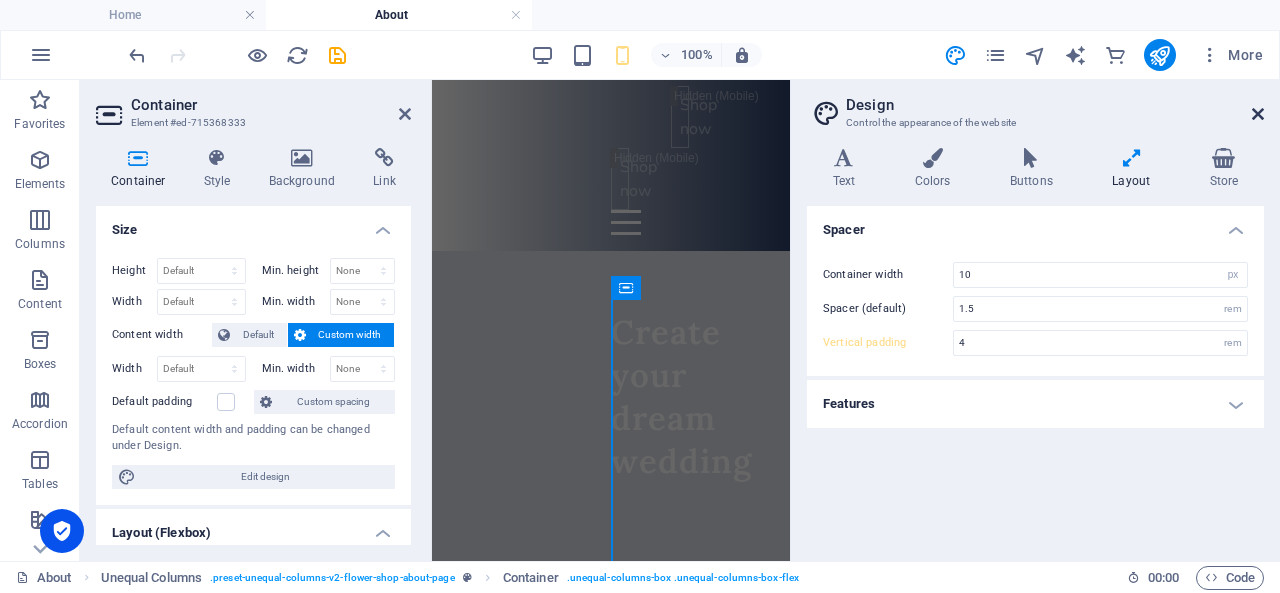 click at bounding box center (1258, 114) 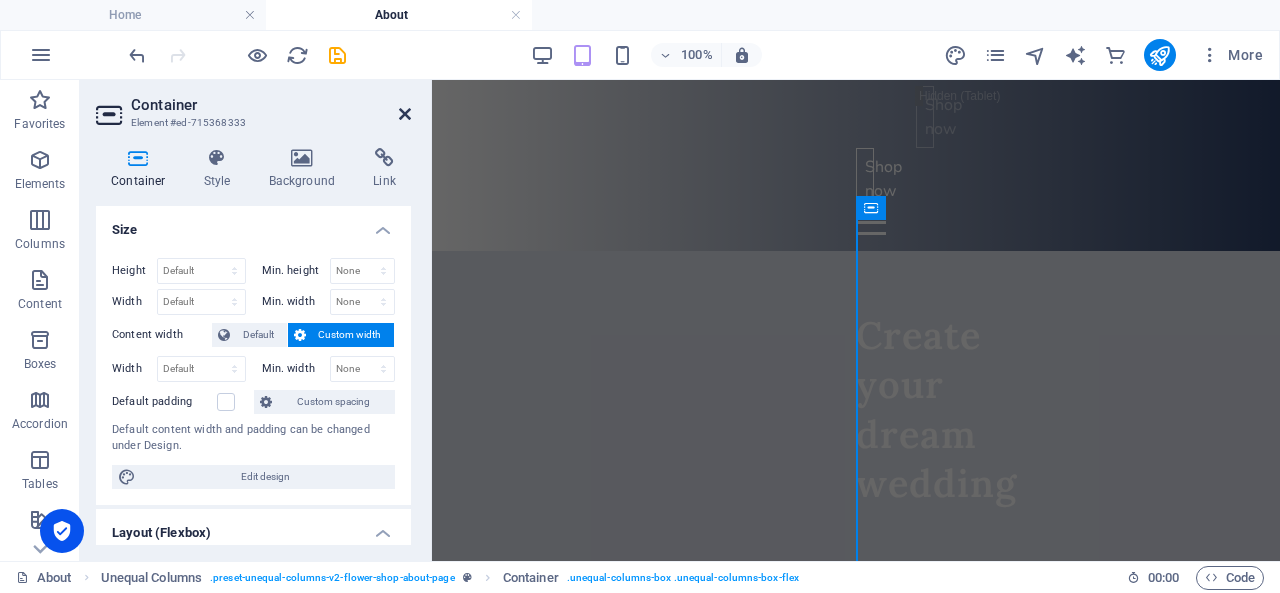click at bounding box center [405, 114] 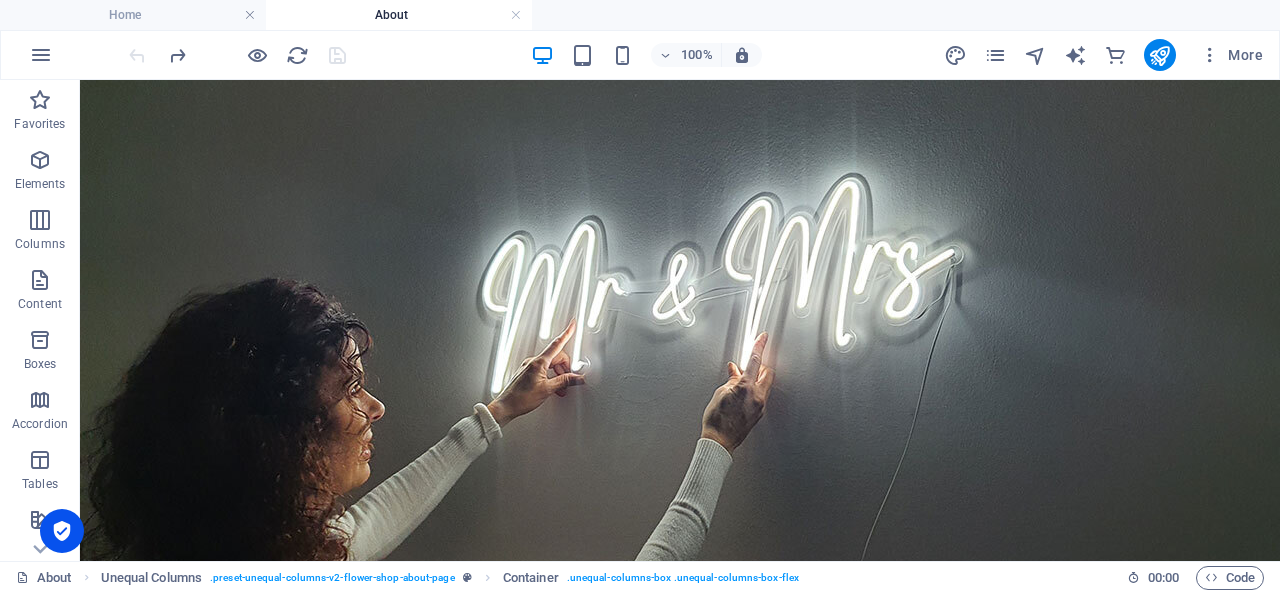 scroll, scrollTop: 0, scrollLeft: 0, axis: both 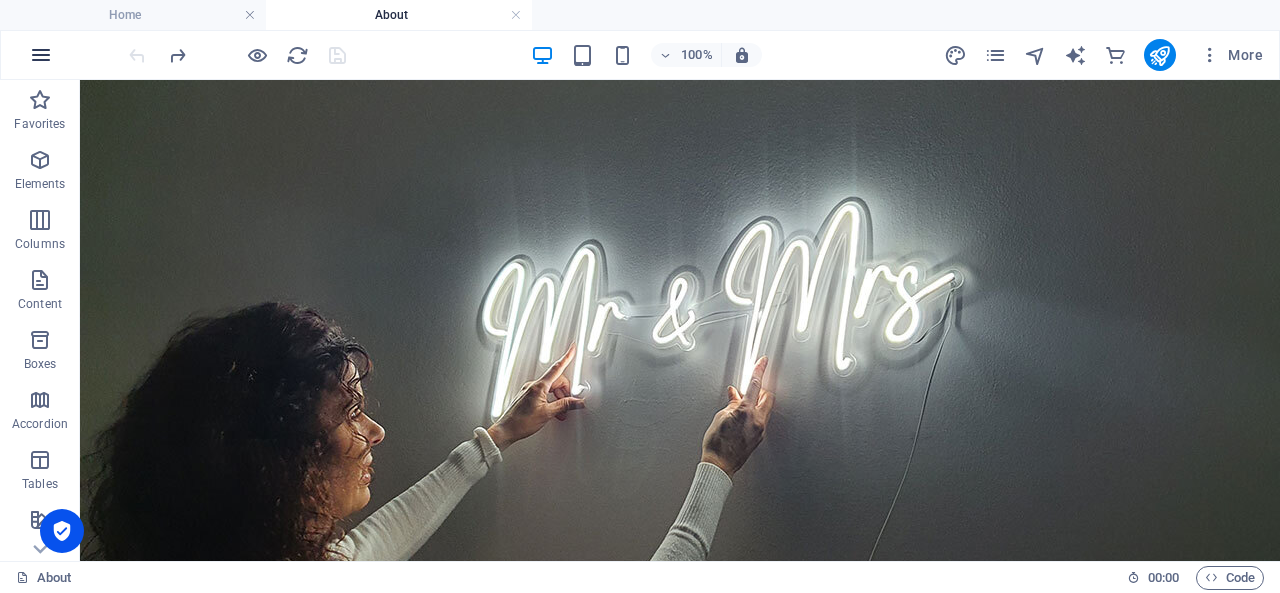 click at bounding box center [41, 55] 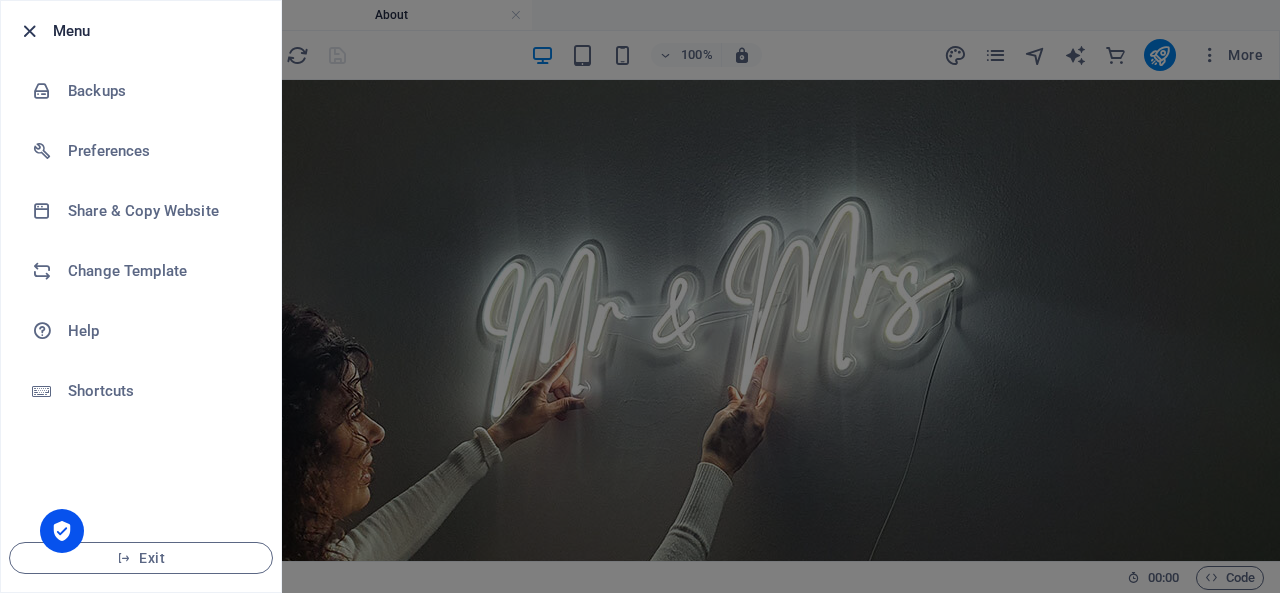 click at bounding box center [29, 31] 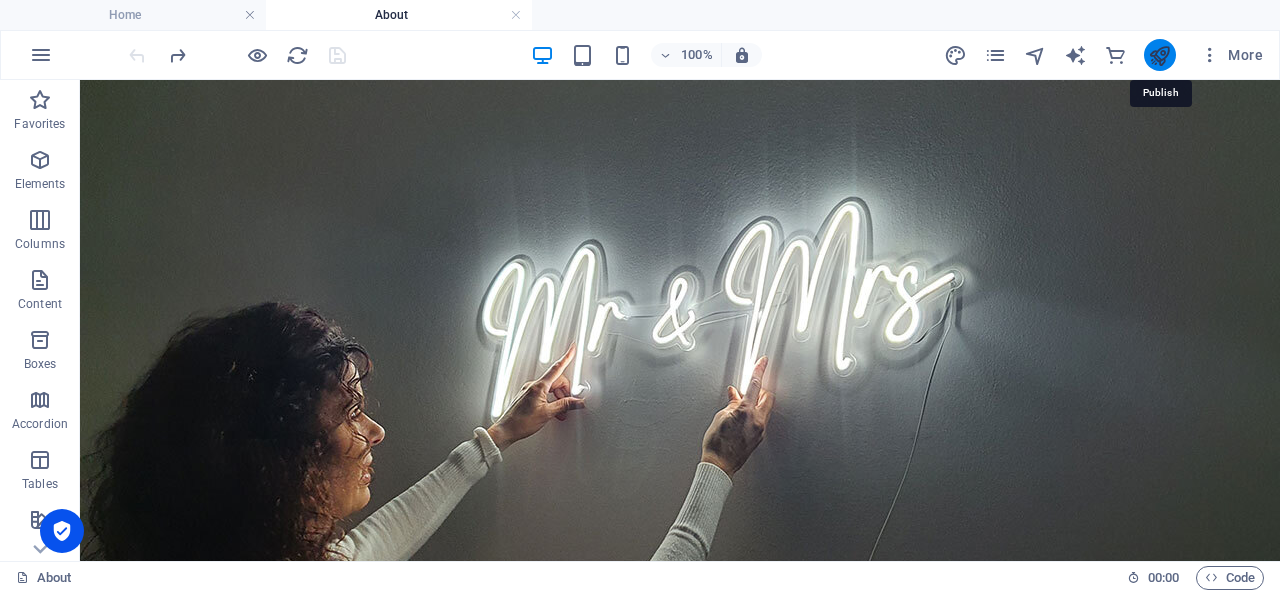 click at bounding box center (1159, 55) 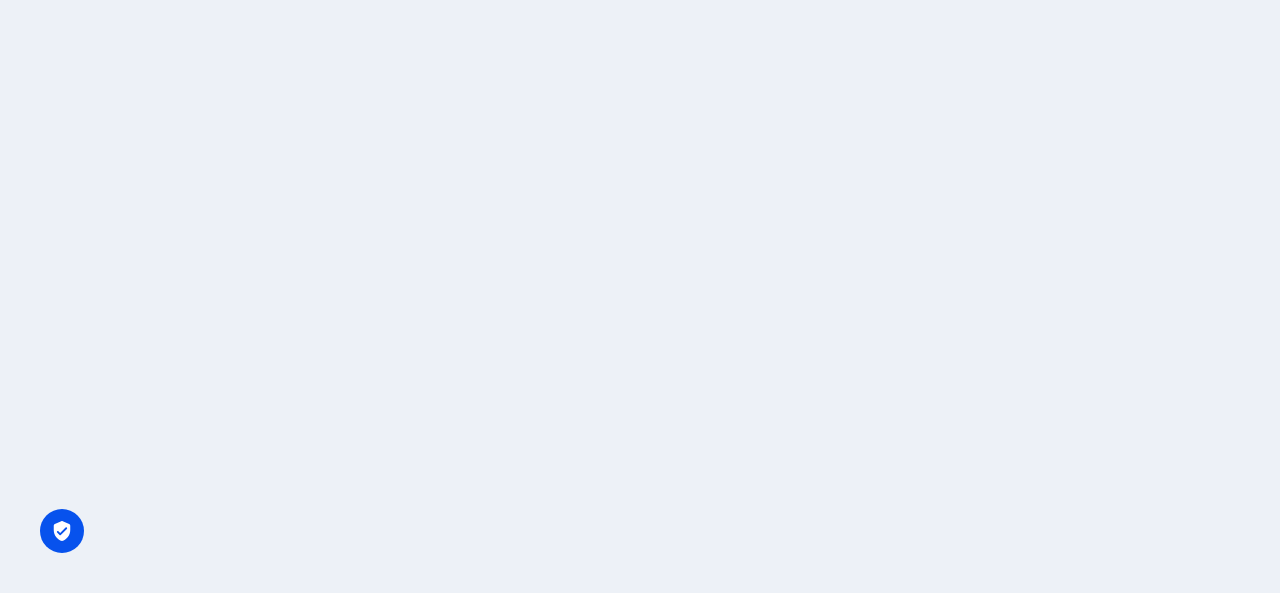 scroll, scrollTop: 0, scrollLeft: 0, axis: both 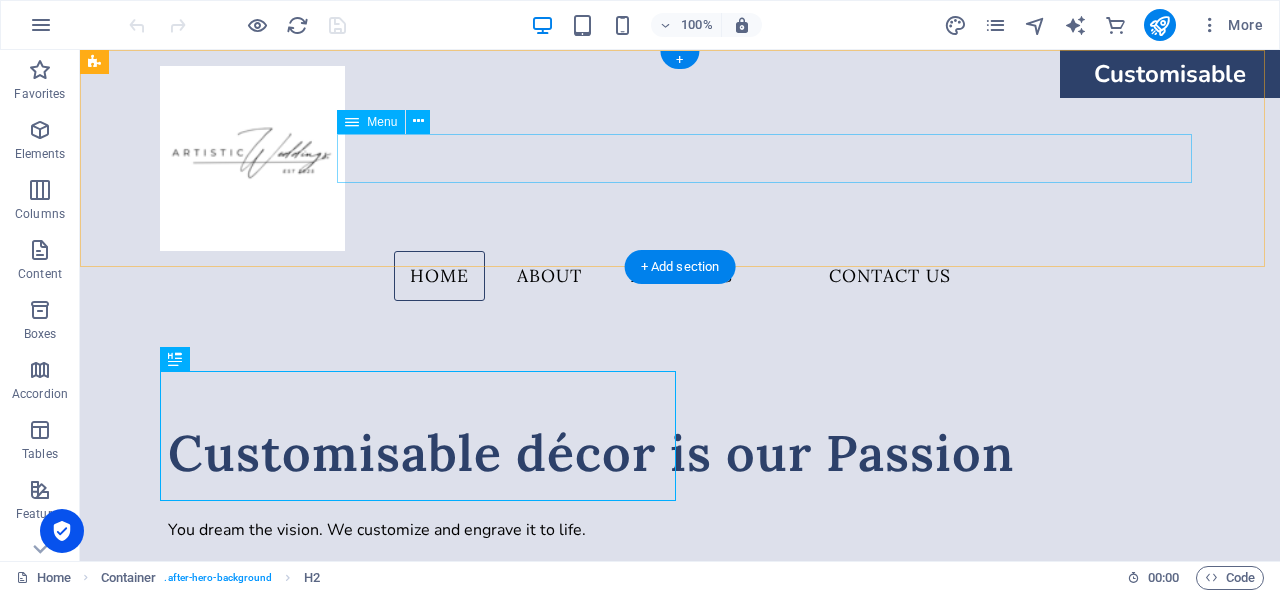 click on "Home About Products Contact Us" at bounding box center (680, 276) 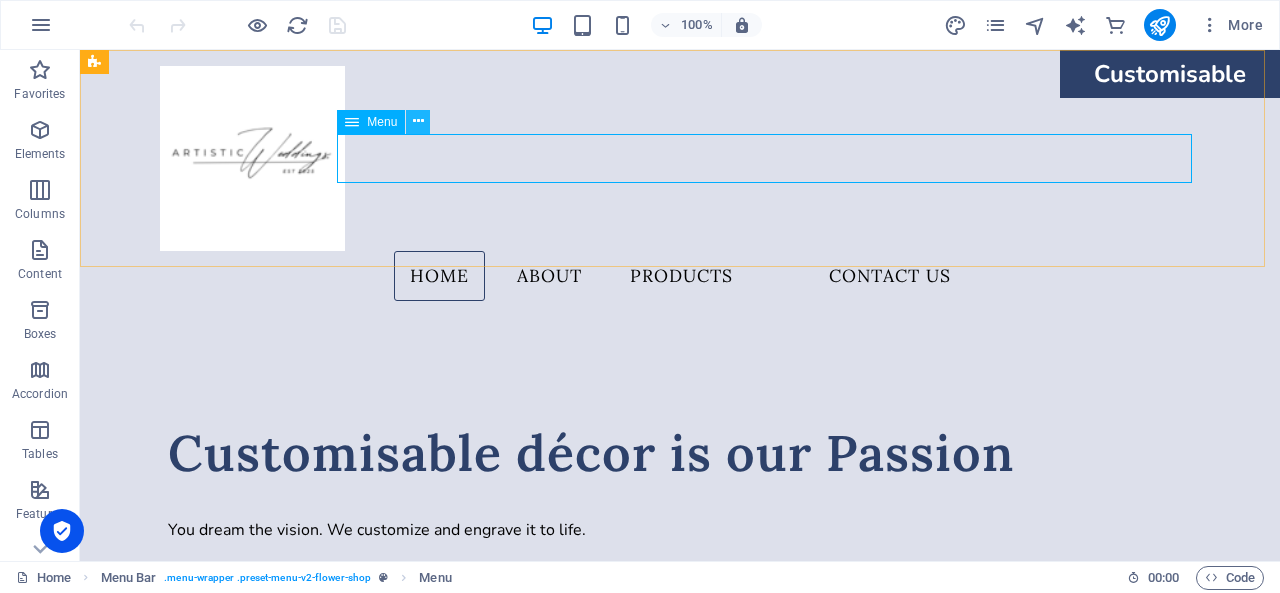 click at bounding box center [418, 122] 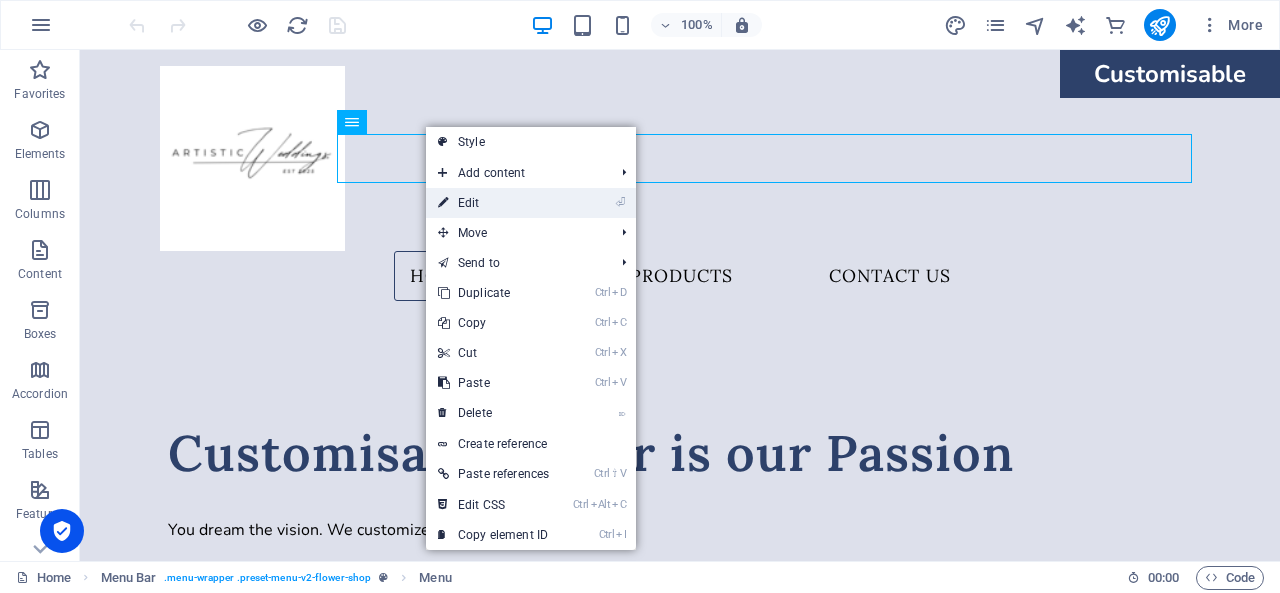 click on "⏎  Edit" at bounding box center (493, 203) 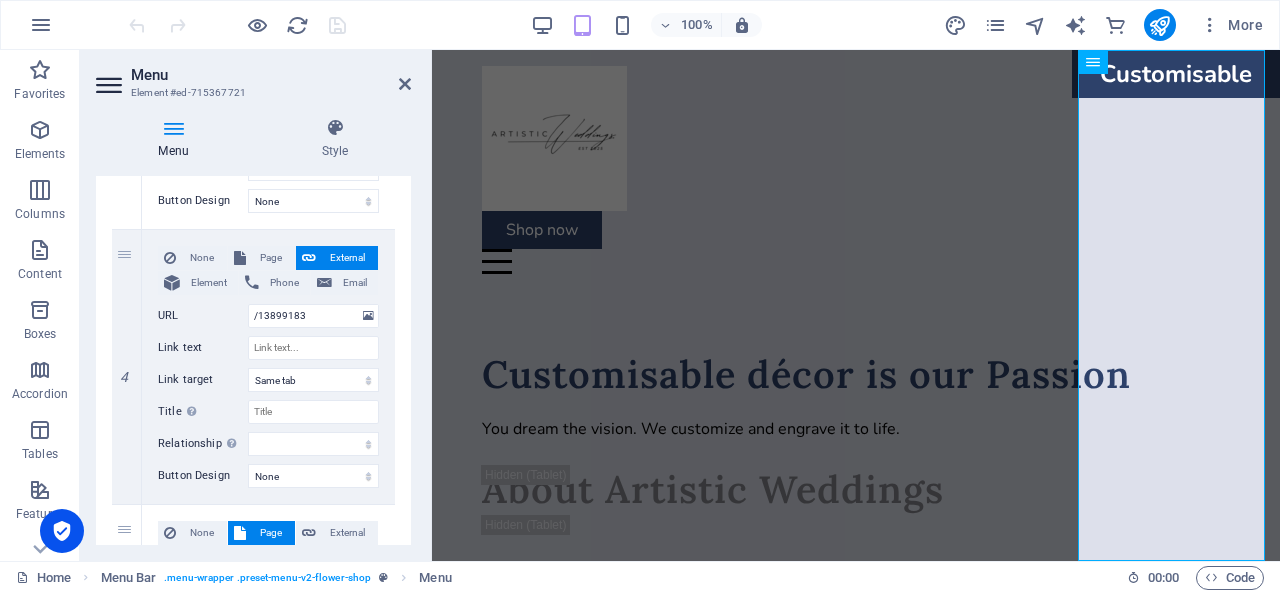scroll, scrollTop: 960, scrollLeft: 0, axis: vertical 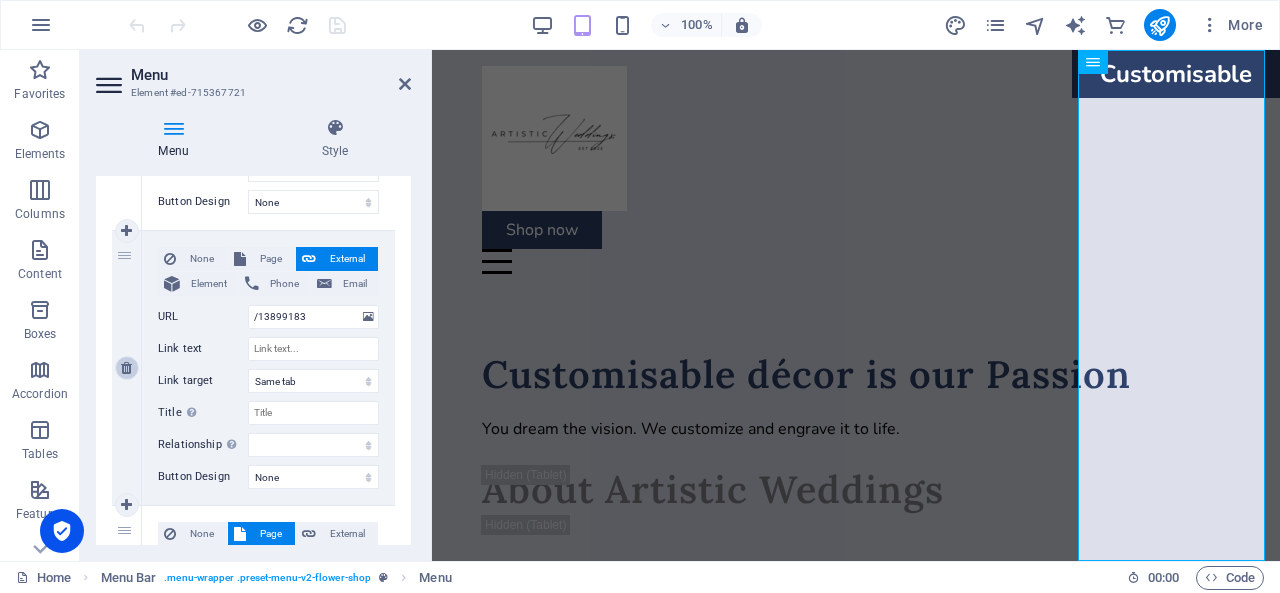 click at bounding box center (126, 368) 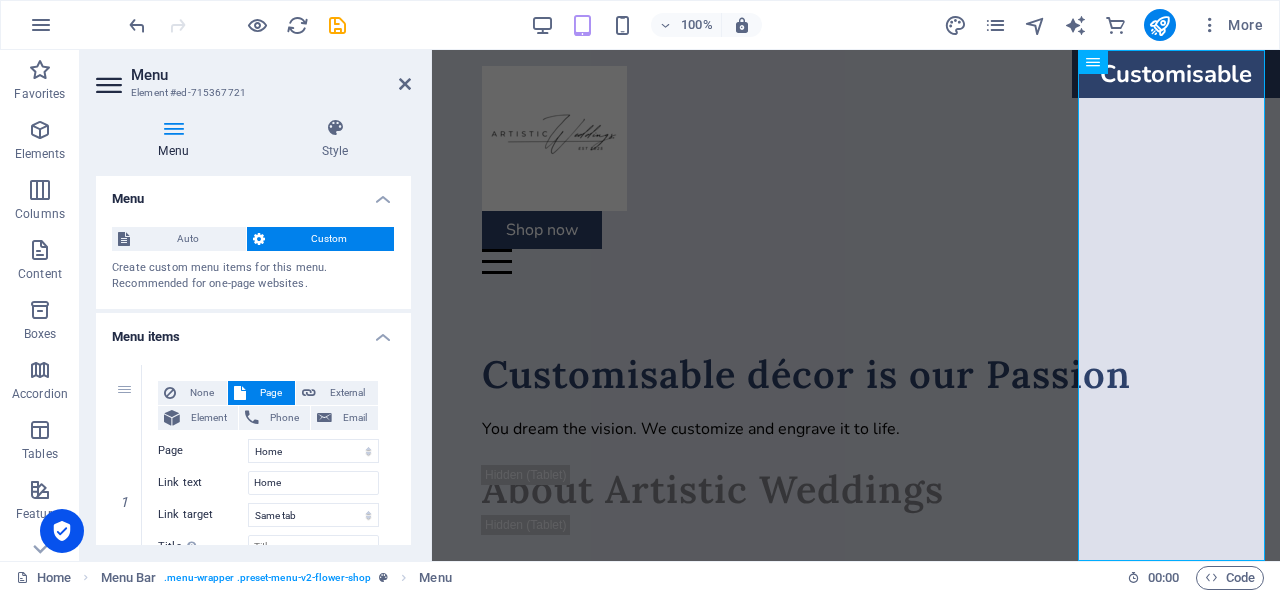 scroll, scrollTop: 0, scrollLeft: 0, axis: both 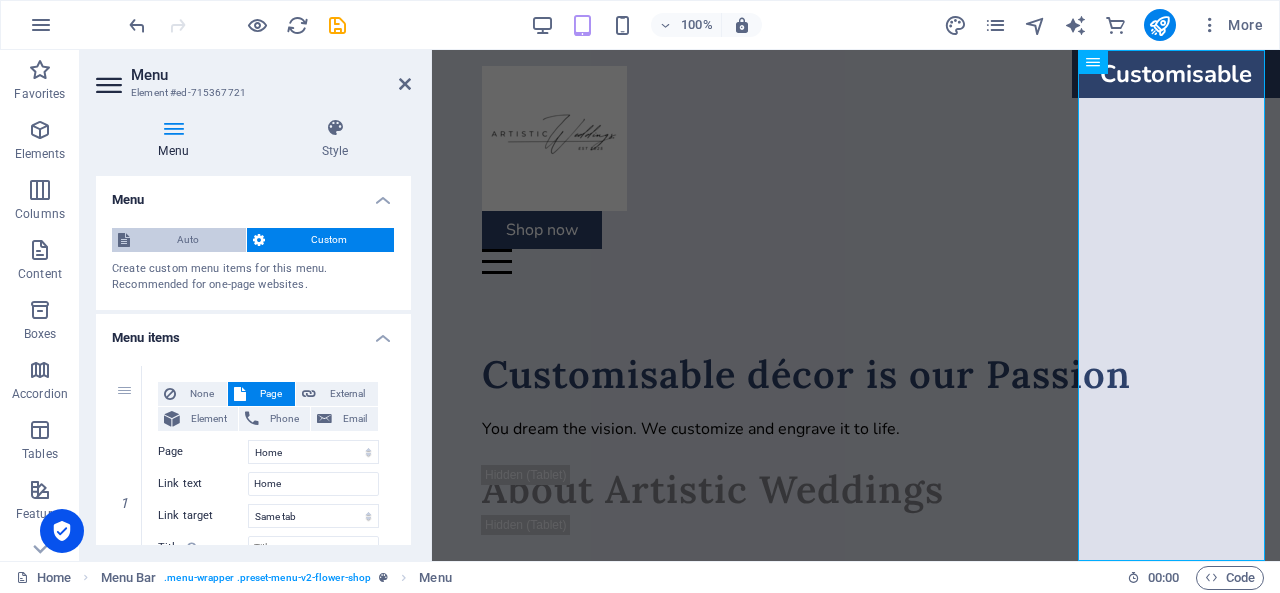 click on "Auto" at bounding box center (188, 240) 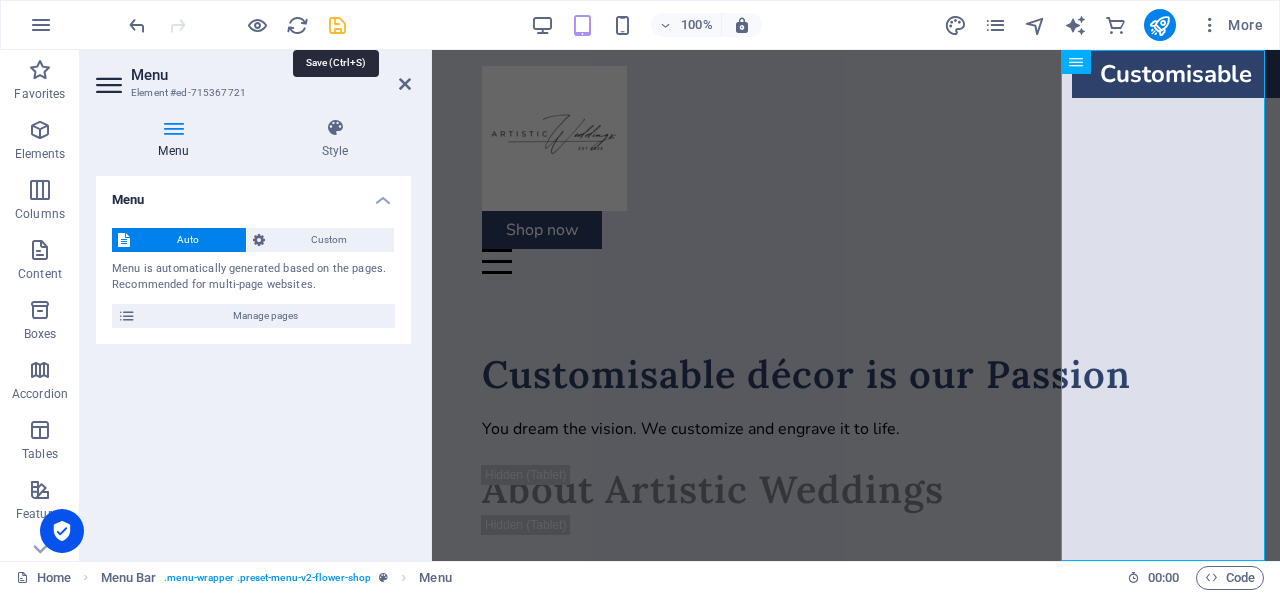 click at bounding box center [337, 25] 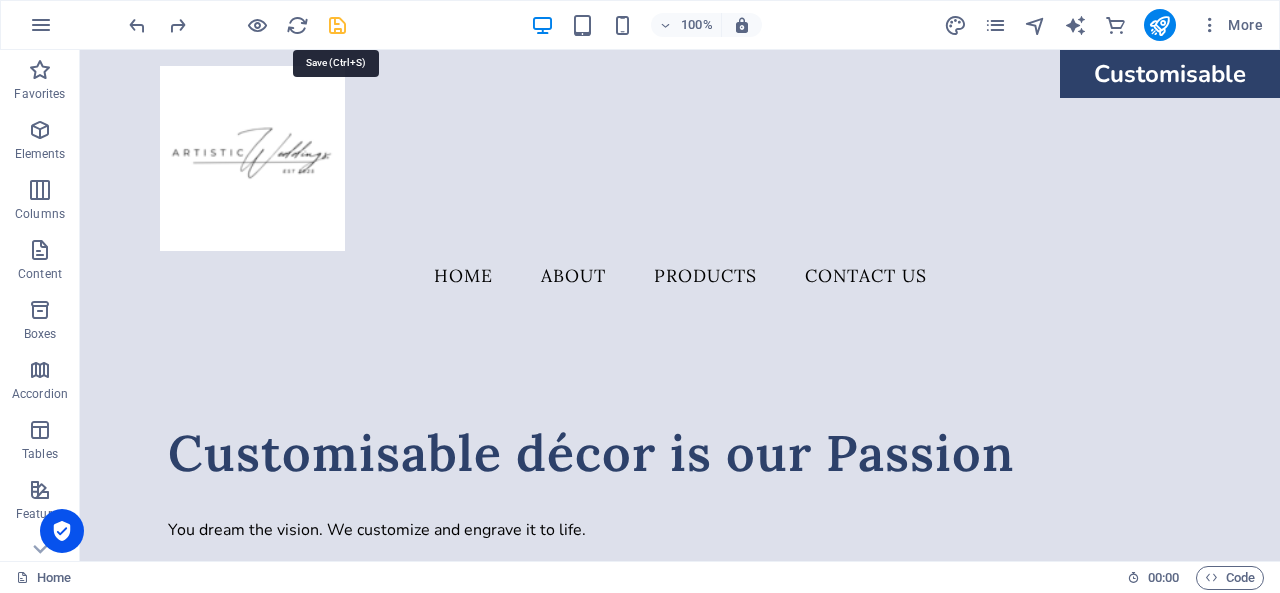 click at bounding box center (337, 25) 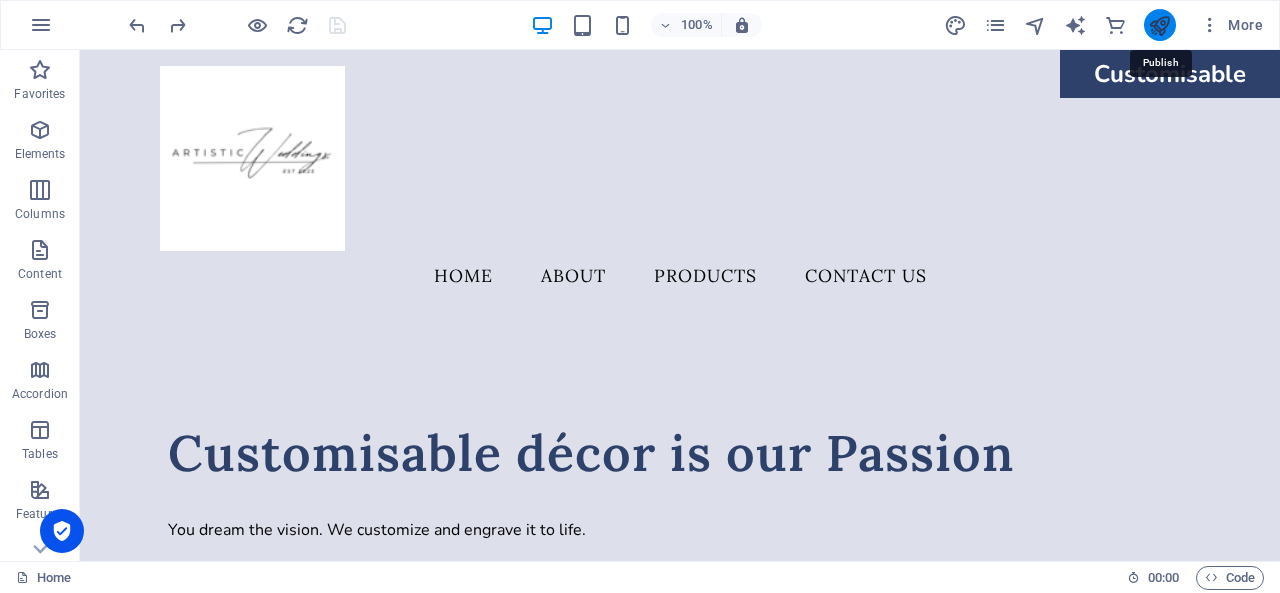 click at bounding box center (1159, 25) 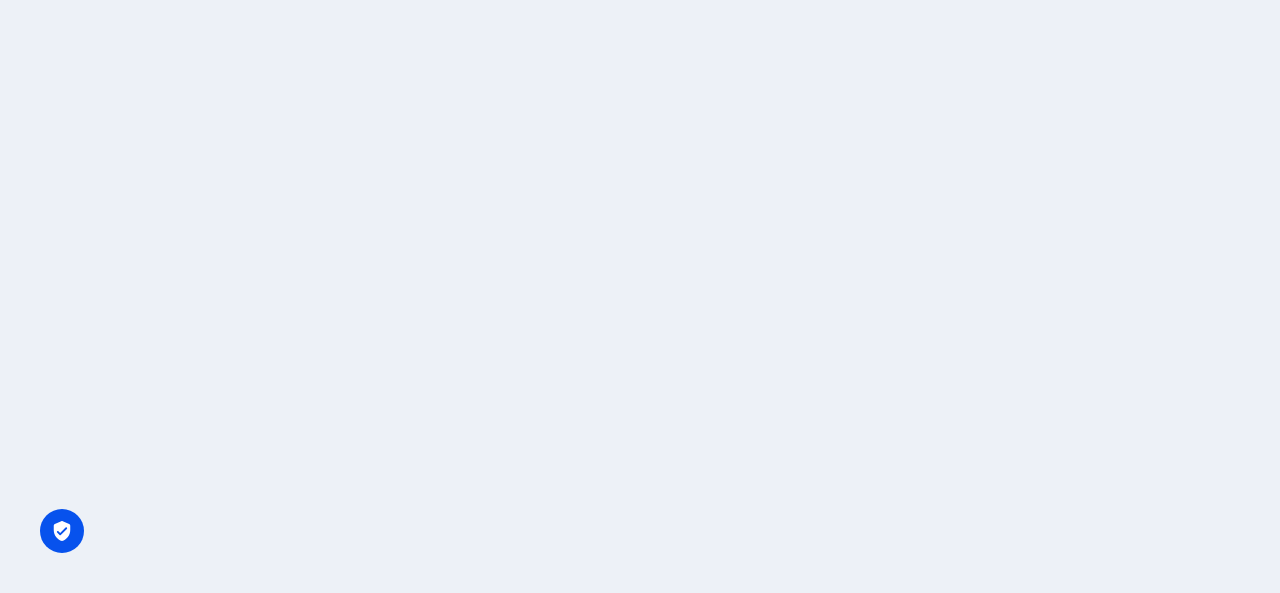 scroll, scrollTop: 0, scrollLeft: 0, axis: both 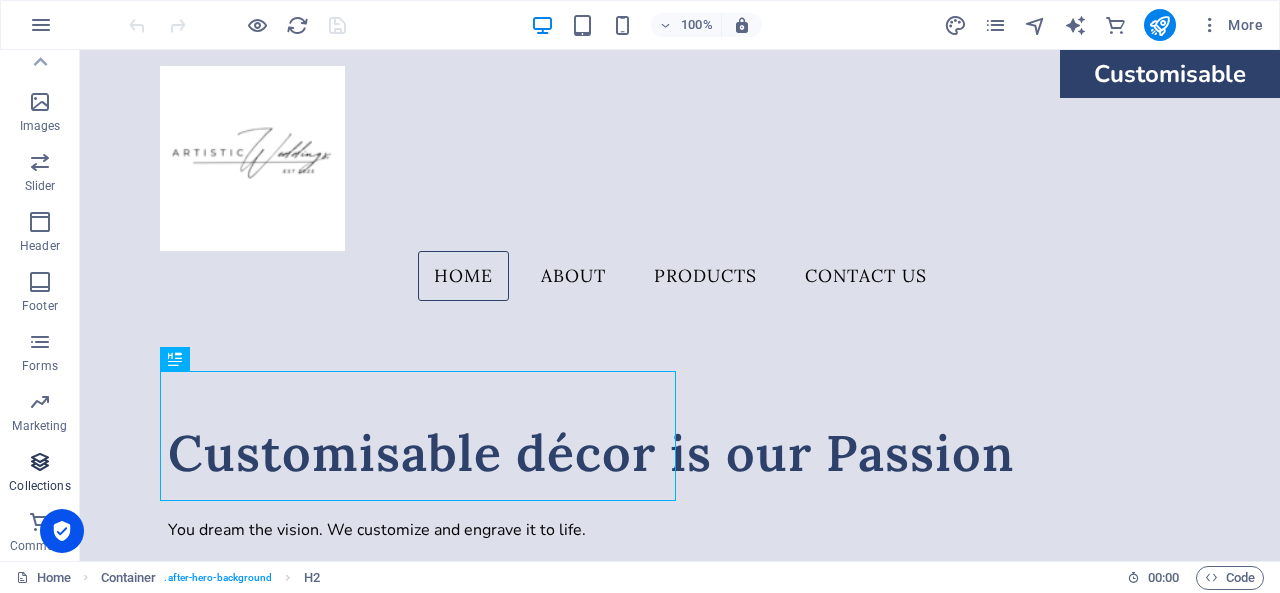 click at bounding box center [40, 462] 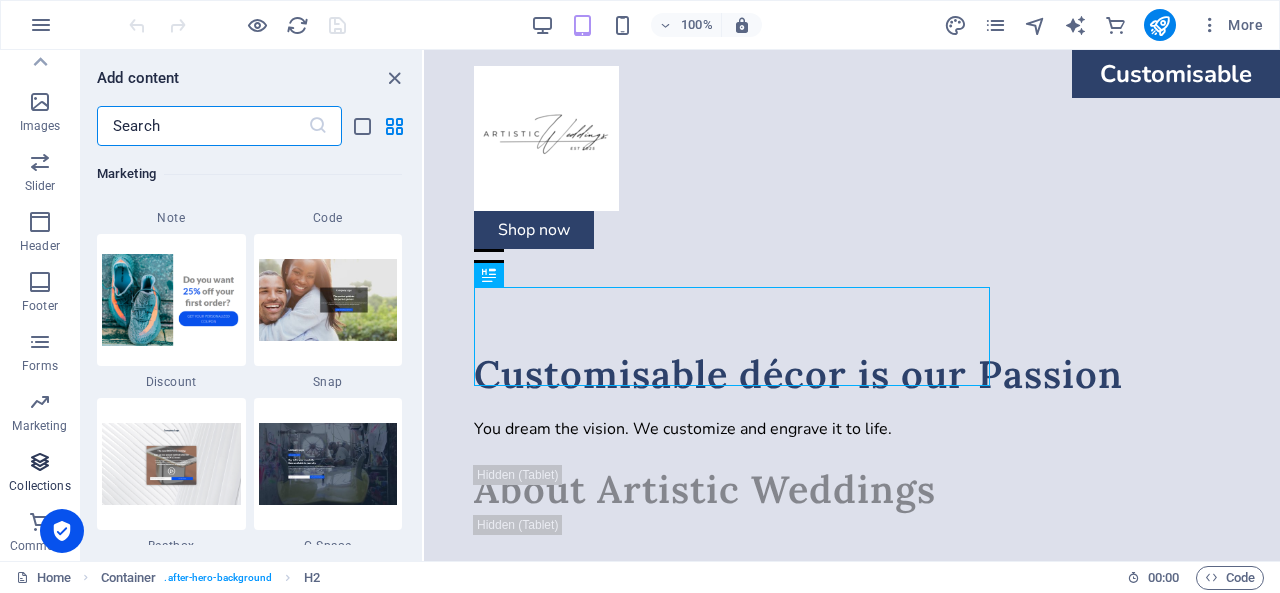 scroll, scrollTop: 18142, scrollLeft: 0, axis: vertical 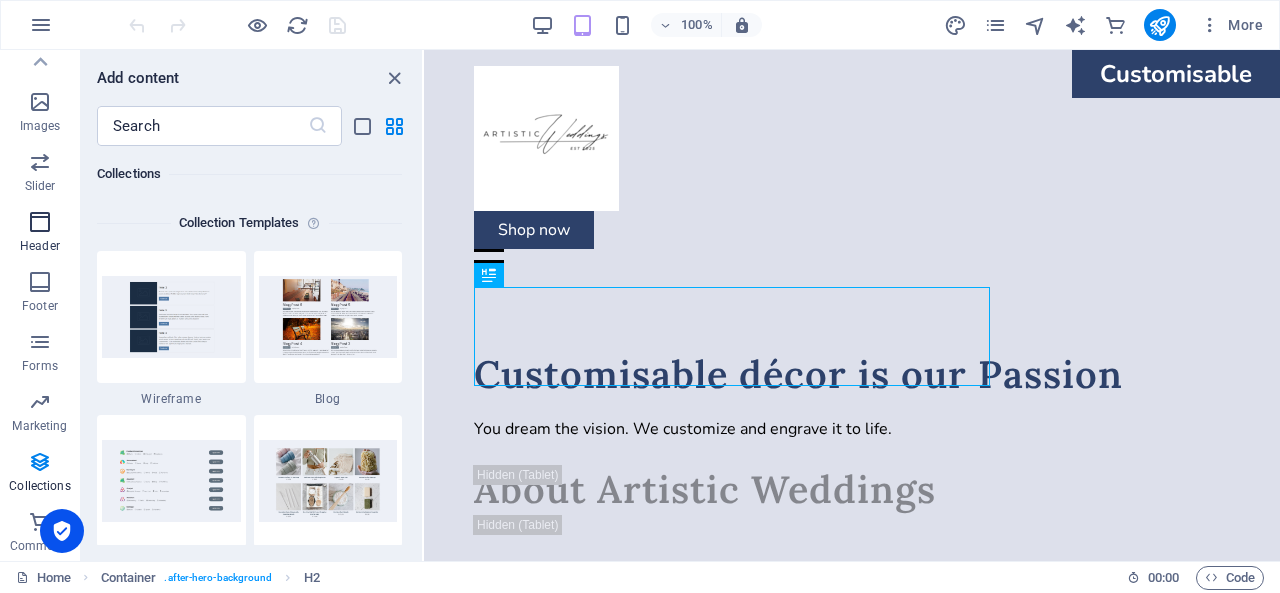 click at bounding box center [40, 222] 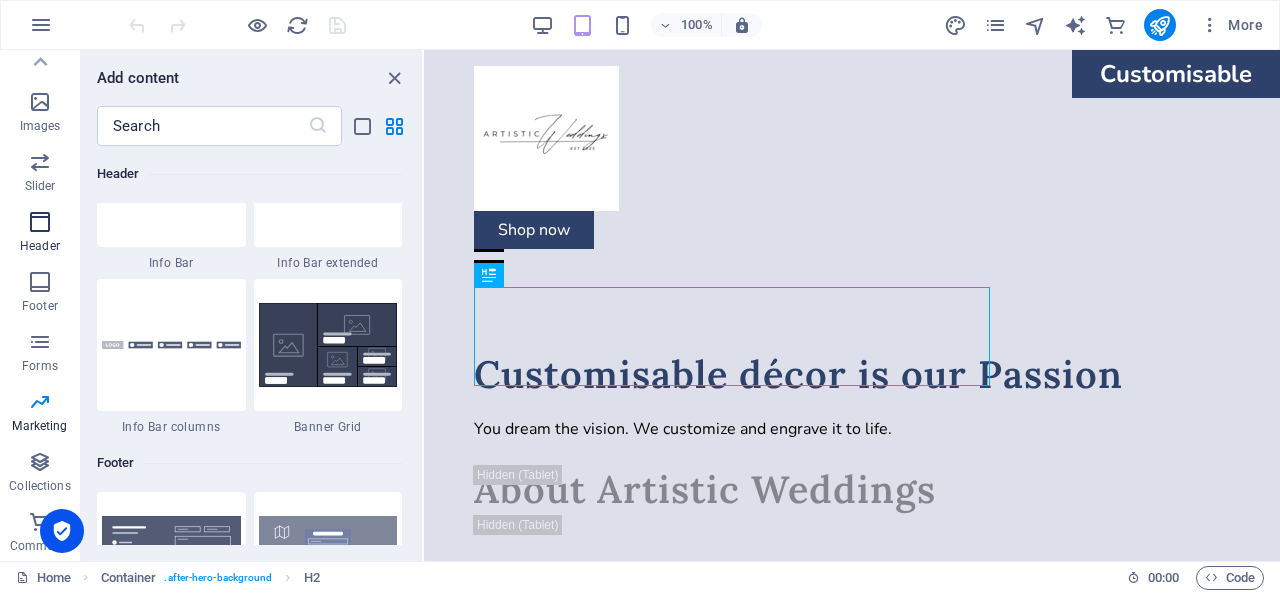 scroll, scrollTop: 11878, scrollLeft: 0, axis: vertical 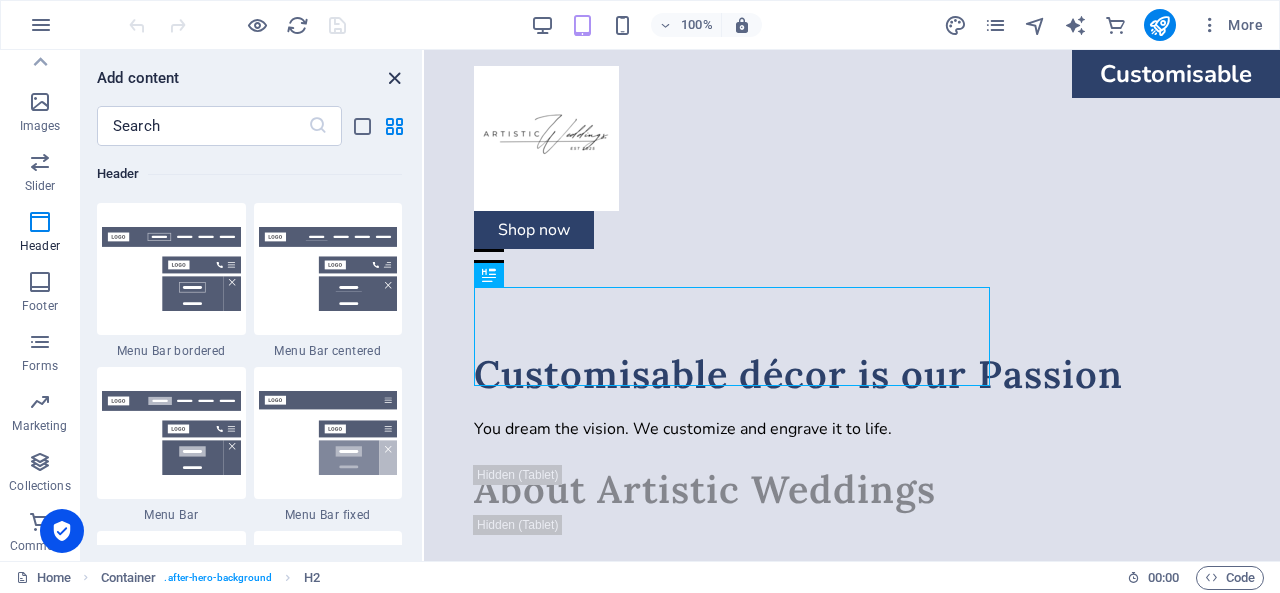 click at bounding box center [394, 78] 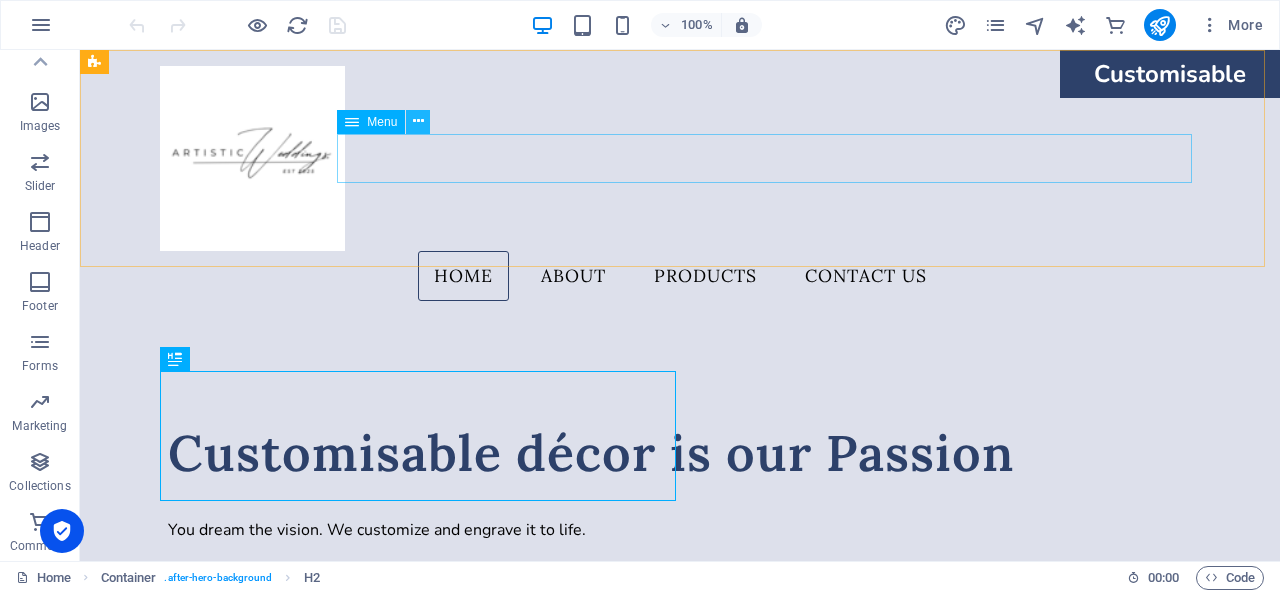 click at bounding box center (418, 121) 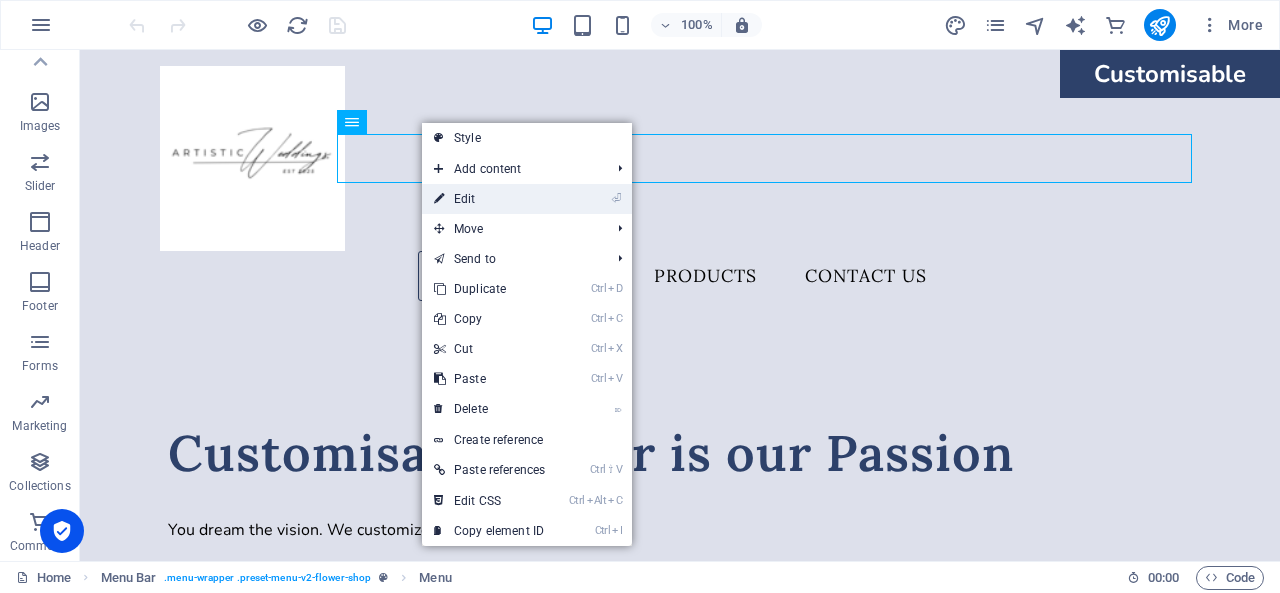 click on "⏎  Edit" at bounding box center [489, 199] 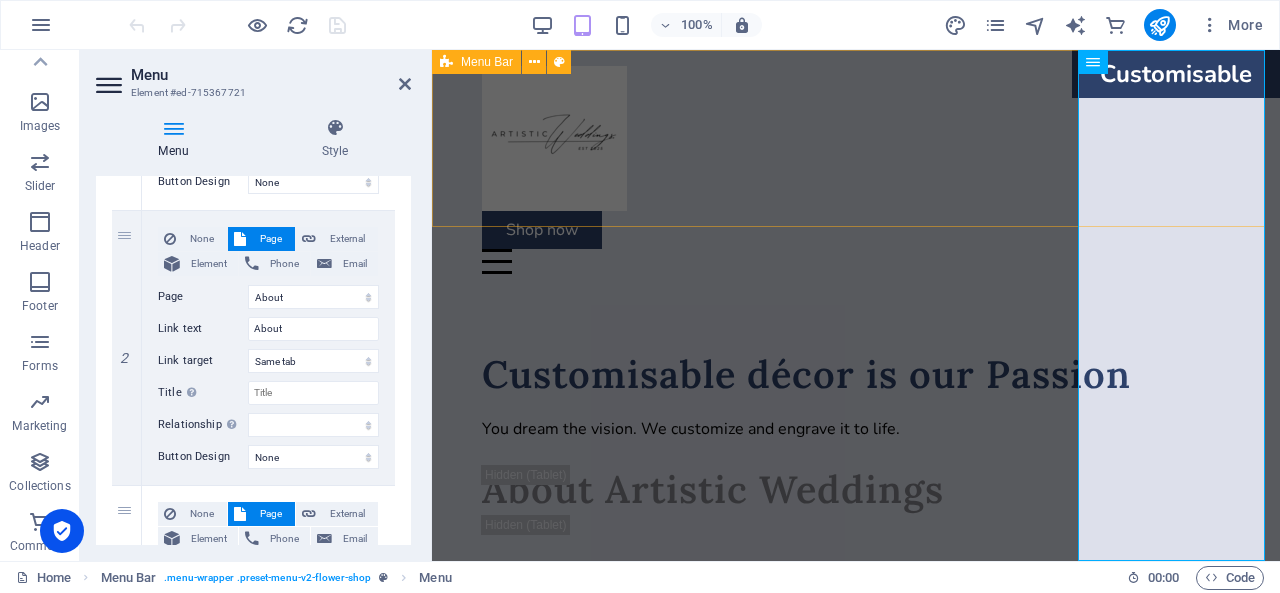 scroll, scrollTop: 431, scrollLeft: 0, axis: vertical 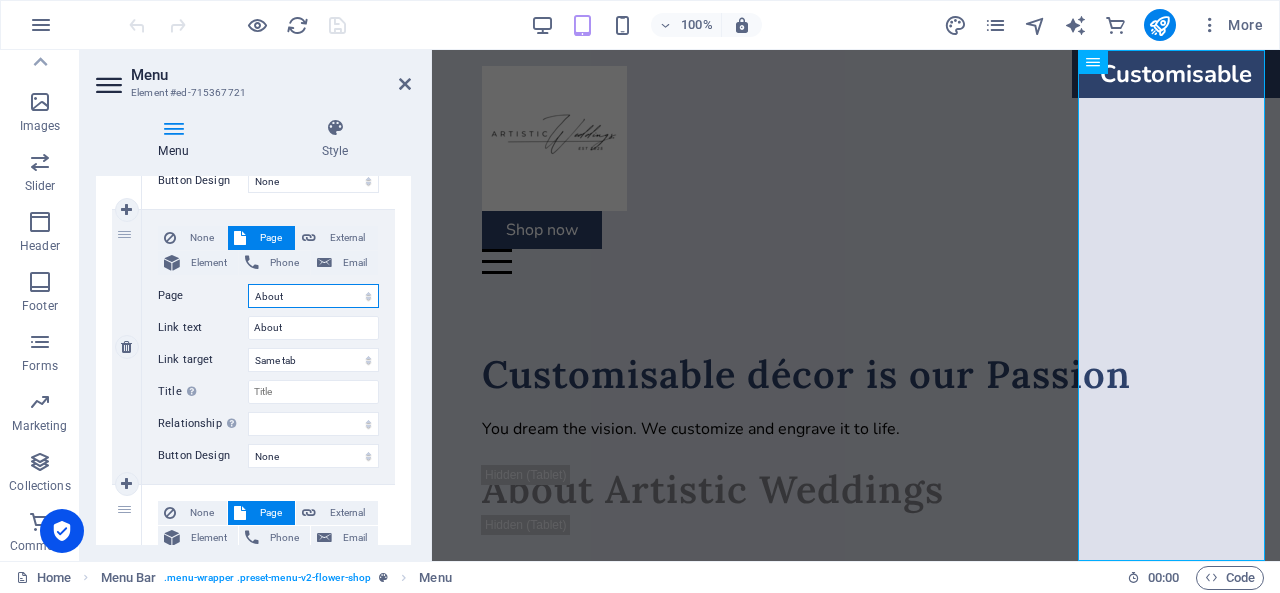 click on "Home About Products Contact Legal Notice Privacy" at bounding box center (313, 296) 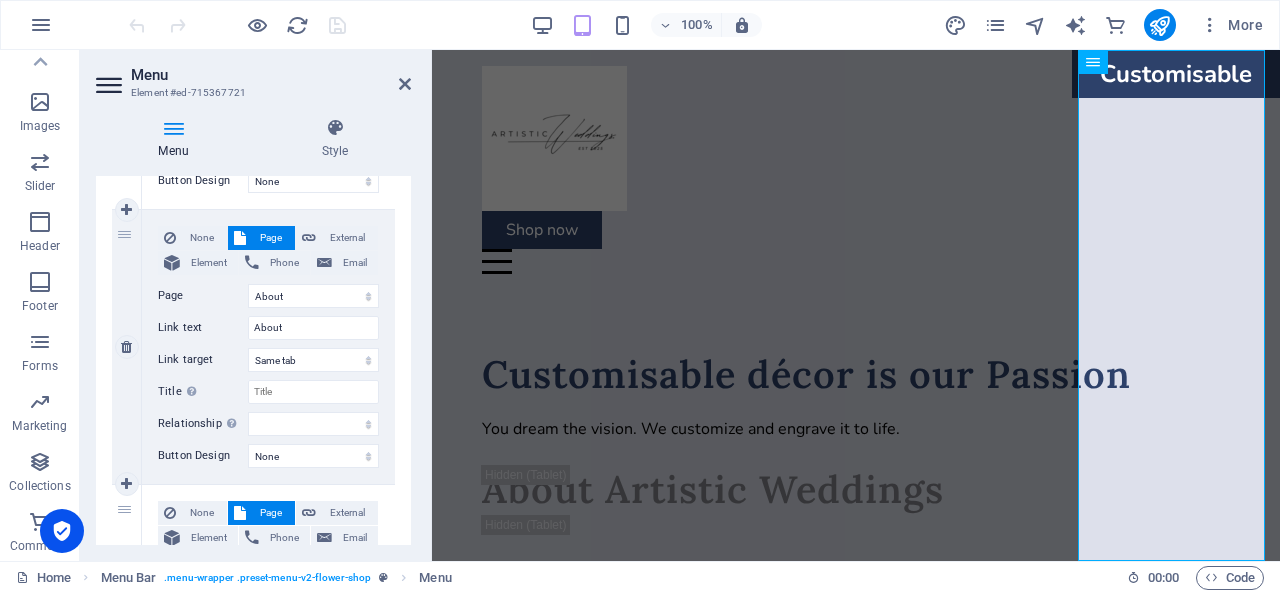 click on "Link target" at bounding box center (203, 360) 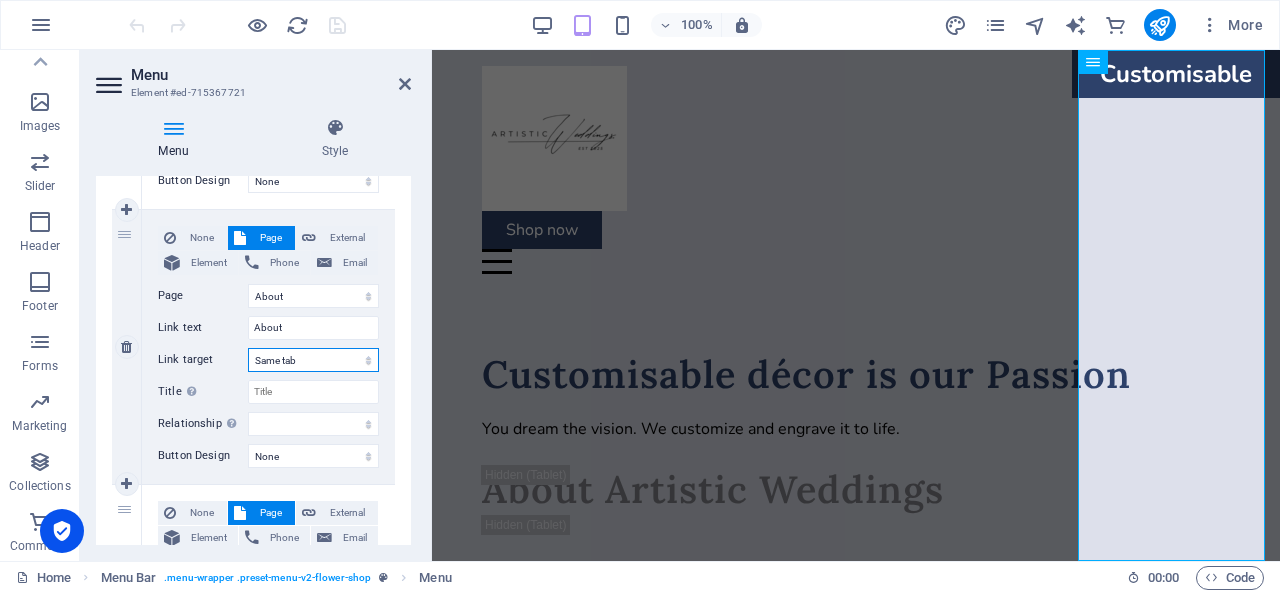 click on "New tab Same tab Overlay" at bounding box center [313, 360] 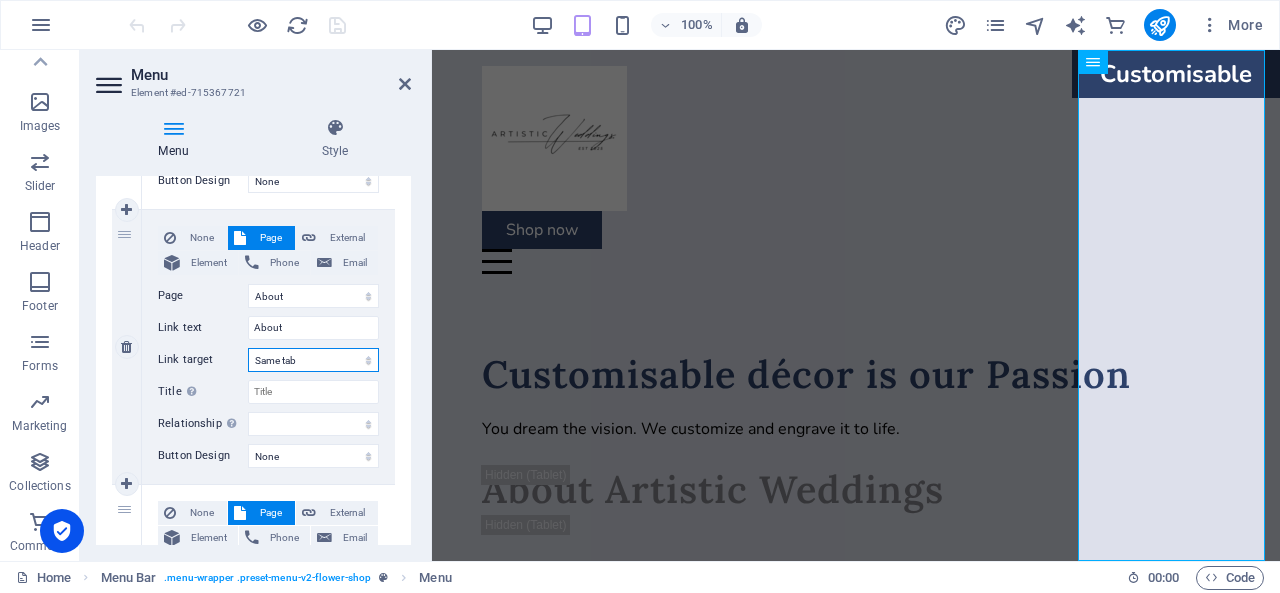 click on "New tab Same tab Overlay" at bounding box center [313, 360] 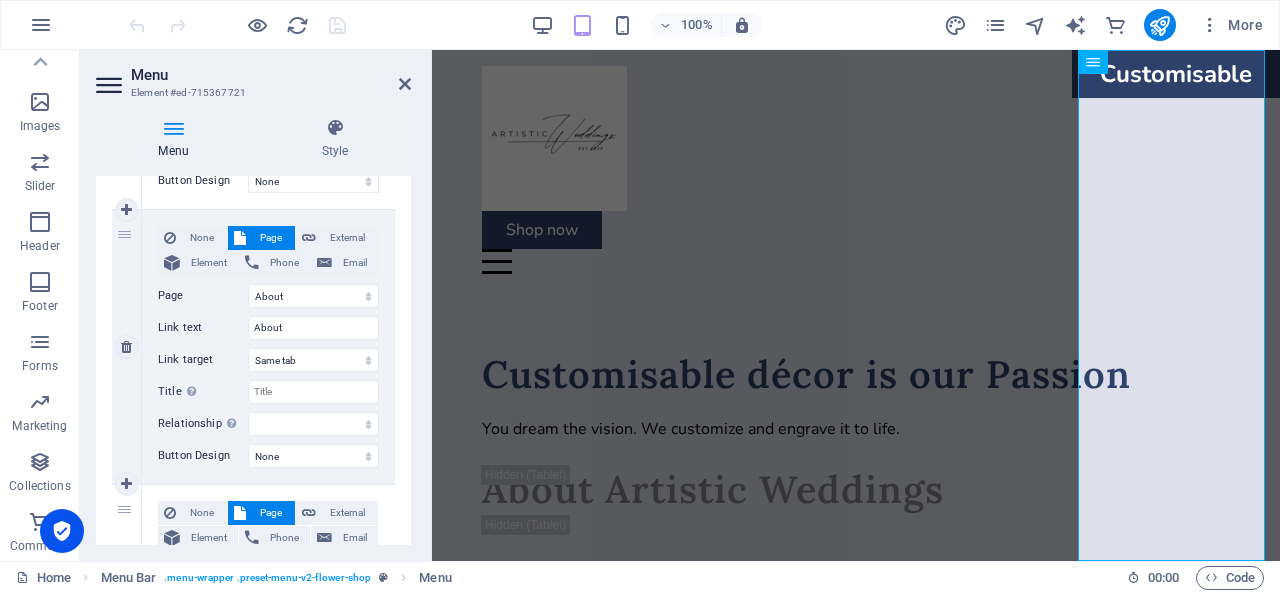 click on "None Page External Element Phone Email Page Home About Products Contact Legal Notice Privacy Element
URL /13899177 Phone Email Link text About Link target New tab Same tab Overlay Title Additional link description, should not be the same as the link text. The title is most often shown as a tooltip text when the mouse moves over the element. Leave empty if uncertain. Relationship Sets the  relationship of this link to the link target . For example, the value "nofollow" instructs search engines not to follow the link. Can be left empty. alternate author bookmark external help license next nofollow noreferrer noopener prev search tag" at bounding box center (268, 331) 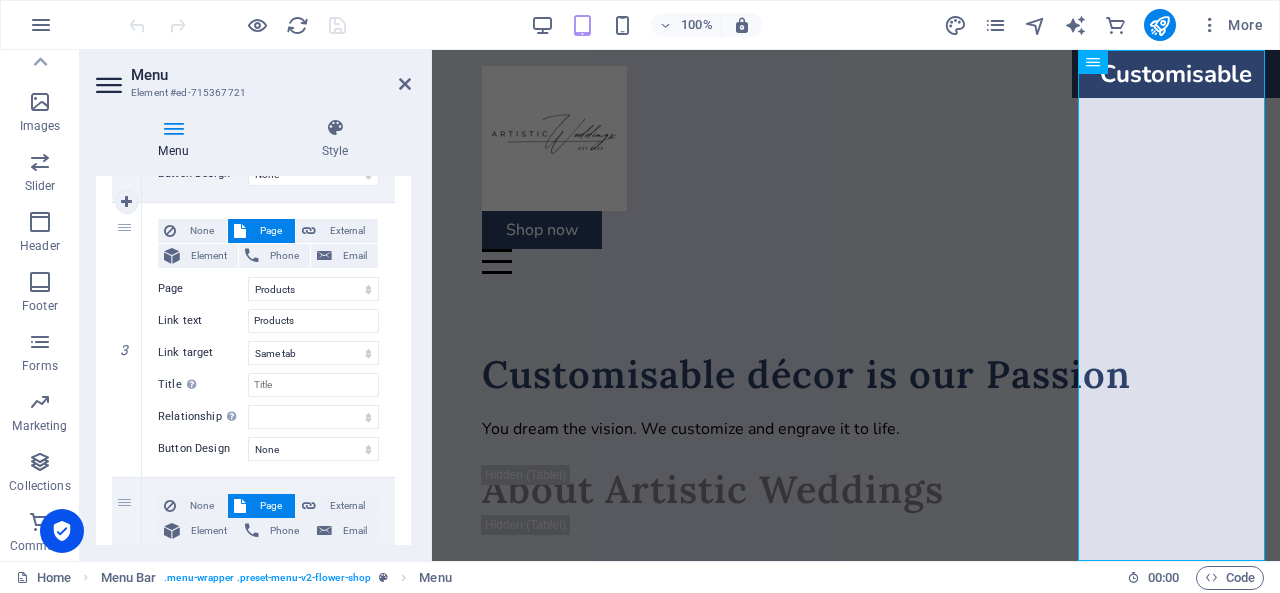 scroll, scrollTop: 714, scrollLeft: 0, axis: vertical 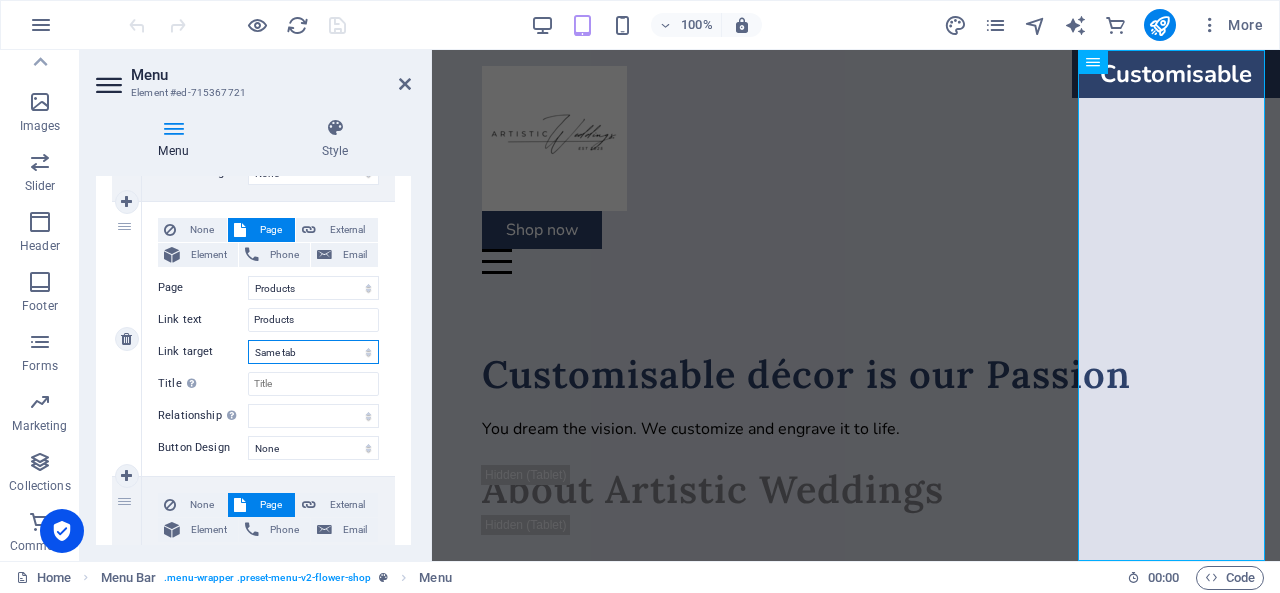 click on "New tab Same tab Overlay" at bounding box center (313, 352) 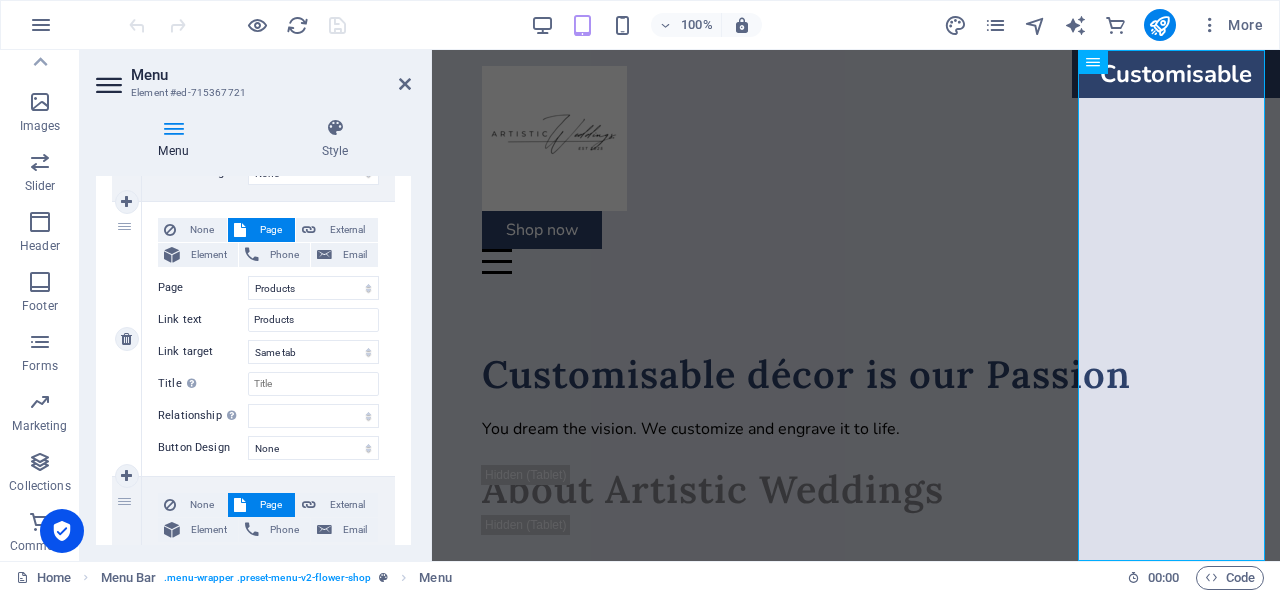 click on "Link target" at bounding box center [203, 352] 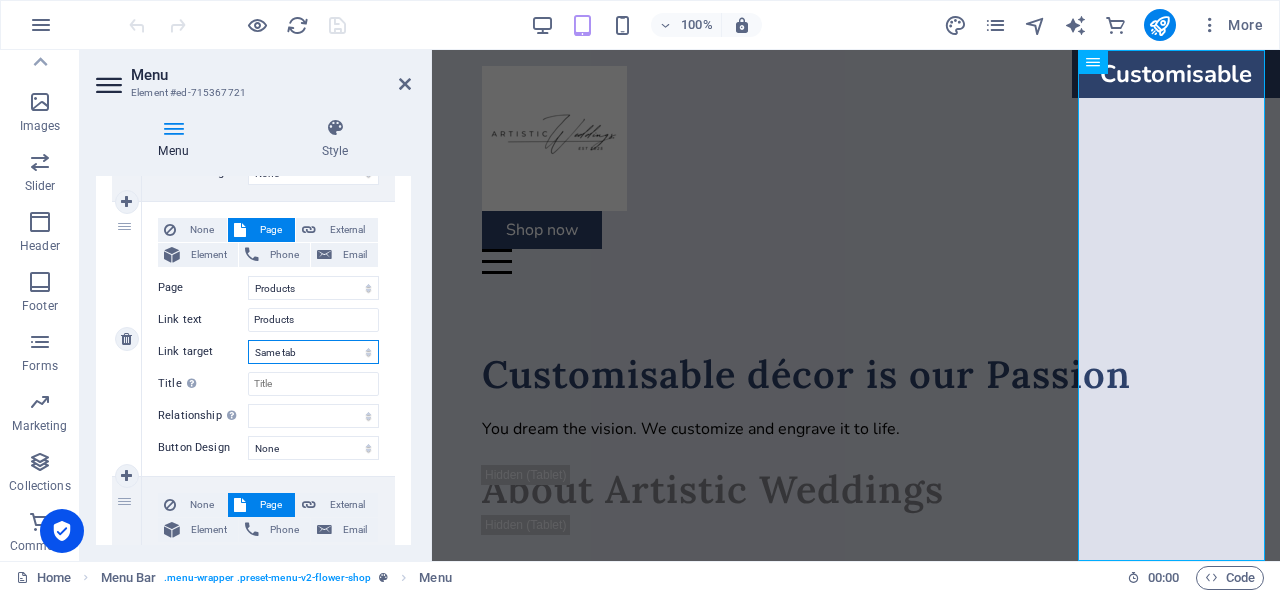 click on "New tab Same tab Overlay" at bounding box center (313, 352) 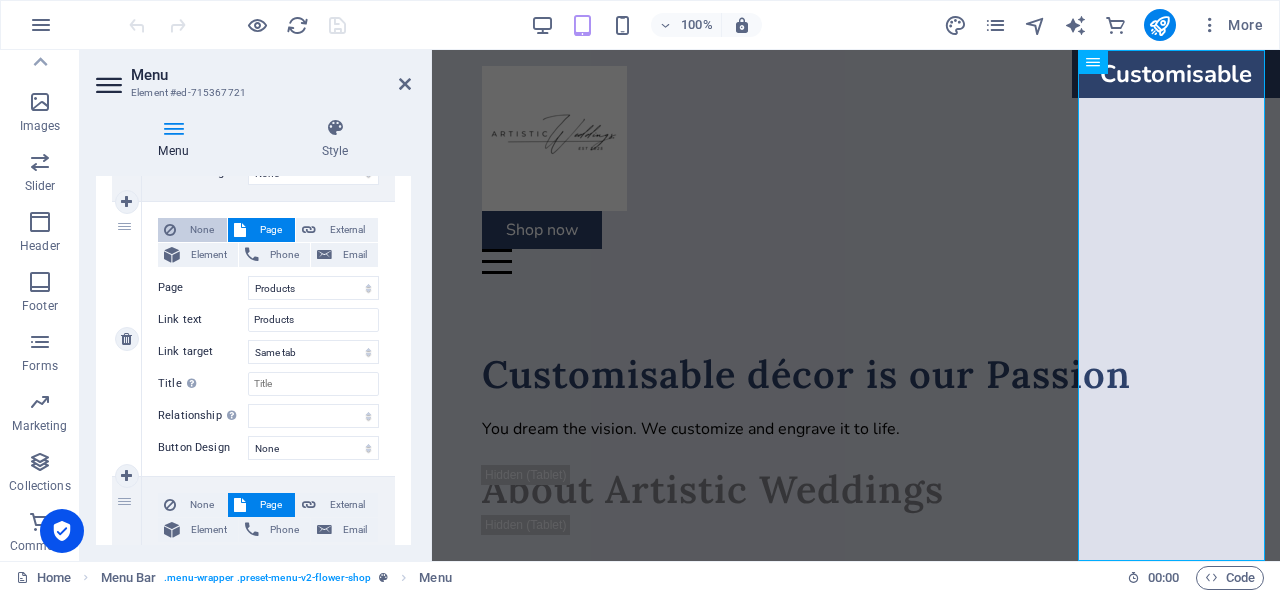 click on "None" at bounding box center [201, 230] 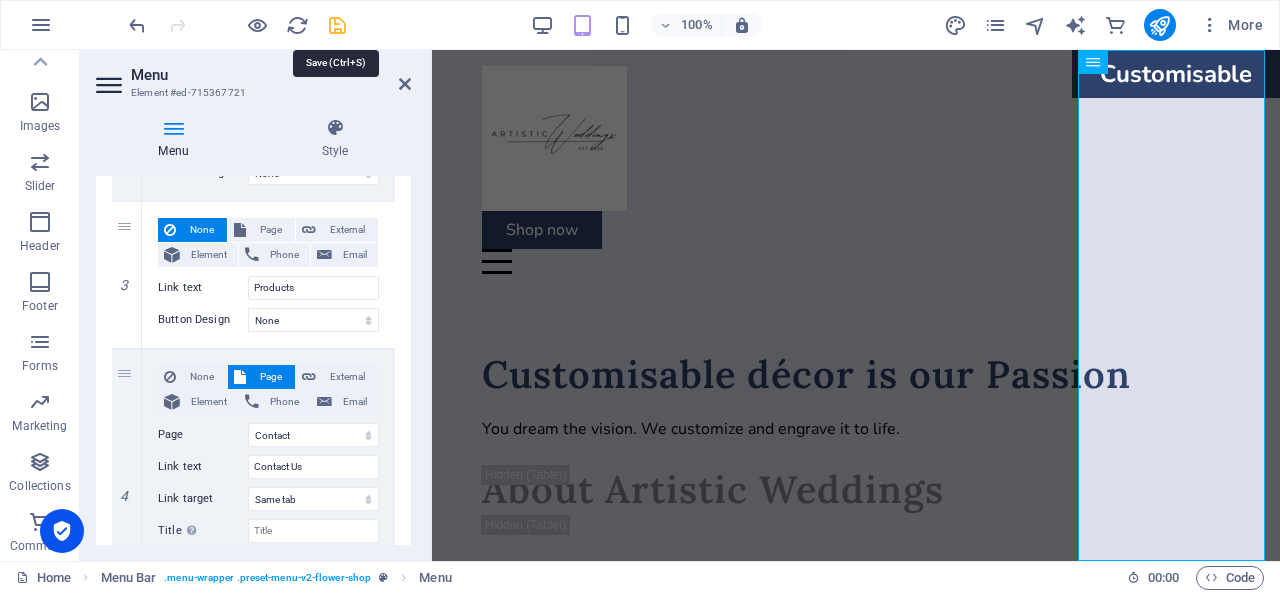 click at bounding box center [337, 25] 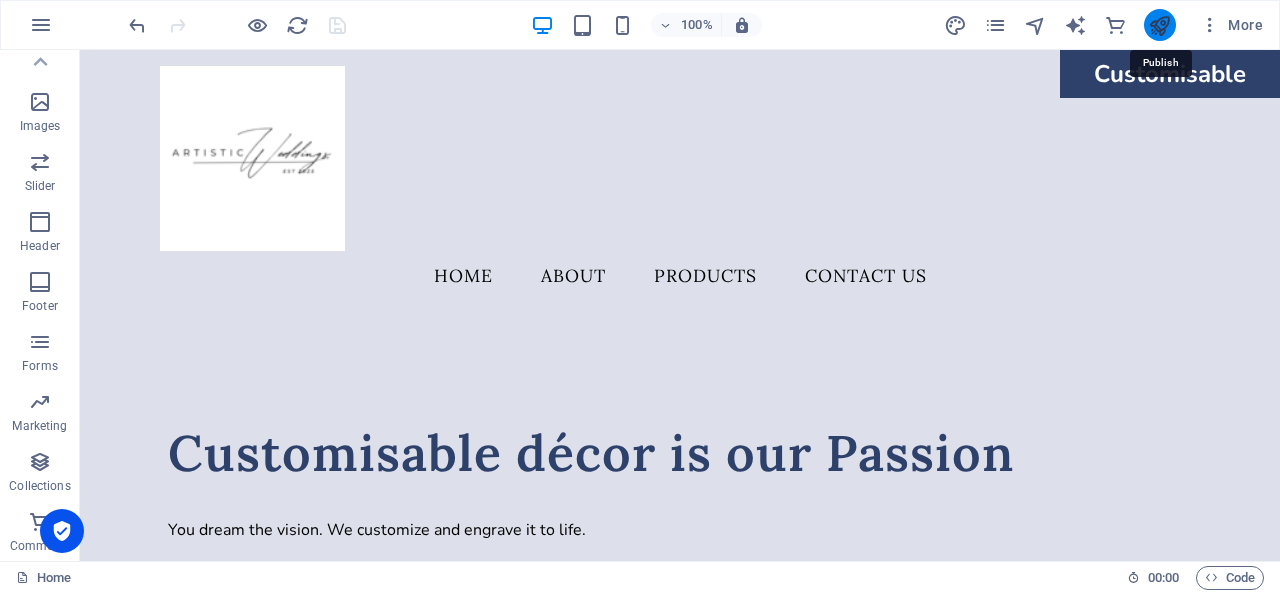 click at bounding box center [1159, 25] 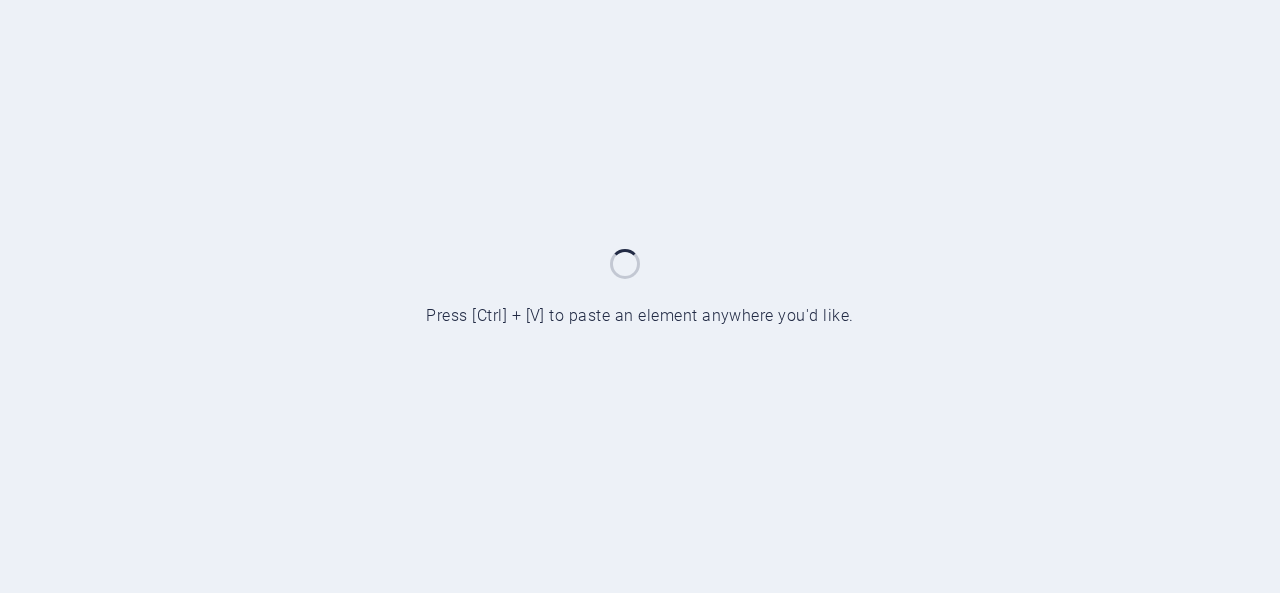 scroll, scrollTop: 0, scrollLeft: 0, axis: both 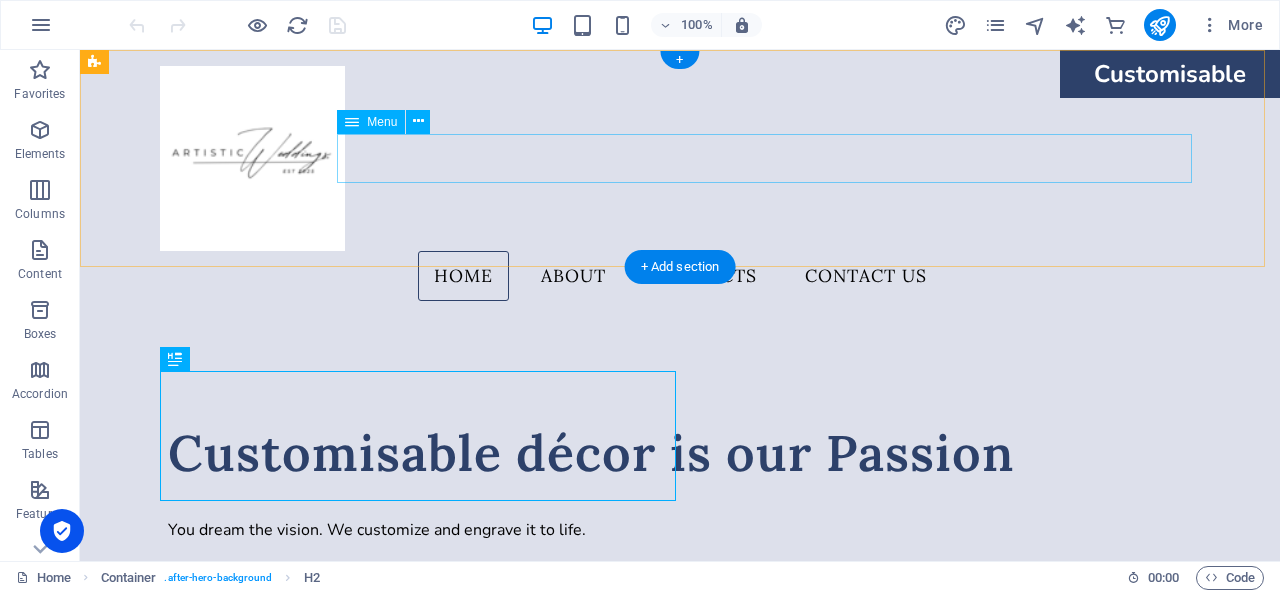 click on "Home About Products Contact Us" at bounding box center (680, 276) 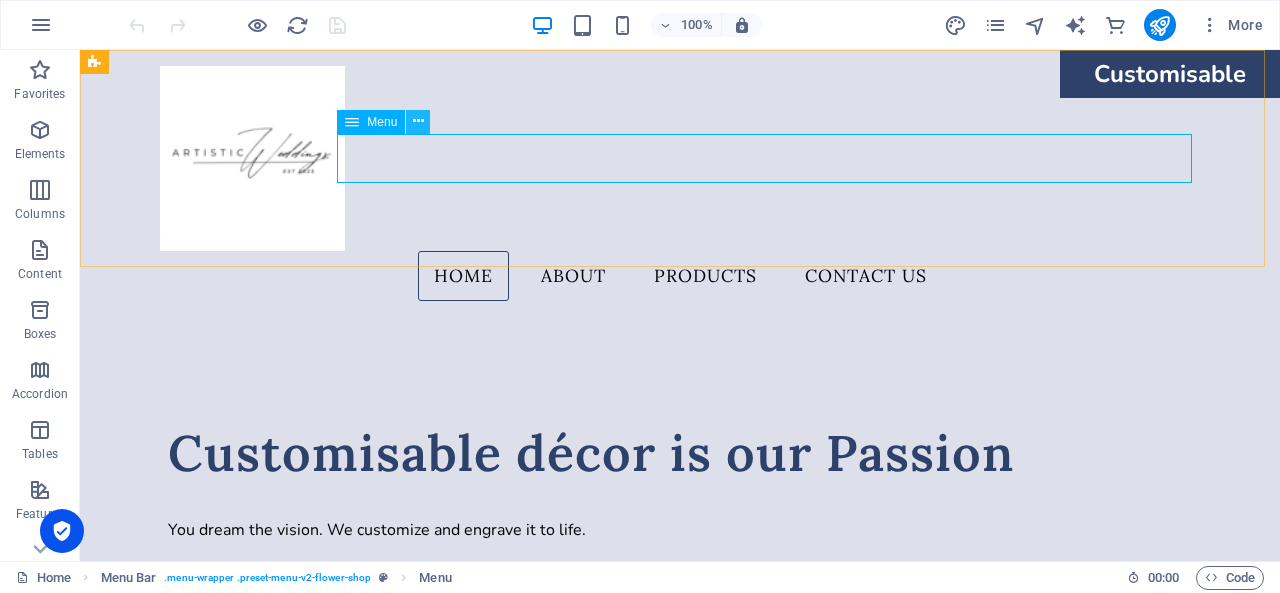 click at bounding box center (418, 121) 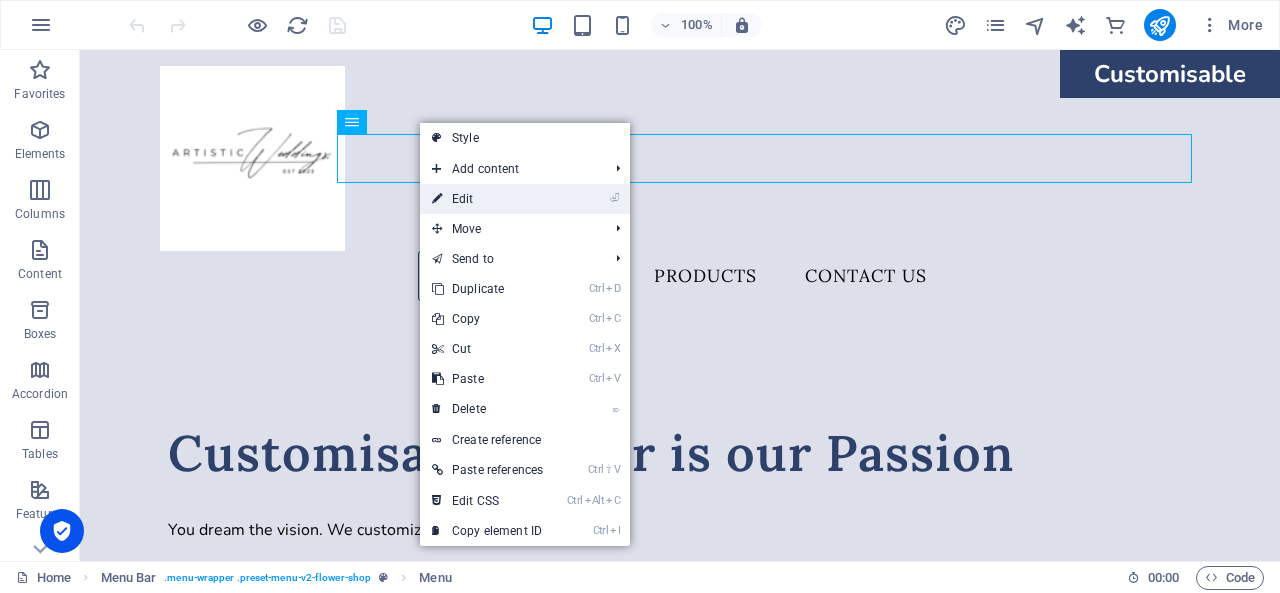 click on "⏎  Edit" at bounding box center [487, 199] 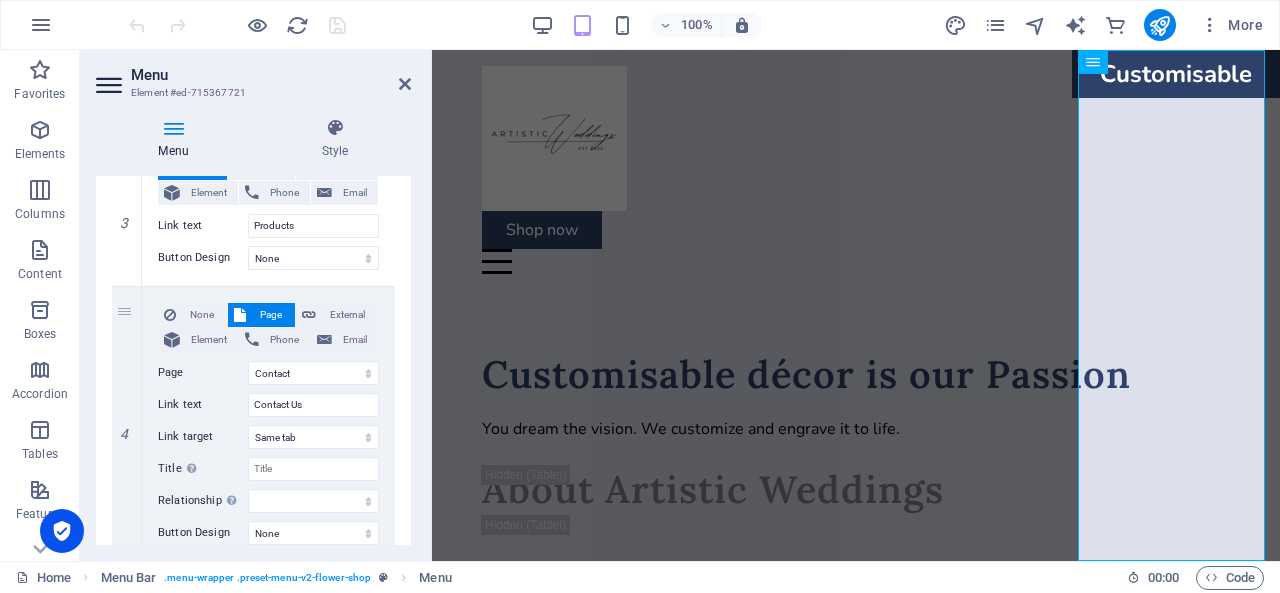 scroll, scrollTop: 777, scrollLeft: 0, axis: vertical 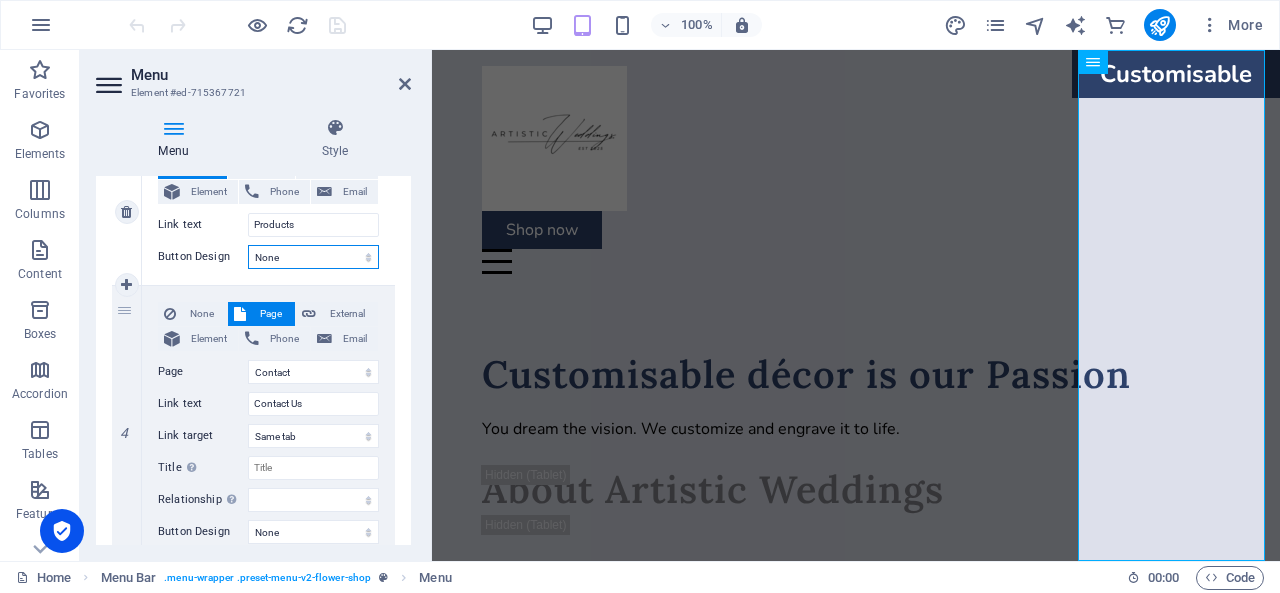 click on "None Default Primary Secondary" at bounding box center (313, 257) 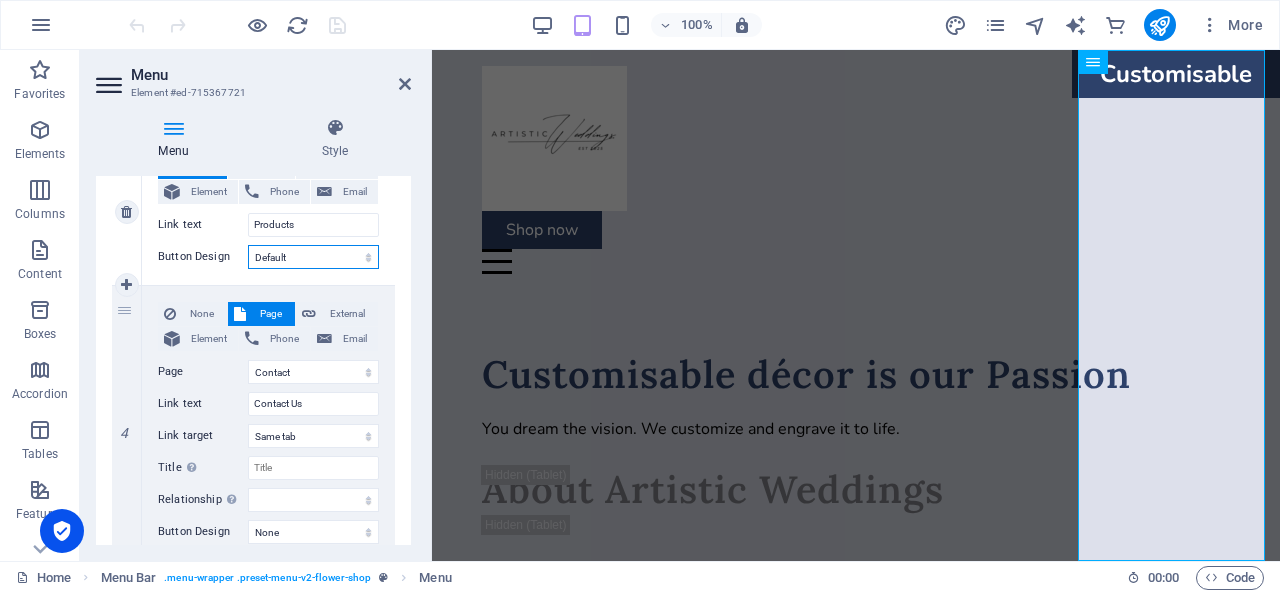 click on "None Default Primary Secondary" at bounding box center [313, 257] 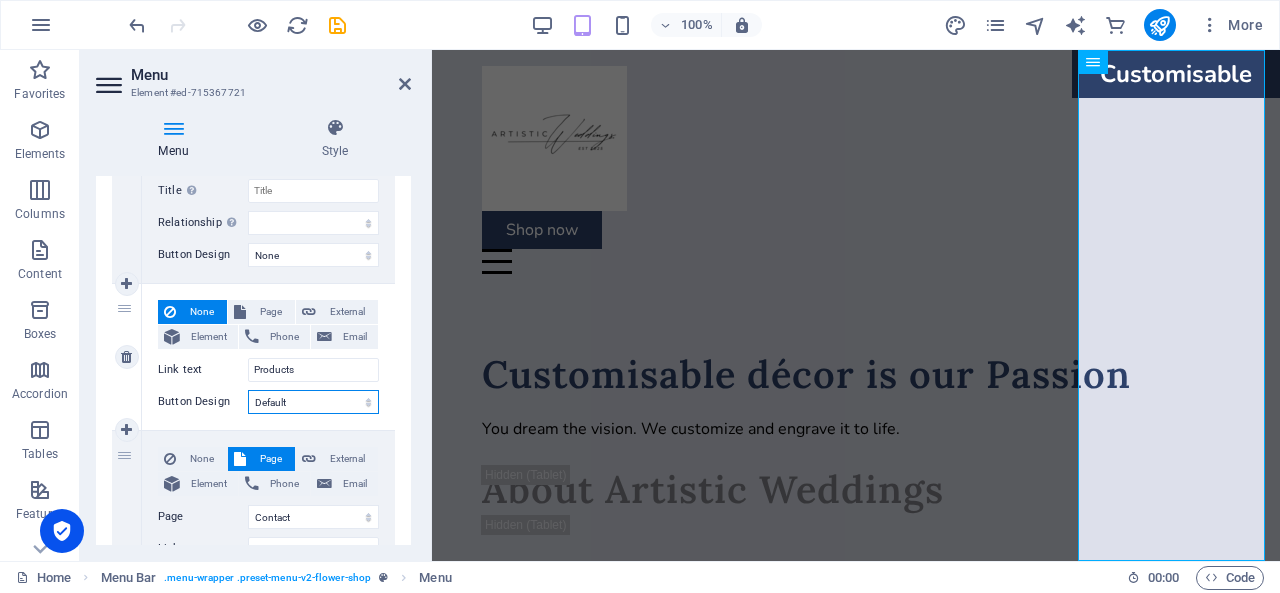 scroll, scrollTop: 631, scrollLeft: 0, axis: vertical 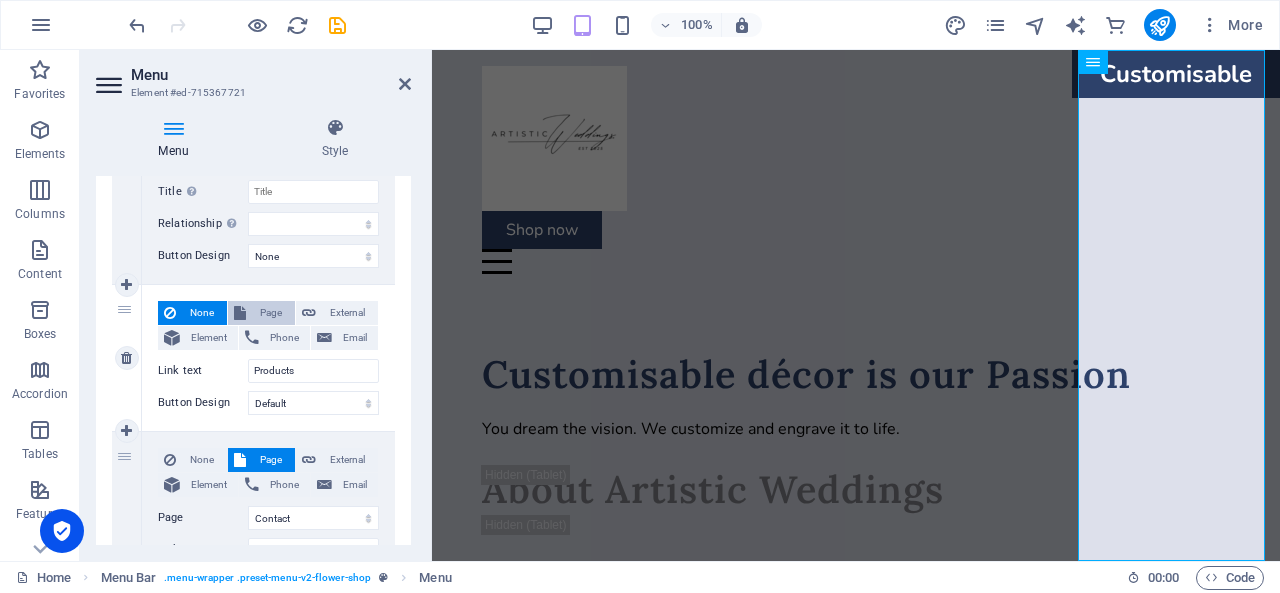 click on "Page" at bounding box center [270, 313] 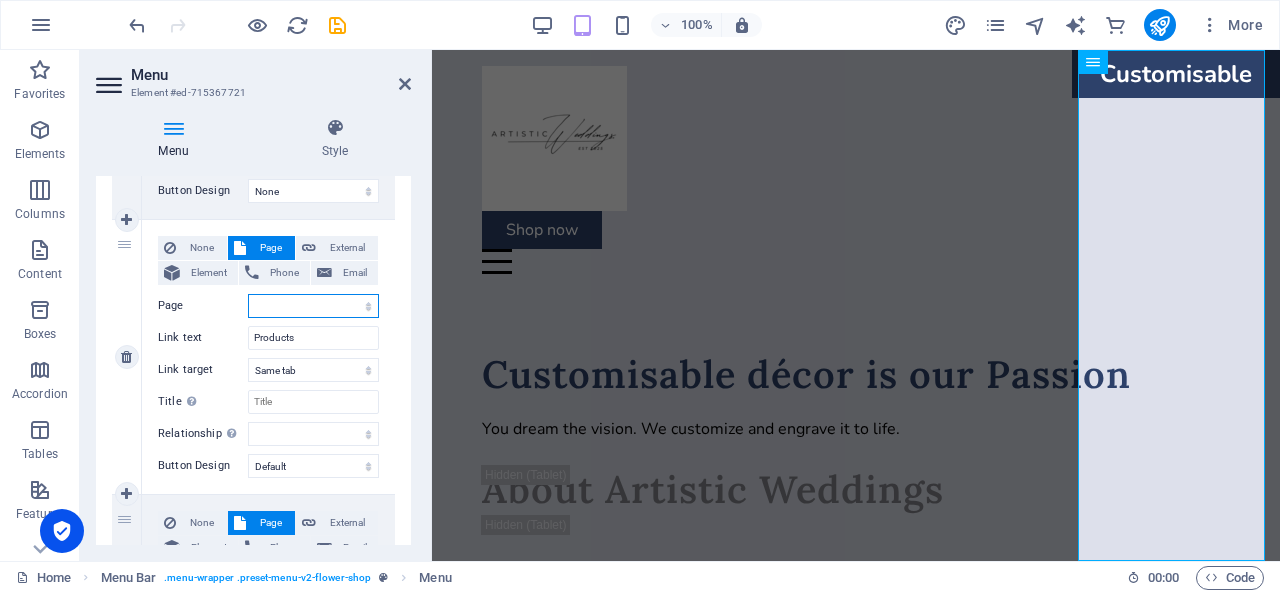 scroll, scrollTop: 702, scrollLeft: 0, axis: vertical 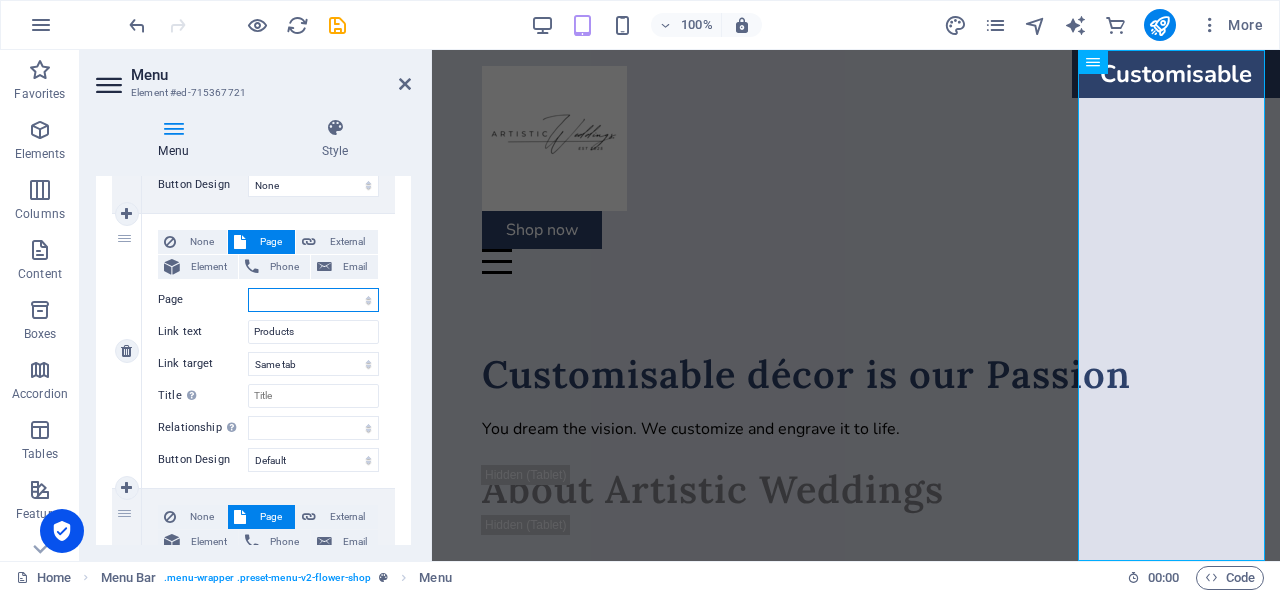click on "Home About Products Contact Legal Notice Privacy" at bounding box center (313, 300) 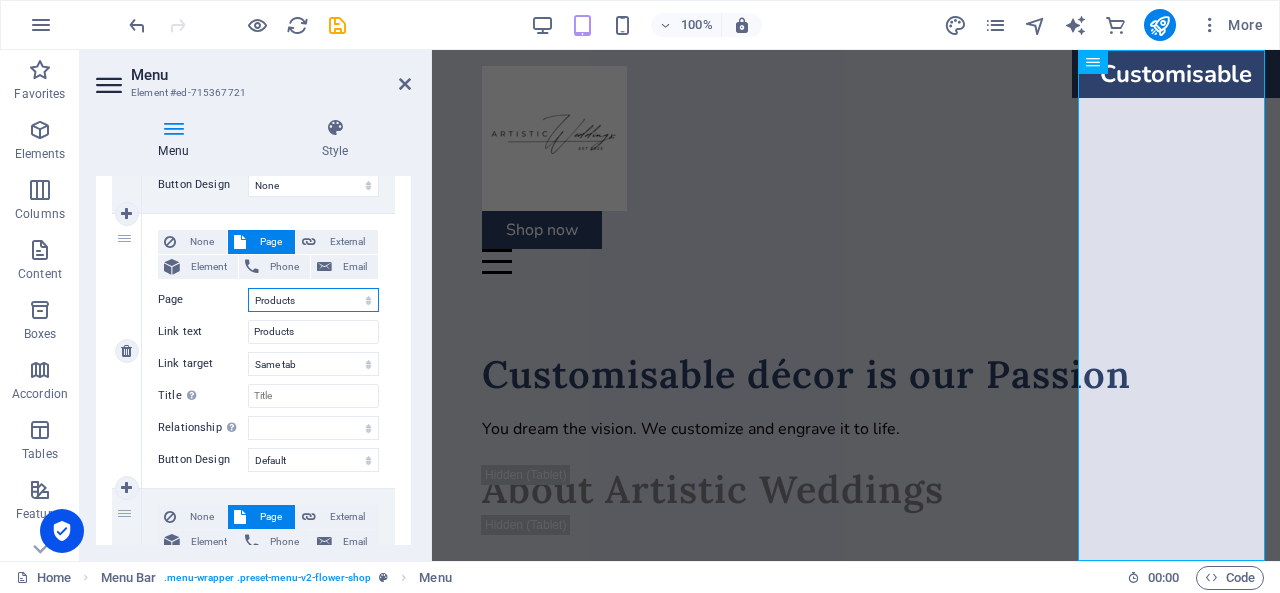 click on "Home About Products Contact Legal Notice Privacy" at bounding box center [313, 300] 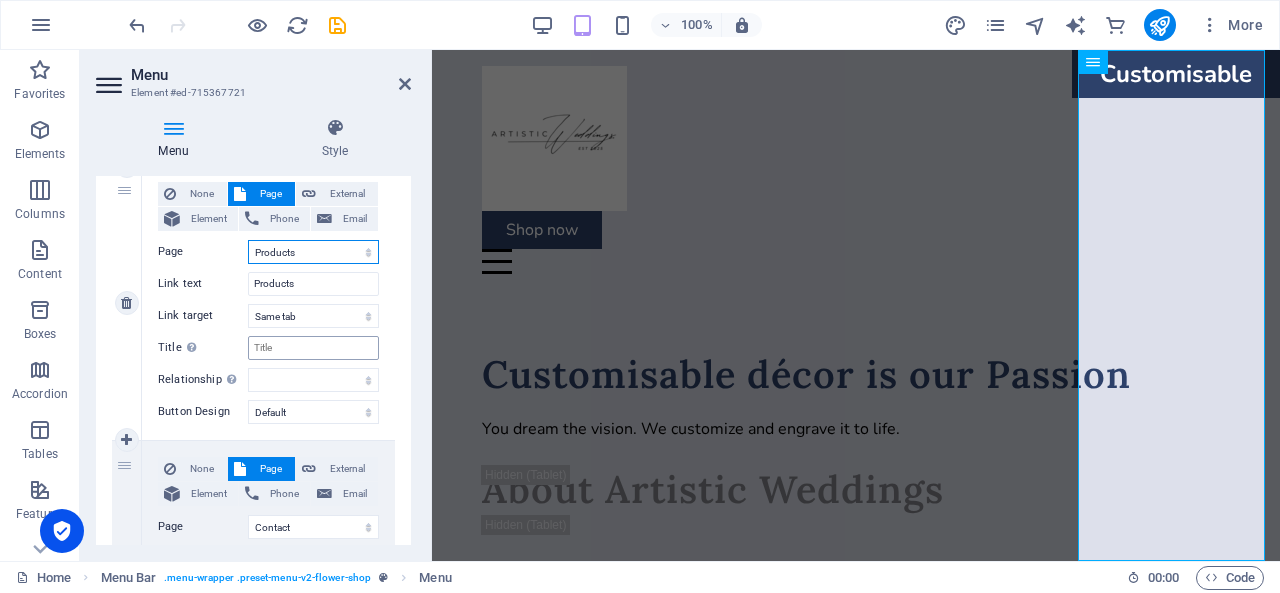 scroll, scrollTop: 756, scrollLeft: 0, axis: vertical 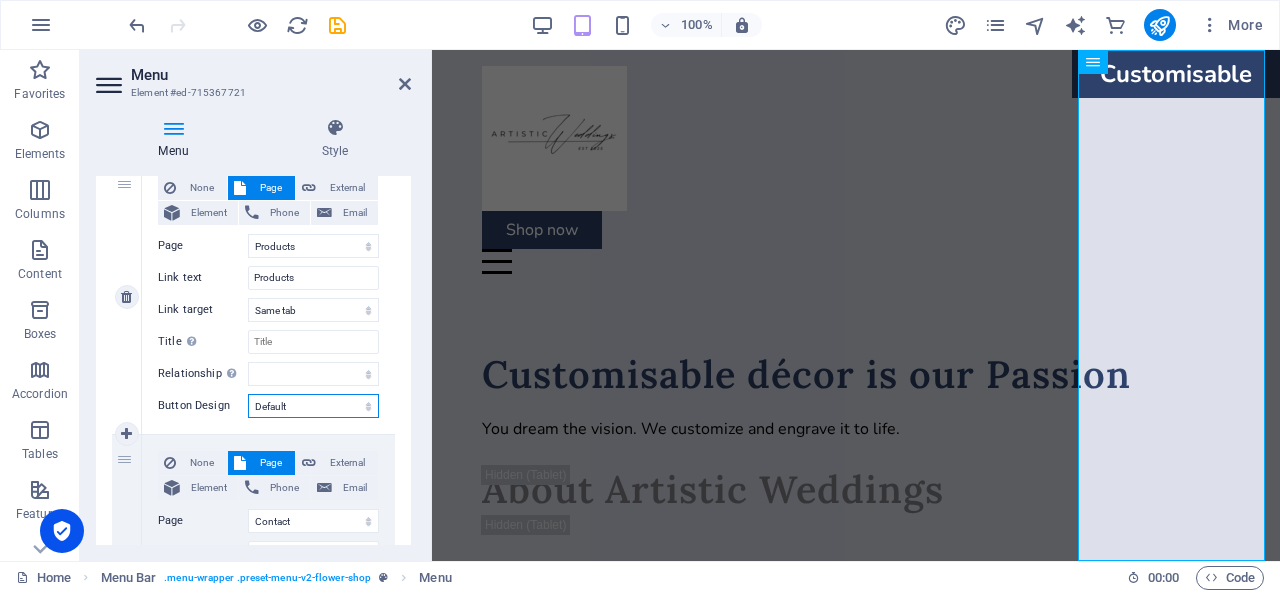 click on "None Default Primary Secondary" at bounding box center (313, 406) 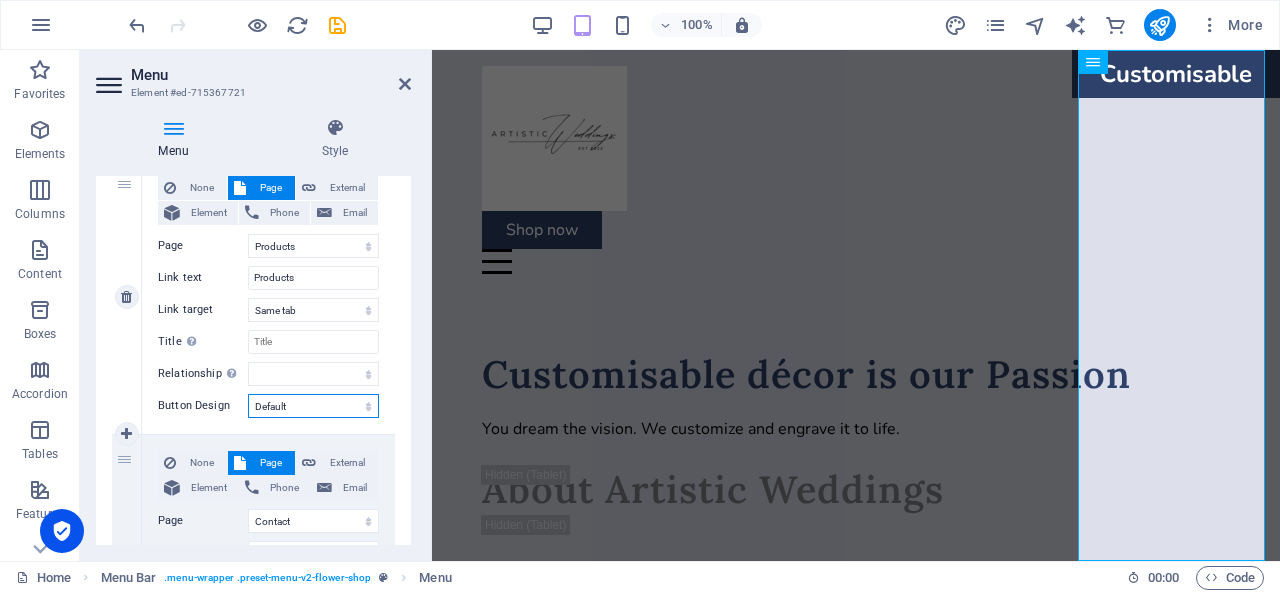 select 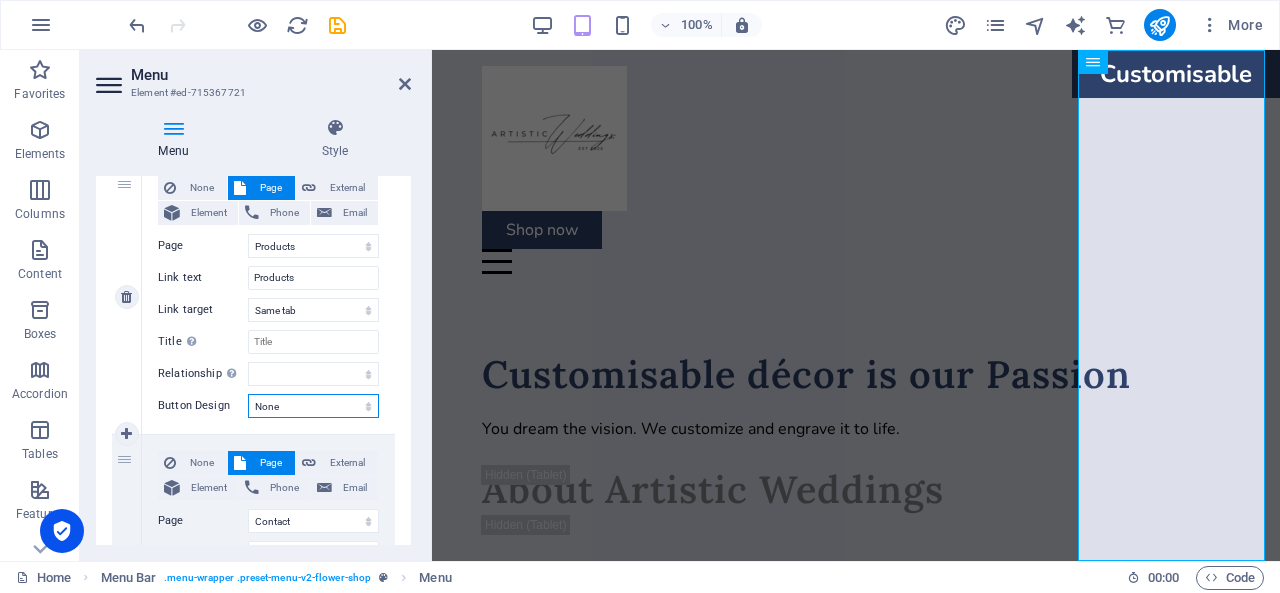click on "None Default Primary Secondary" at bounding box center [313, 406] 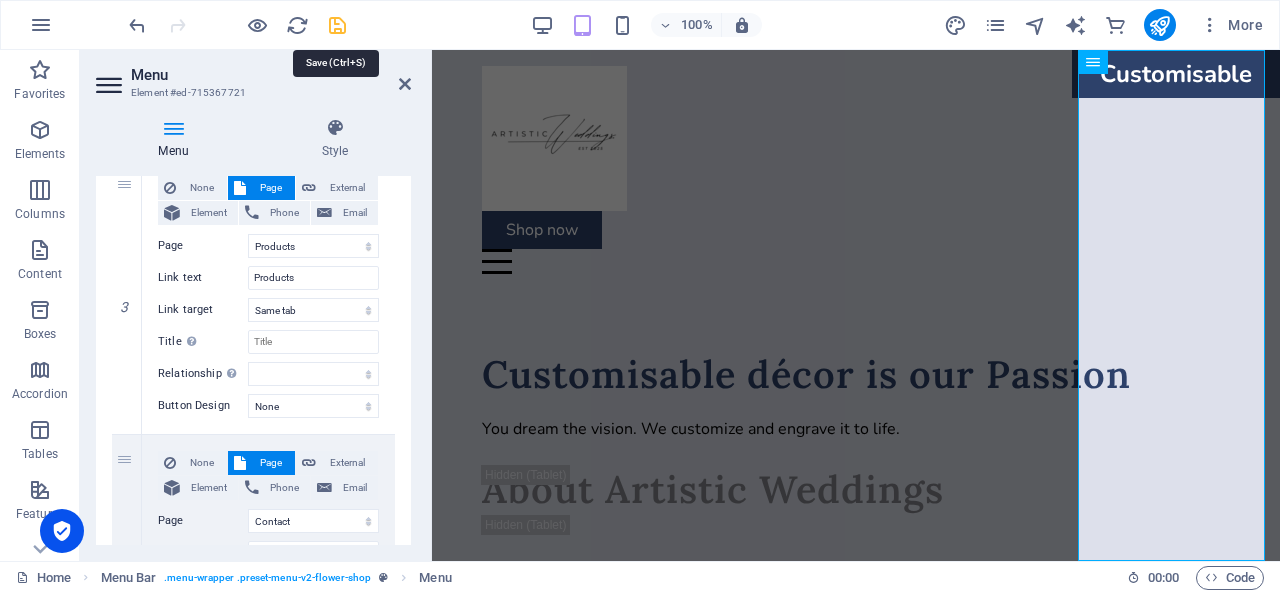 click at bounding box center [337, 25] 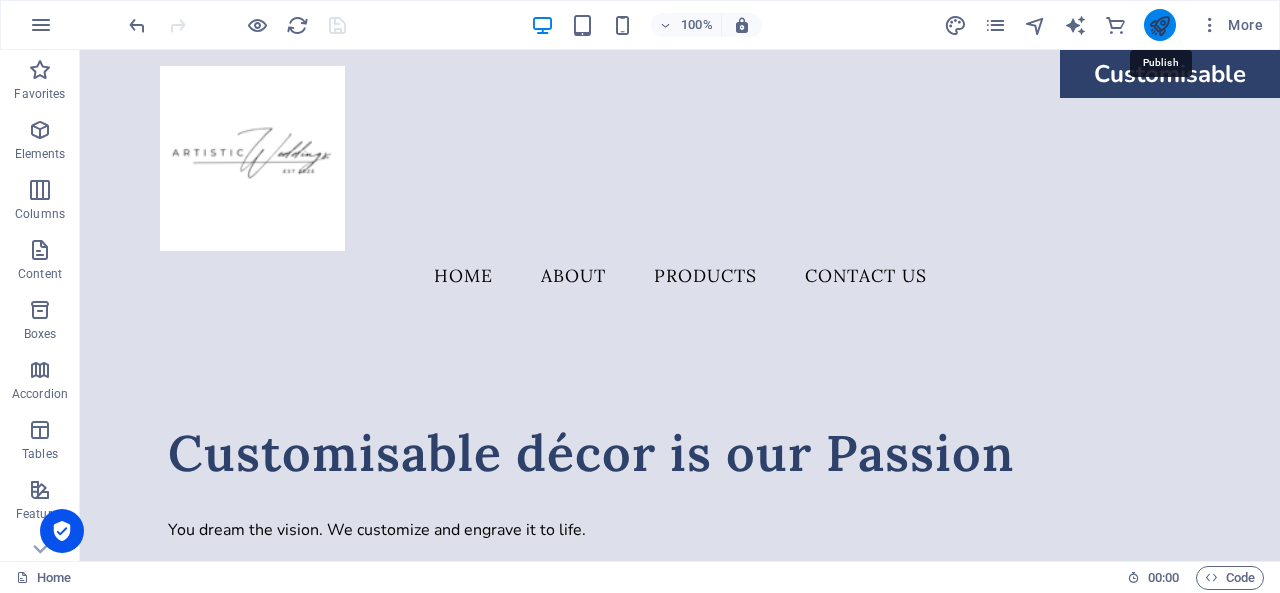 click at bounding box center [1159, 25] 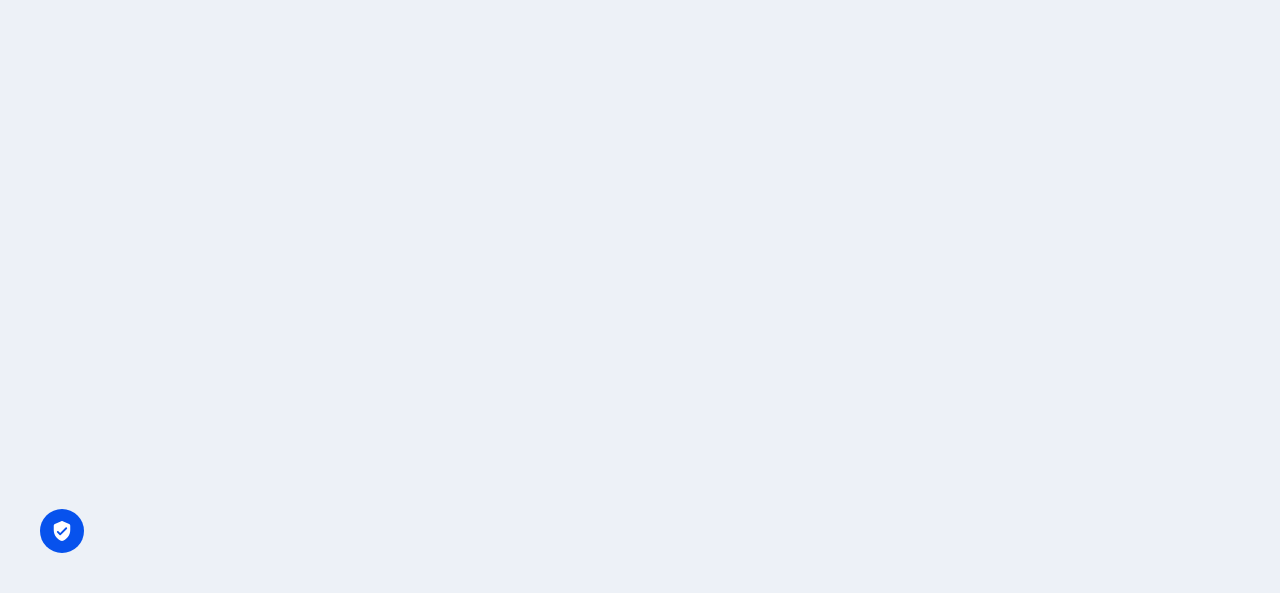 scroll, scrollTop: 0, scrollLeft: 0, axis: both 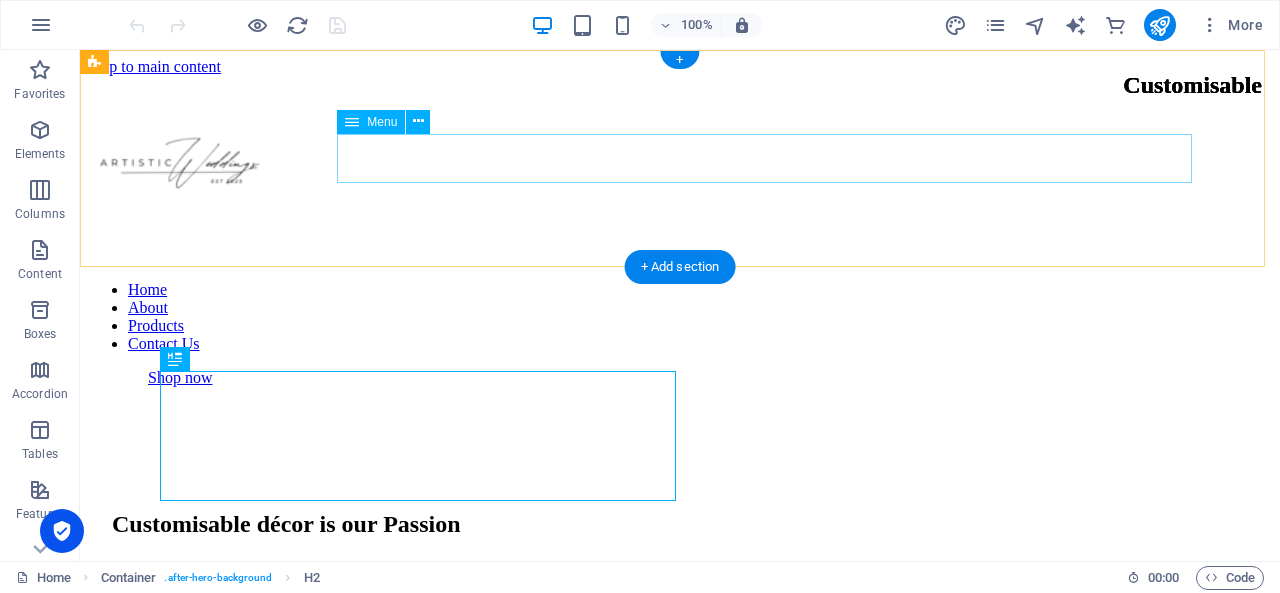 click on "Home About Products Contact Us" at bounding box center [680, 317] 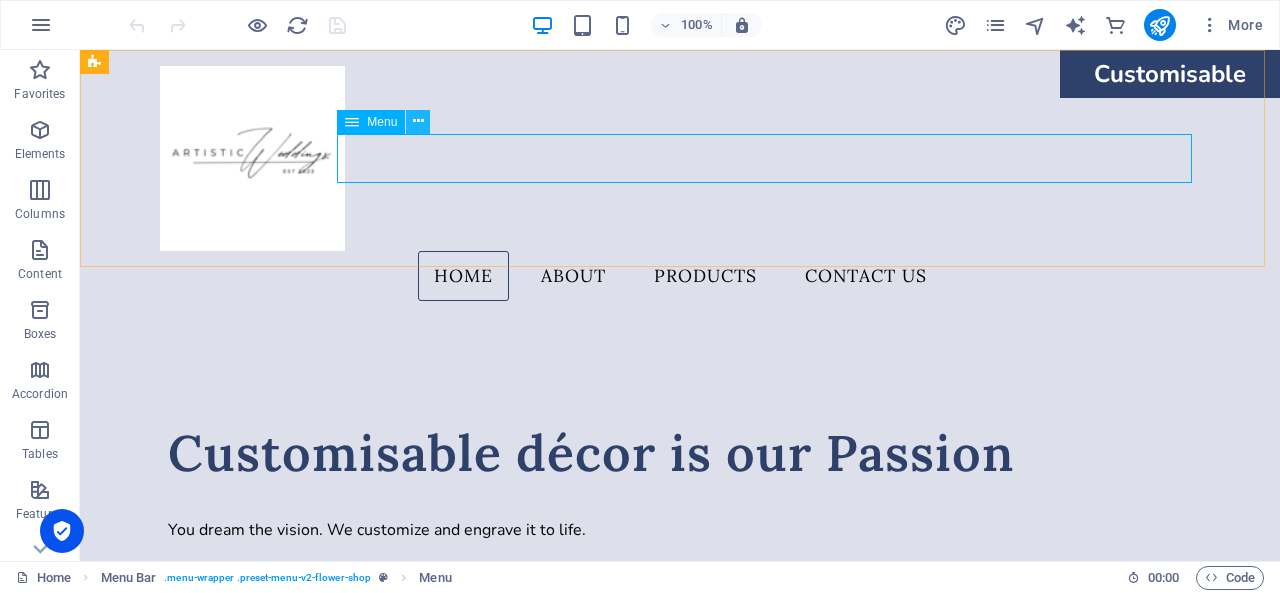 click at bounding box center [418, 121] 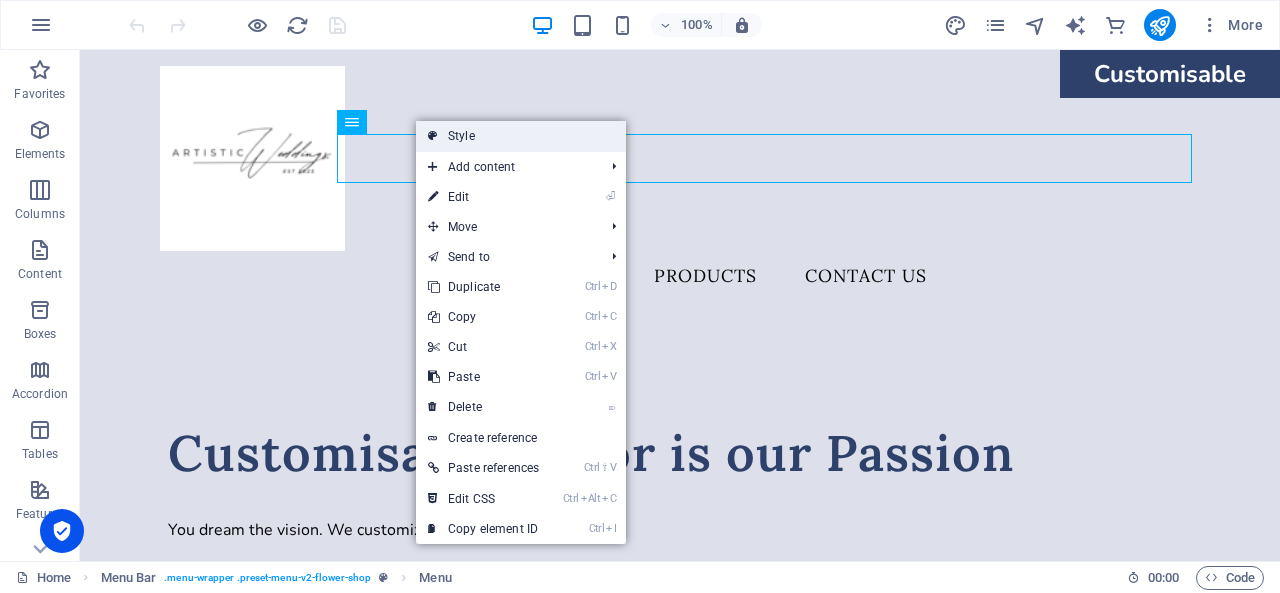 click on "Style" at bounding box center (521, 136) 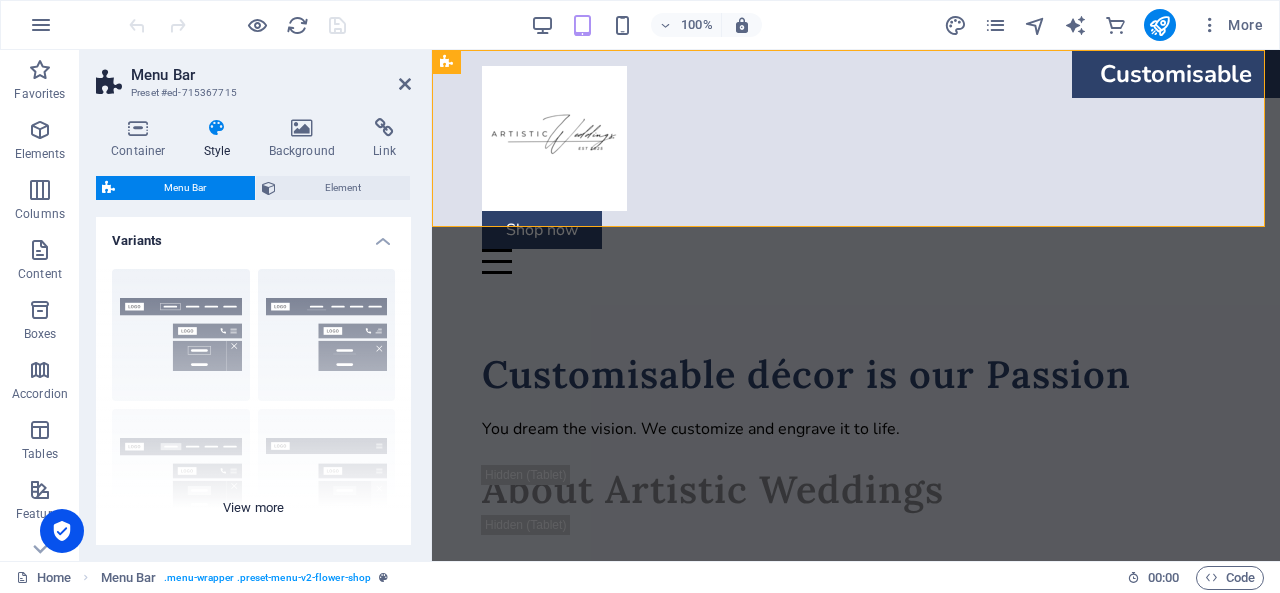 click on "Border Centered Default Fixed Loki Trigger Wide XXL" at bounding box center (253, 403) 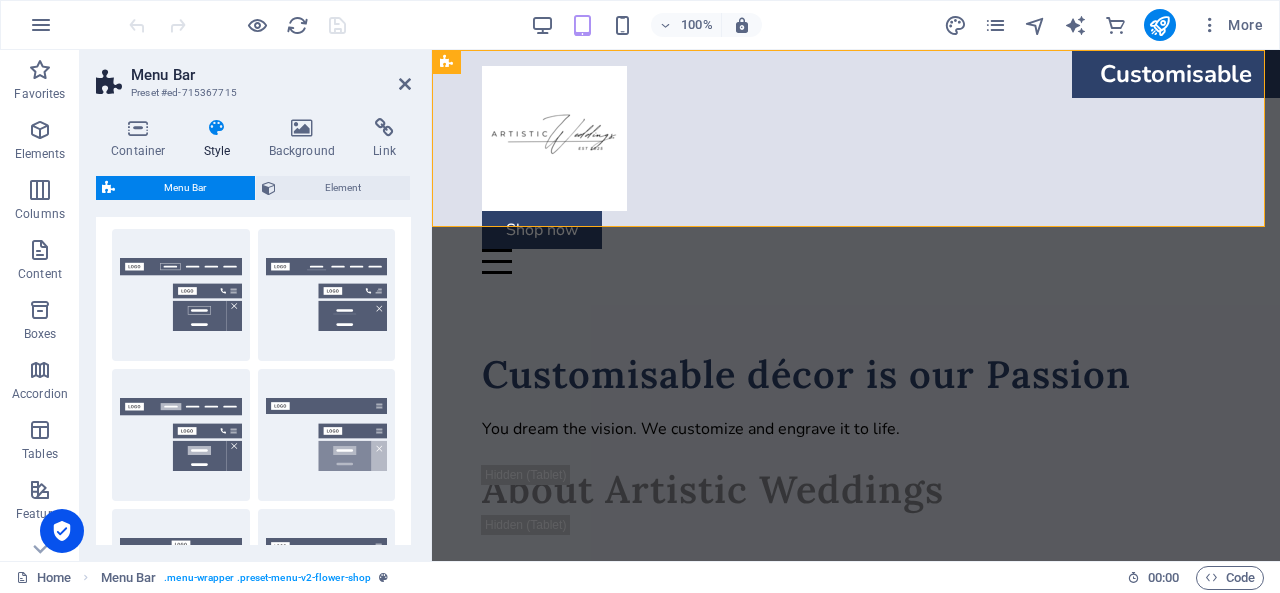 scroll, scrollTop: 41, scrollLeft: 0, axis: vertical 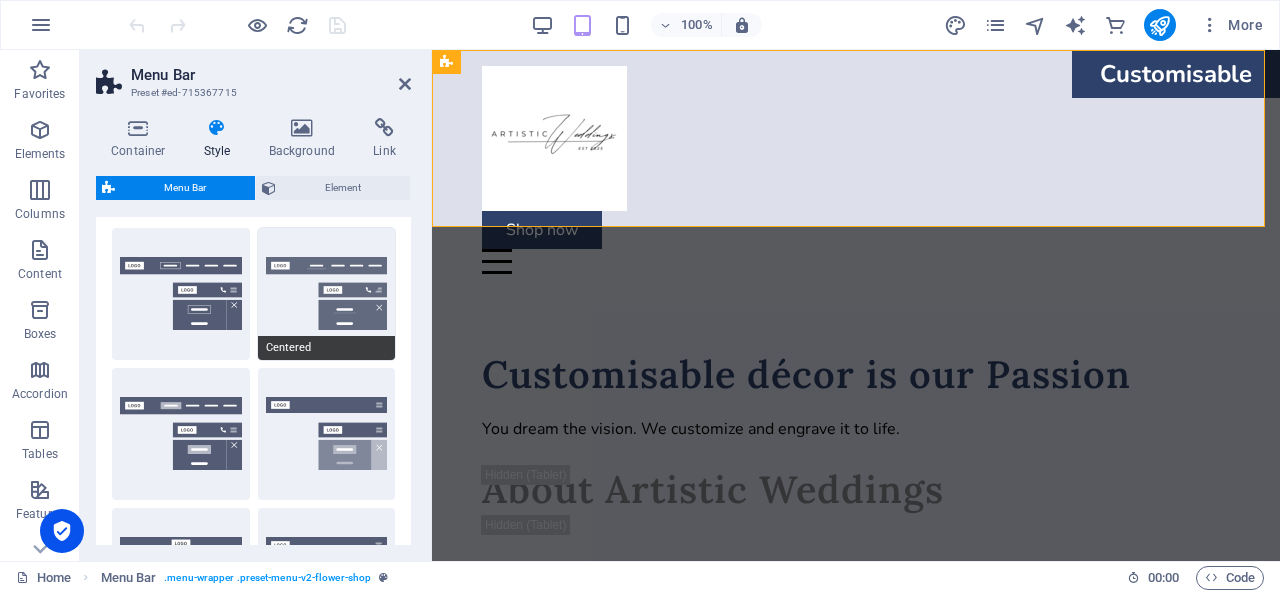 click on "Centered" at bounding box center [327, 294] 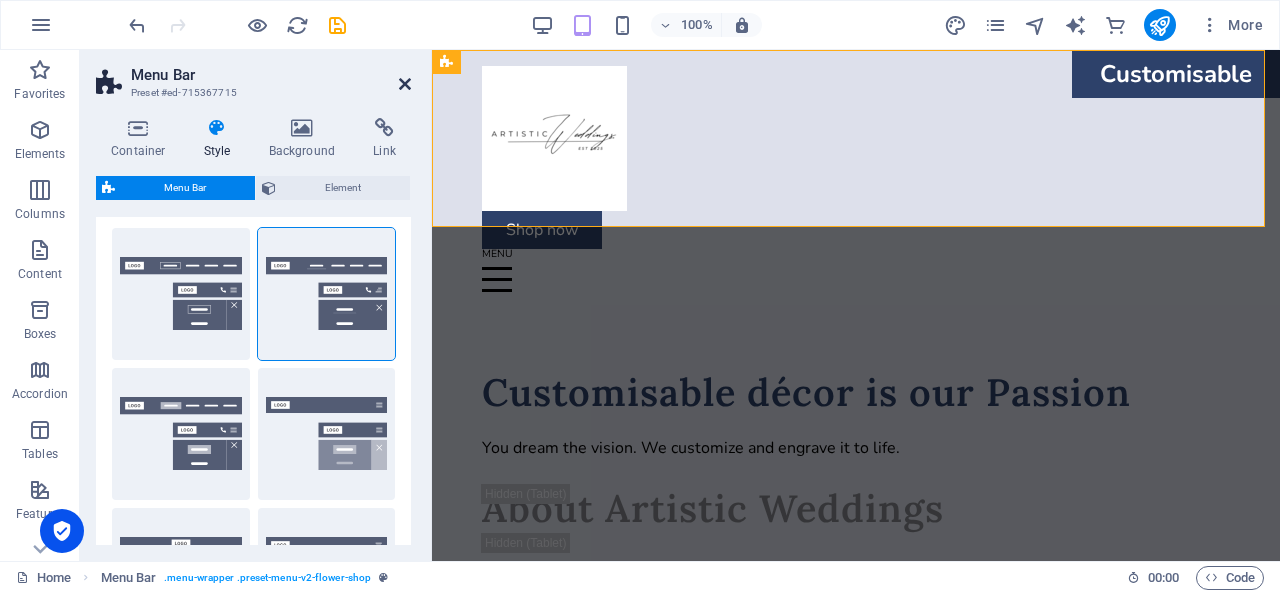 click at bounding box center [405, 84] 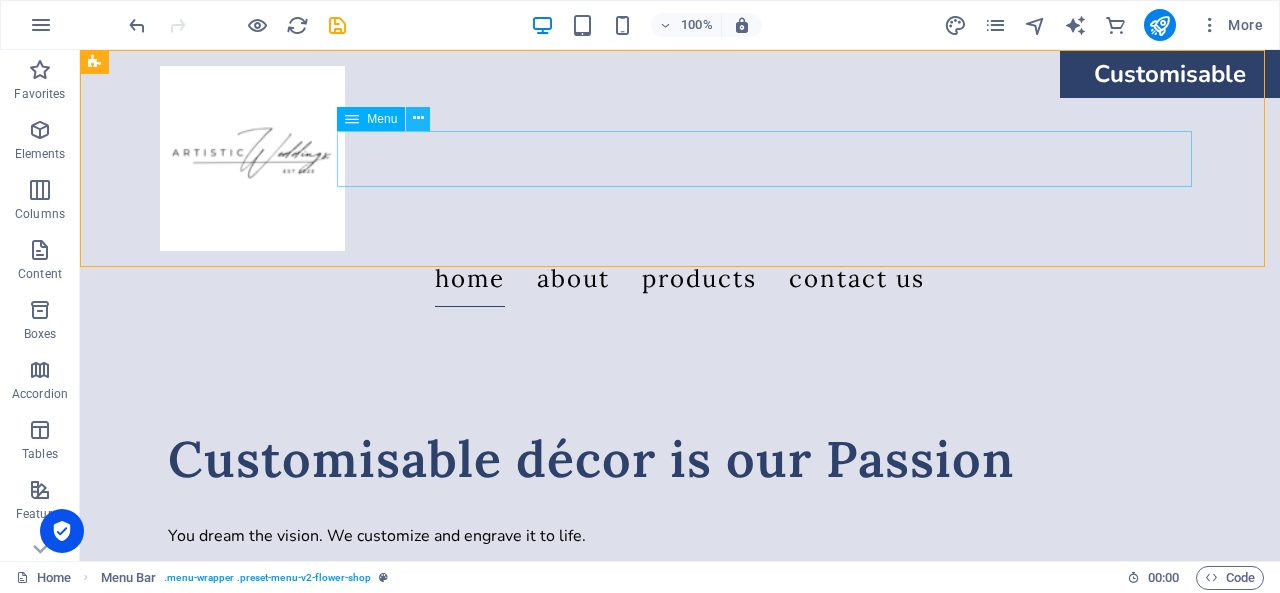 click at bounding box center [418, 118] 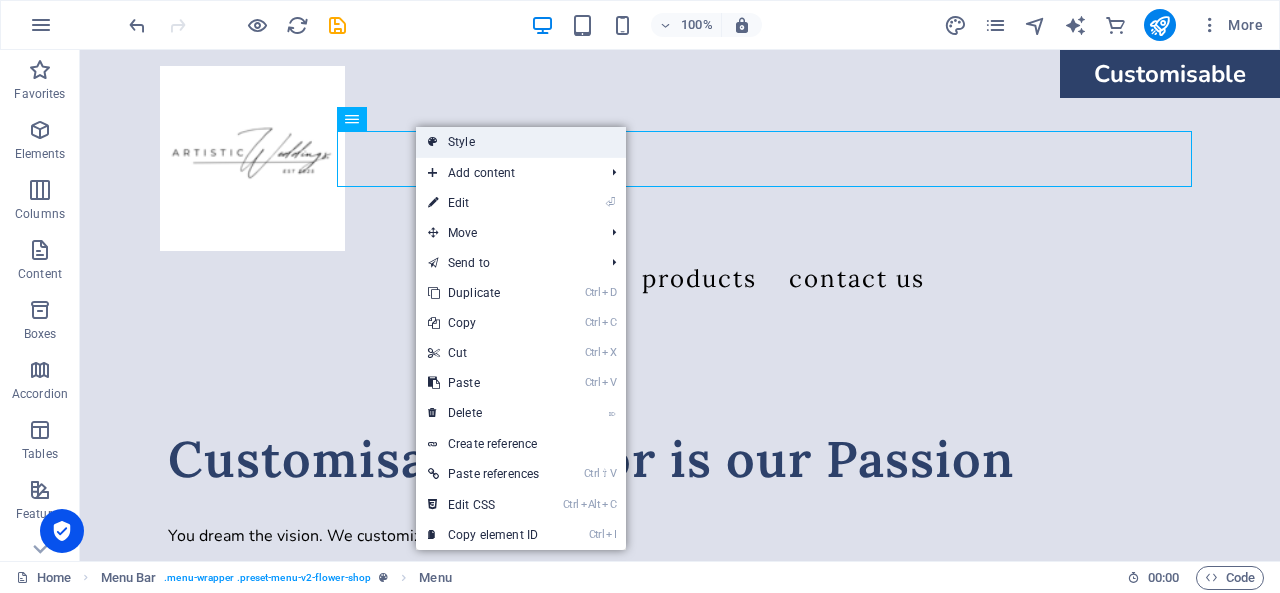 click on "Style" at bounding box center [521, 142] 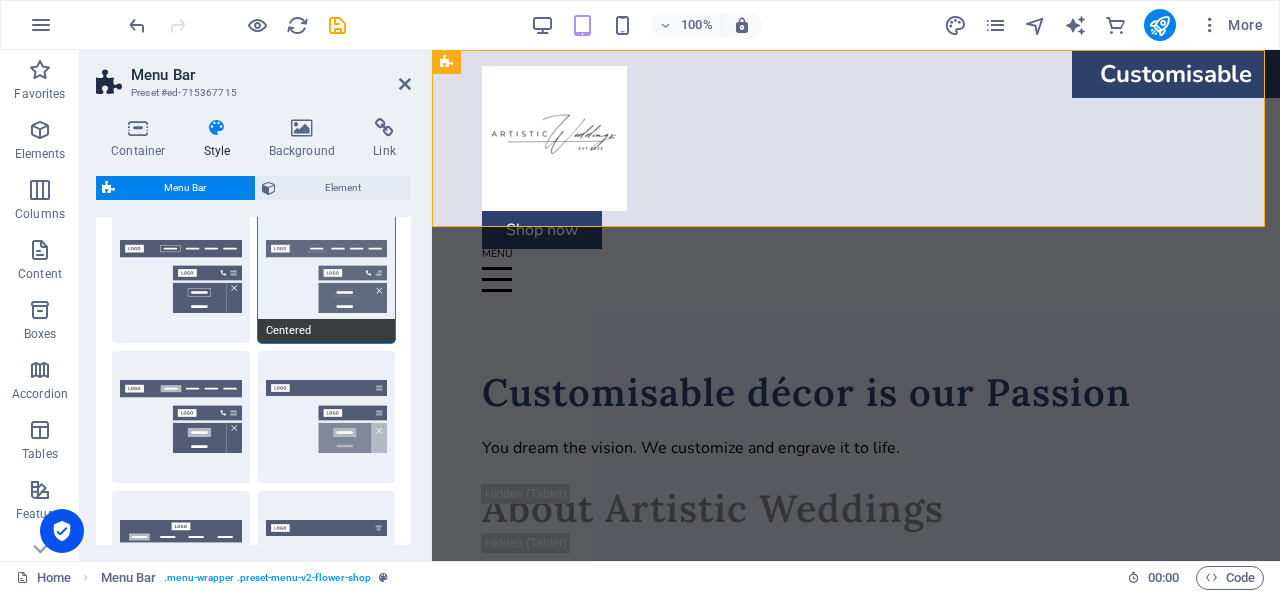 scroll, scrollTop: 57, scrollLeft: 0, axis: vertical 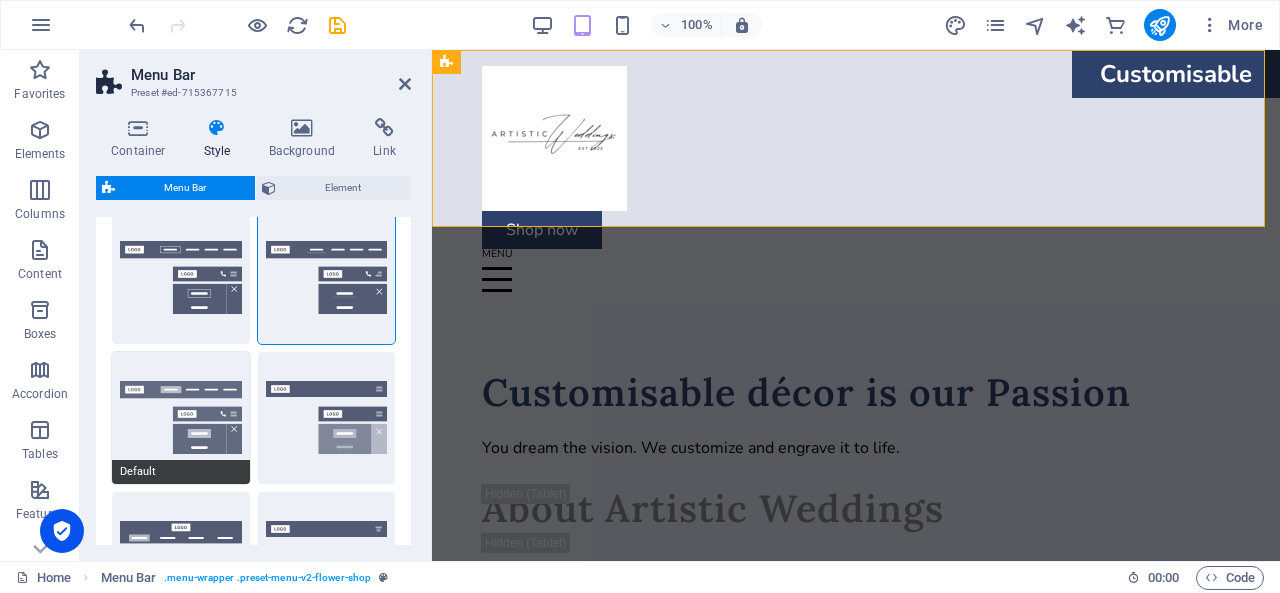 click on "Default" at bounding box center [181, 418] 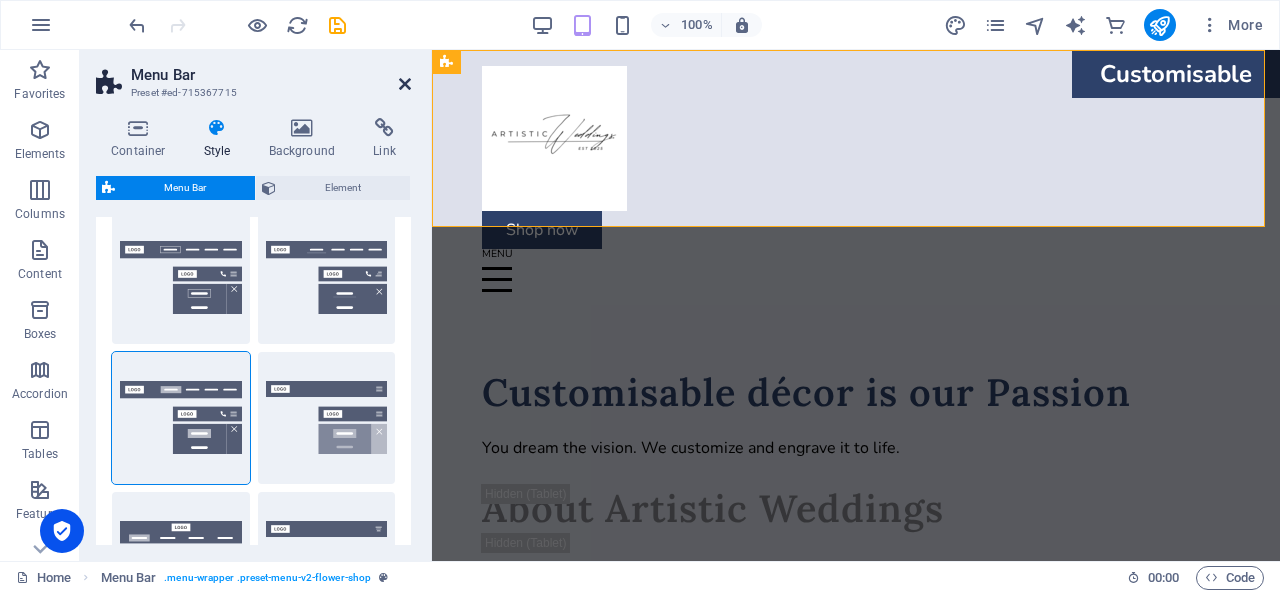 click at bounding box center (405, 84) 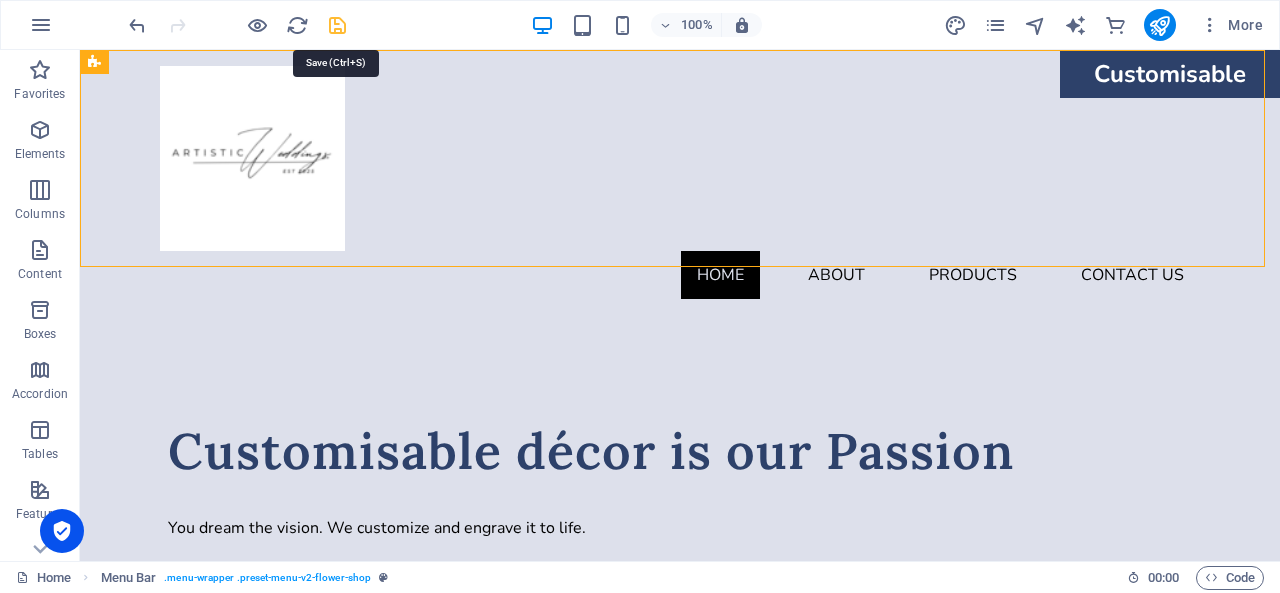 click at bounding box center [337, 25] 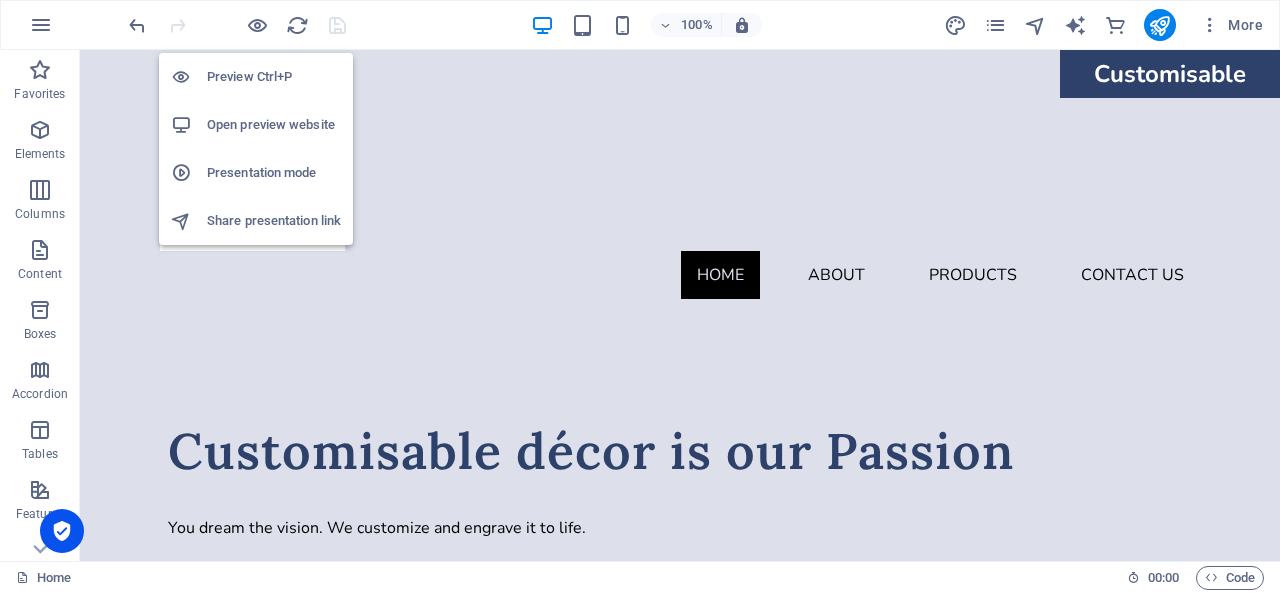 click on "Open preview website" at bounding box center (274, 125) 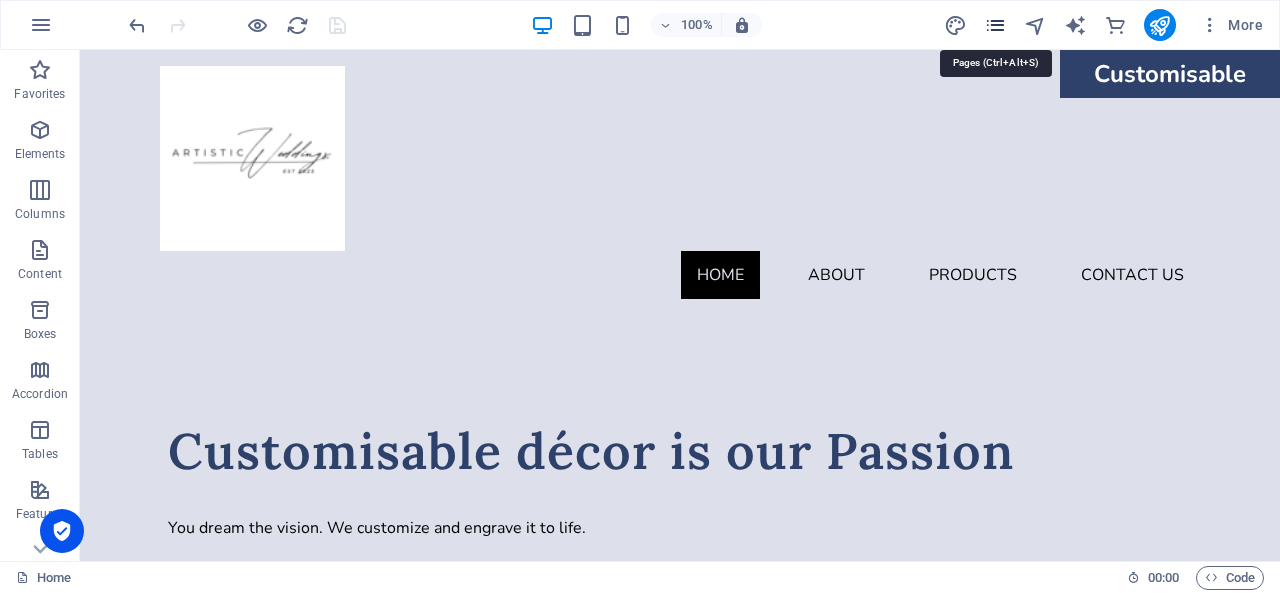 click at bounding box center [995, 25] 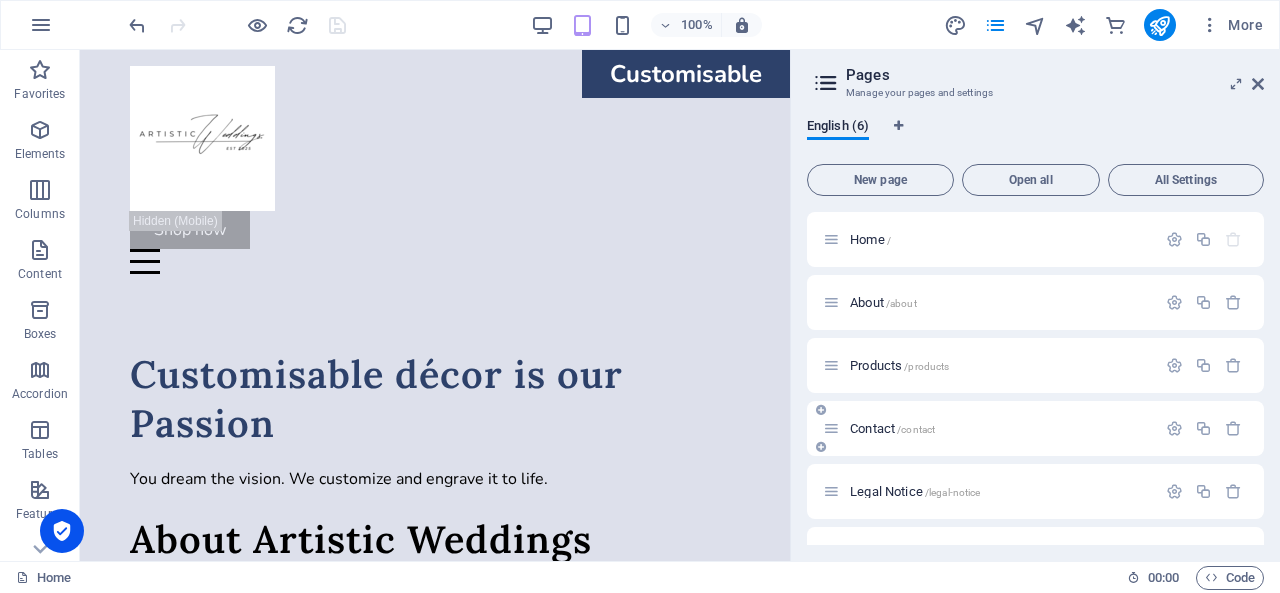 click on "Contact /contact" at bounding box center (1000, 428) 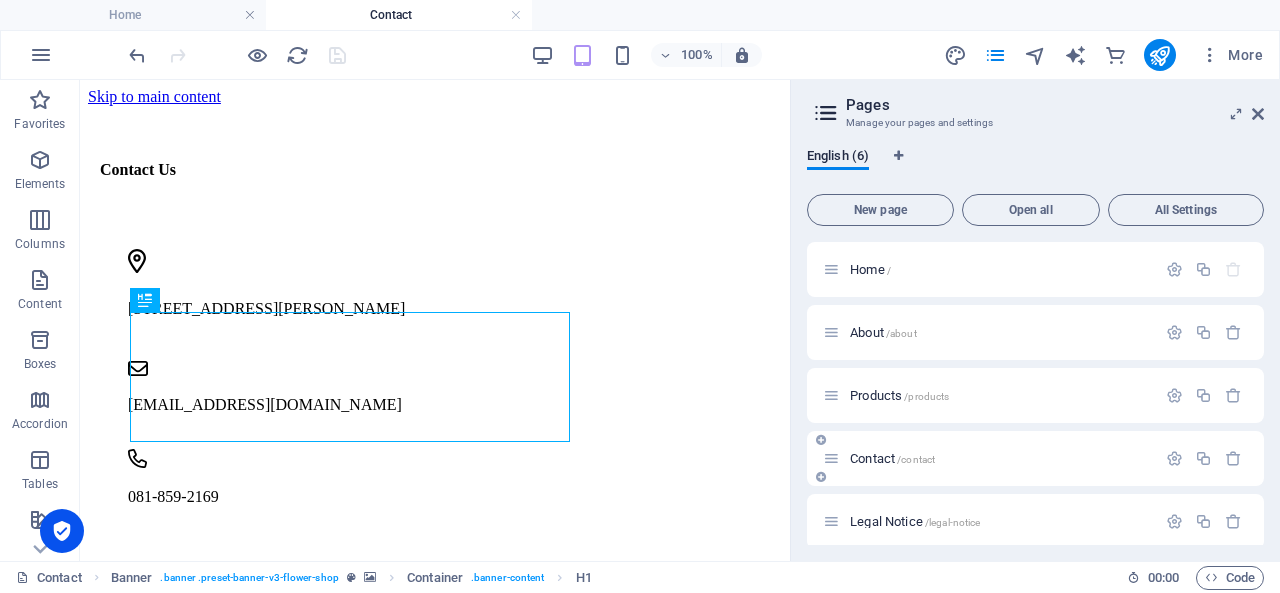 scroll, scrollTop: 0, scrollLeft: 0, axis: both 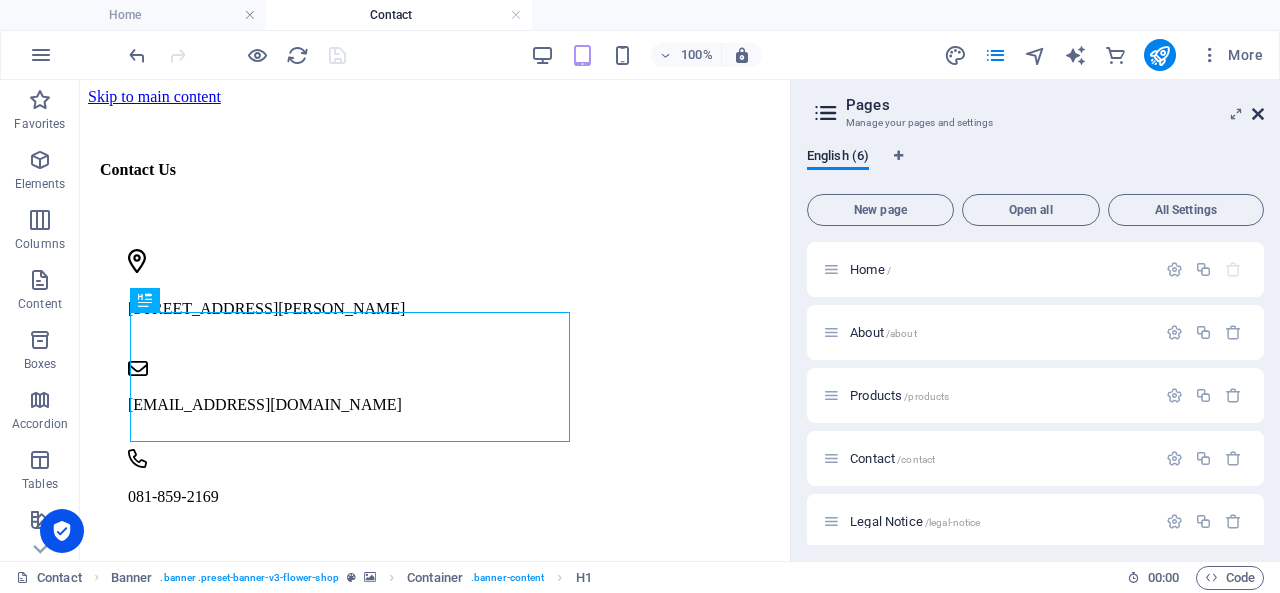 click at bounding box center (1258, 114) 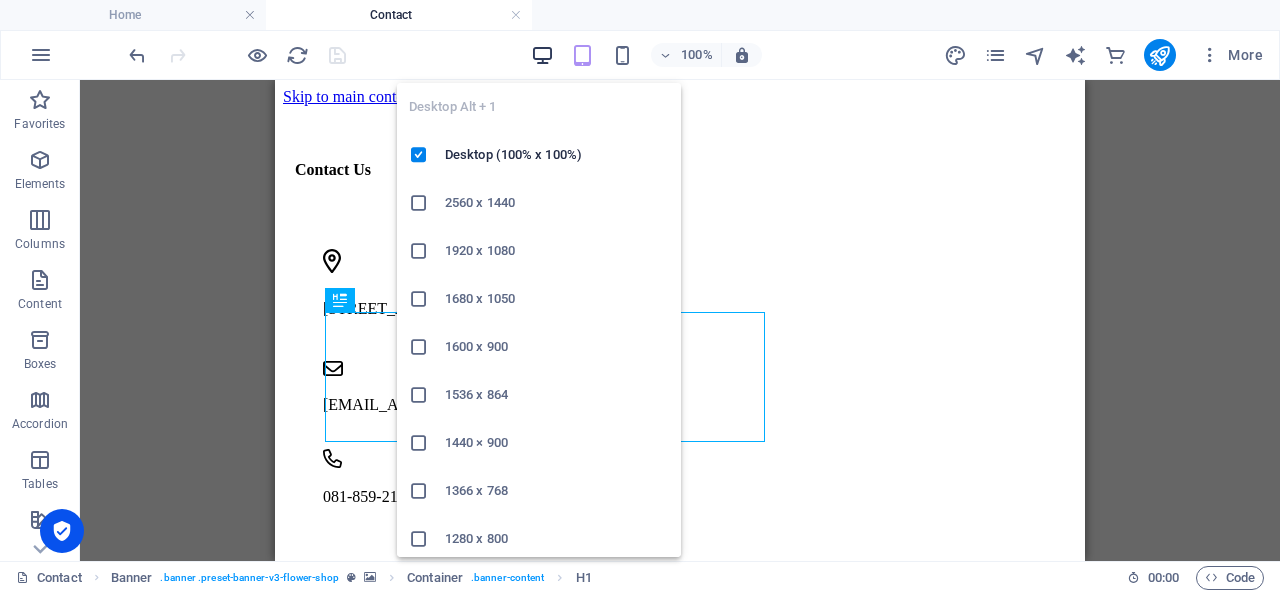 click at bounding box center (542, 55) 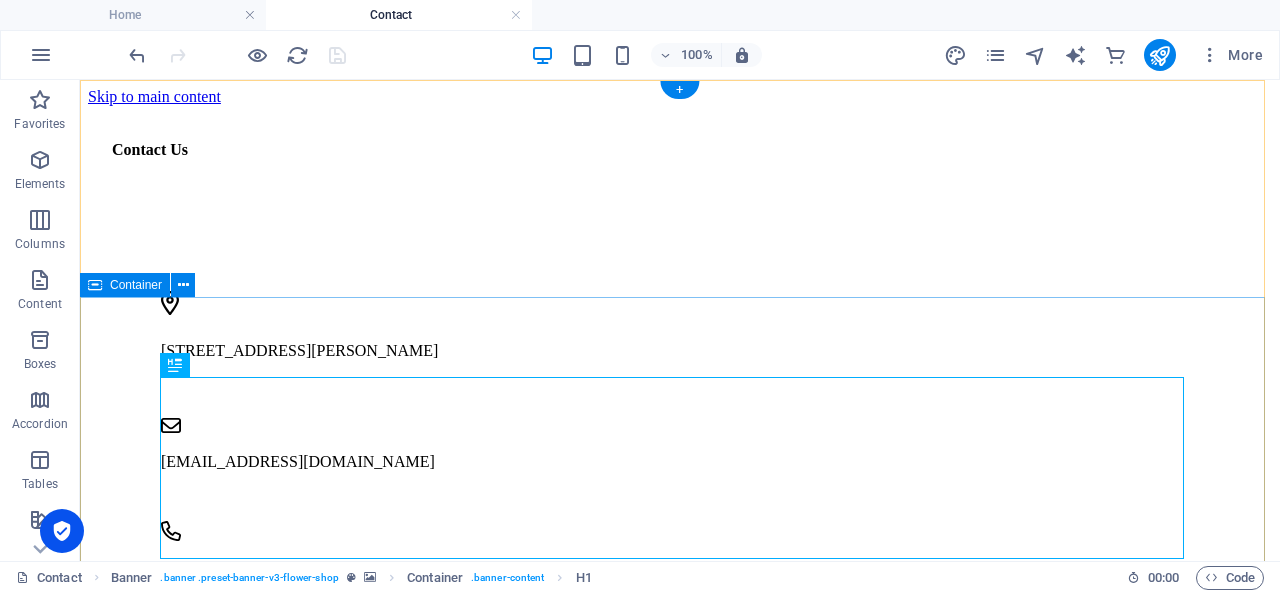 click on "Do you have any questions?" at bounding box center [680, 1118] 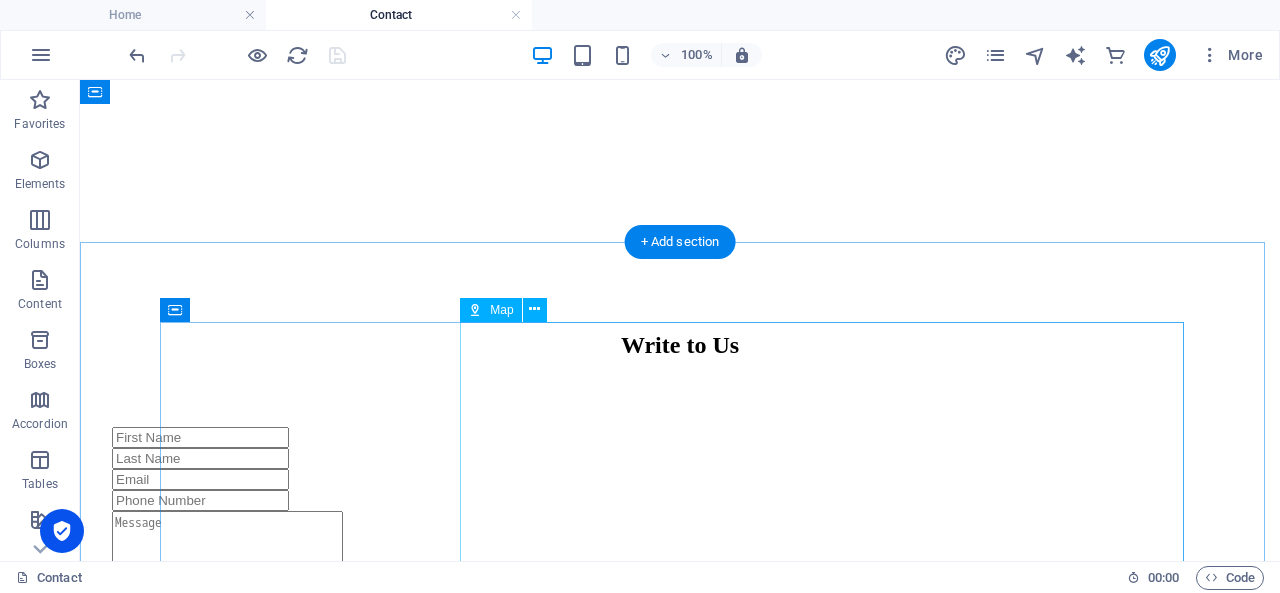 scroll, scrollTop: 1196, scrollLeft: 0, axis: vertical 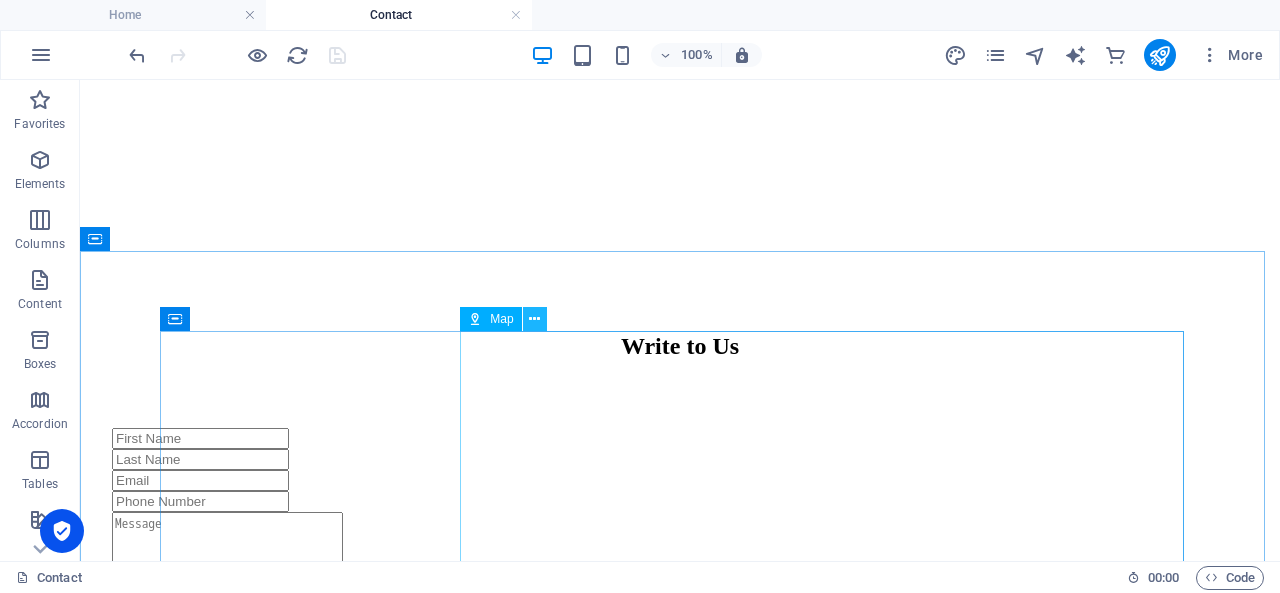 click at bounding box center [534, 319] 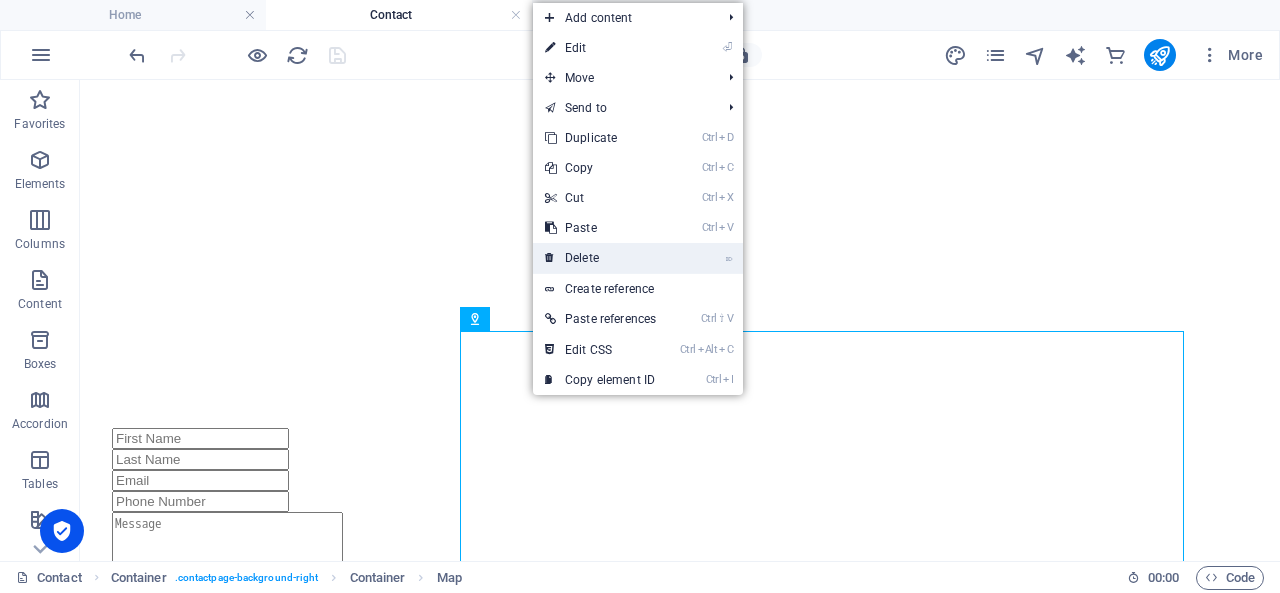 click on "⌦  Delete" at bounding box center (600, 258) 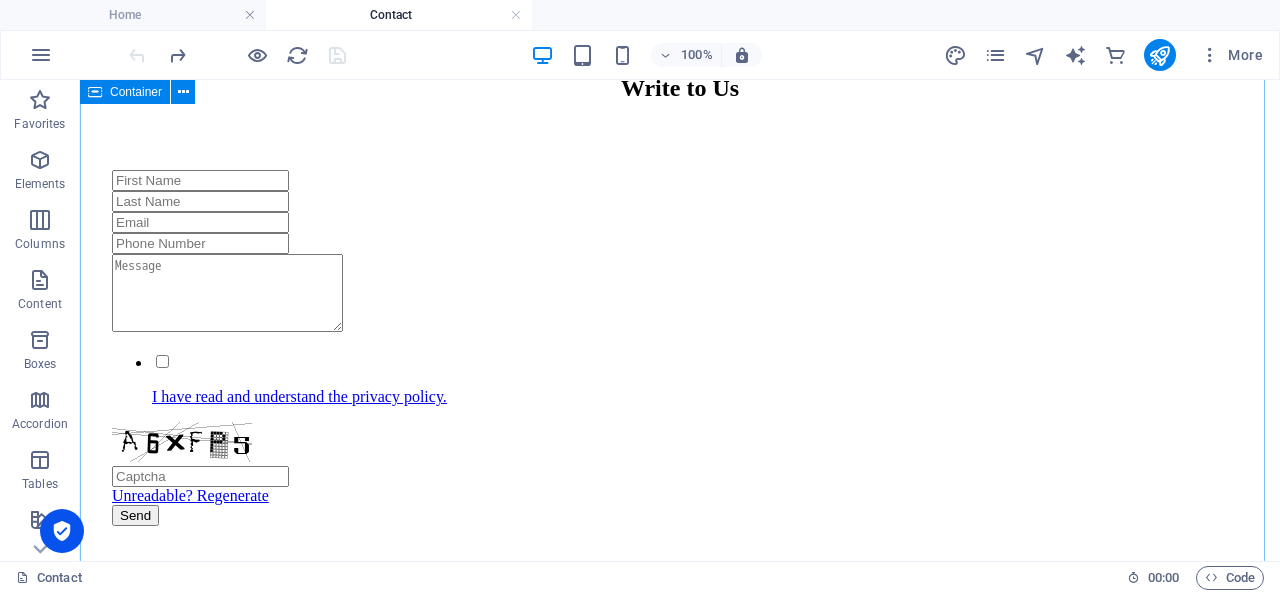 scroll, scrollTop: 1502, scrollLeft: 0, axis: vertical 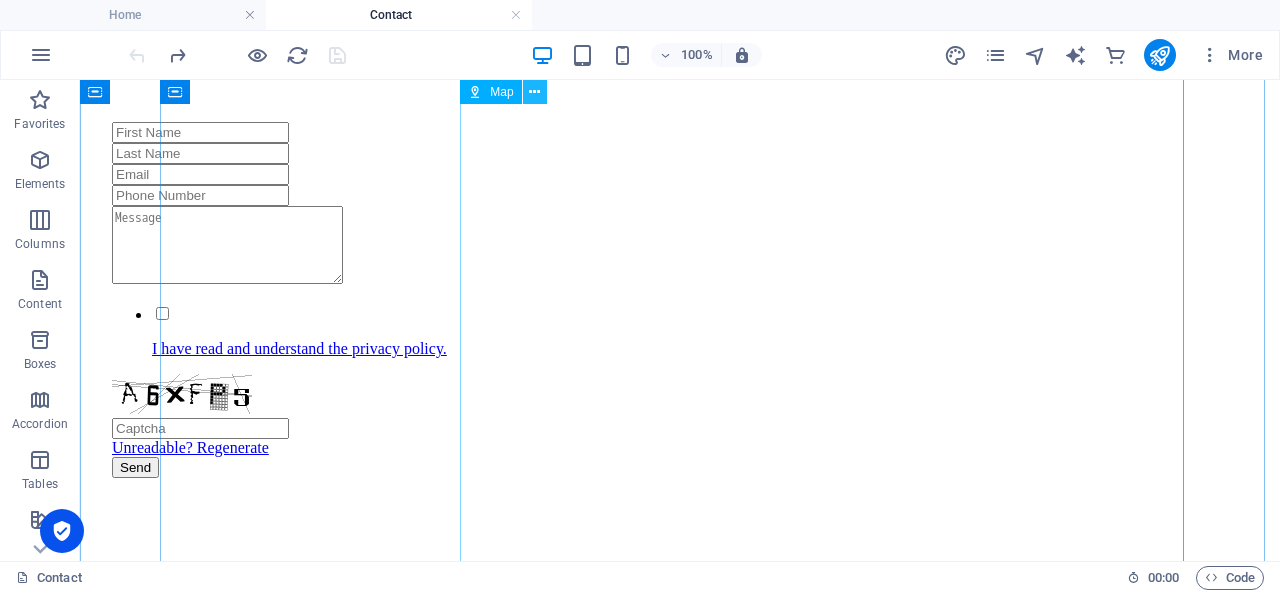 click at bounding box center (535, 92) 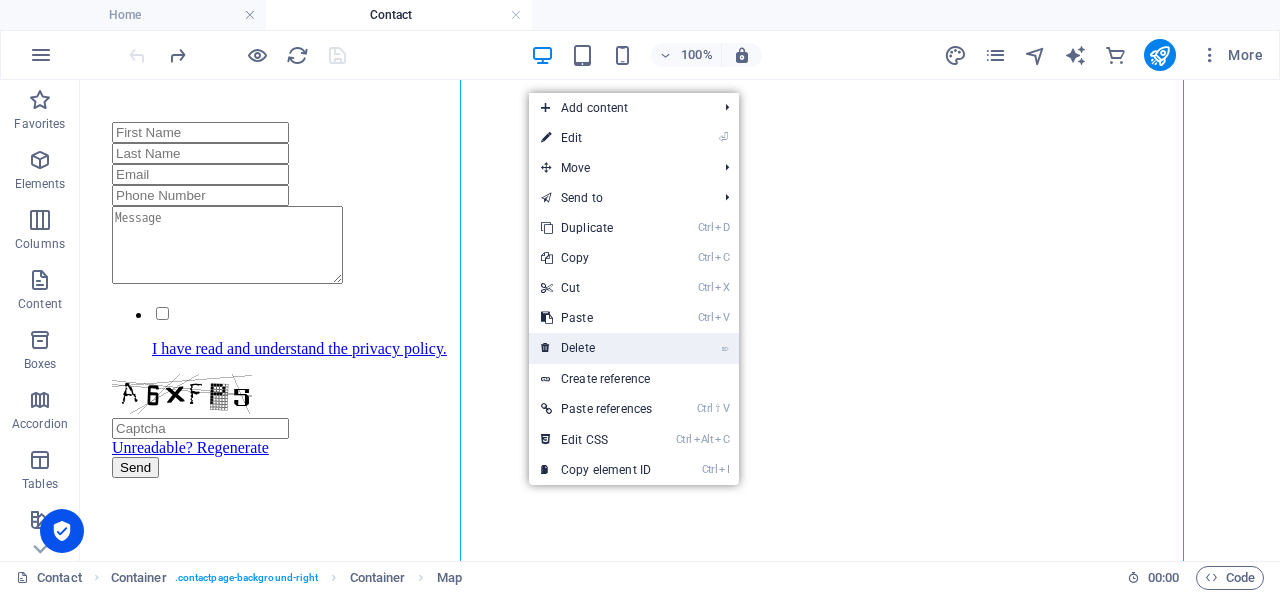 click on "⌦  Delete" at bounding box center (596, 348) 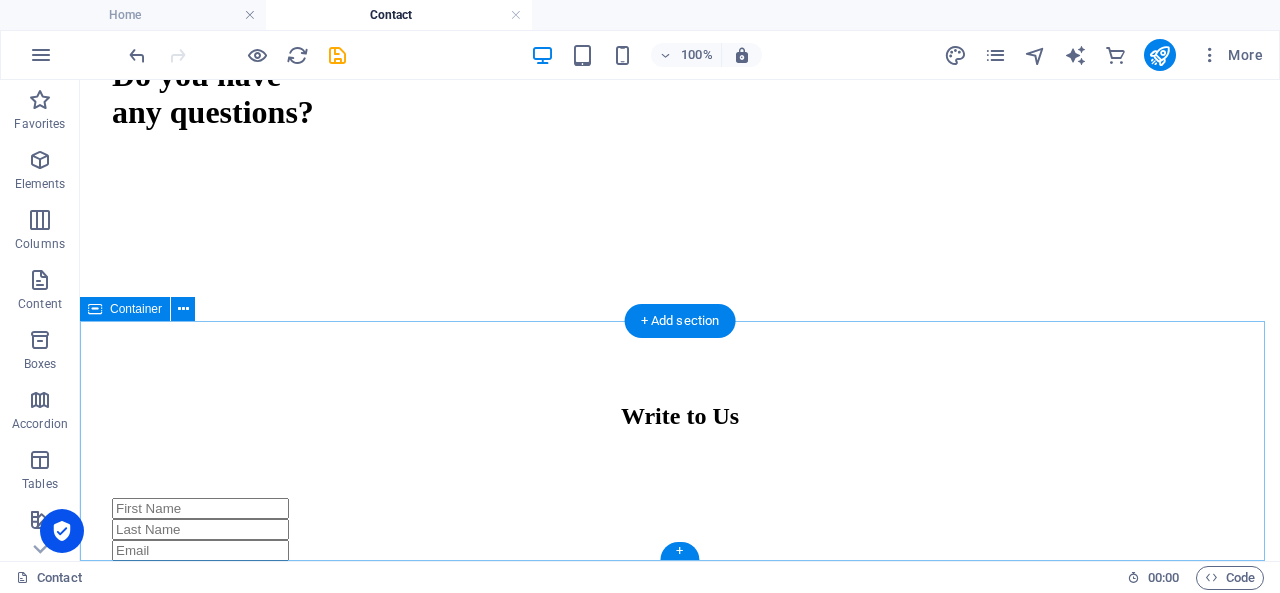 scroll, scrollTop: 1502, scrollLeft: 0, axis: vertical 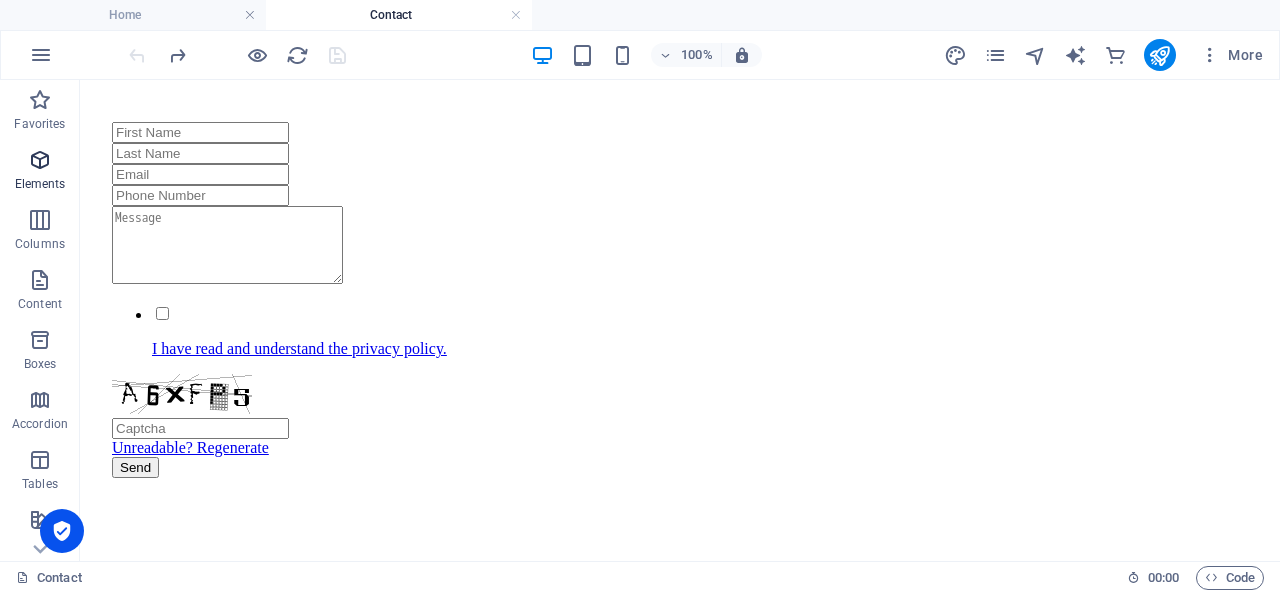click at bounding box center [40, 160] 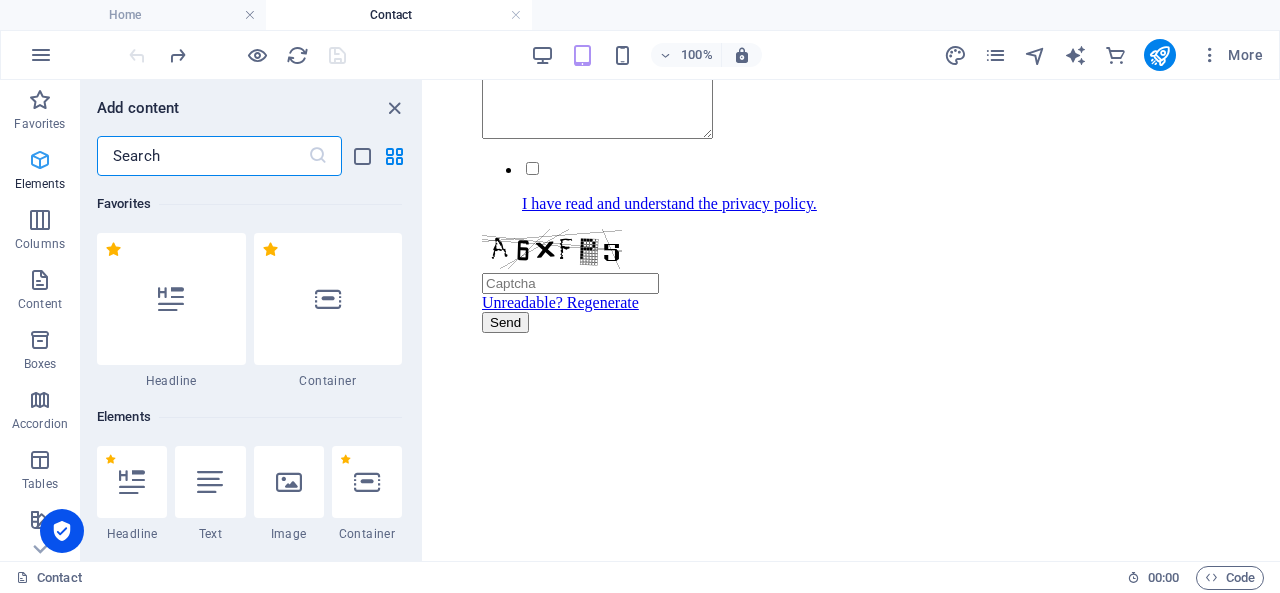 scroll, scrollTop: 1182, scrollLeft: 0, axis: vertical 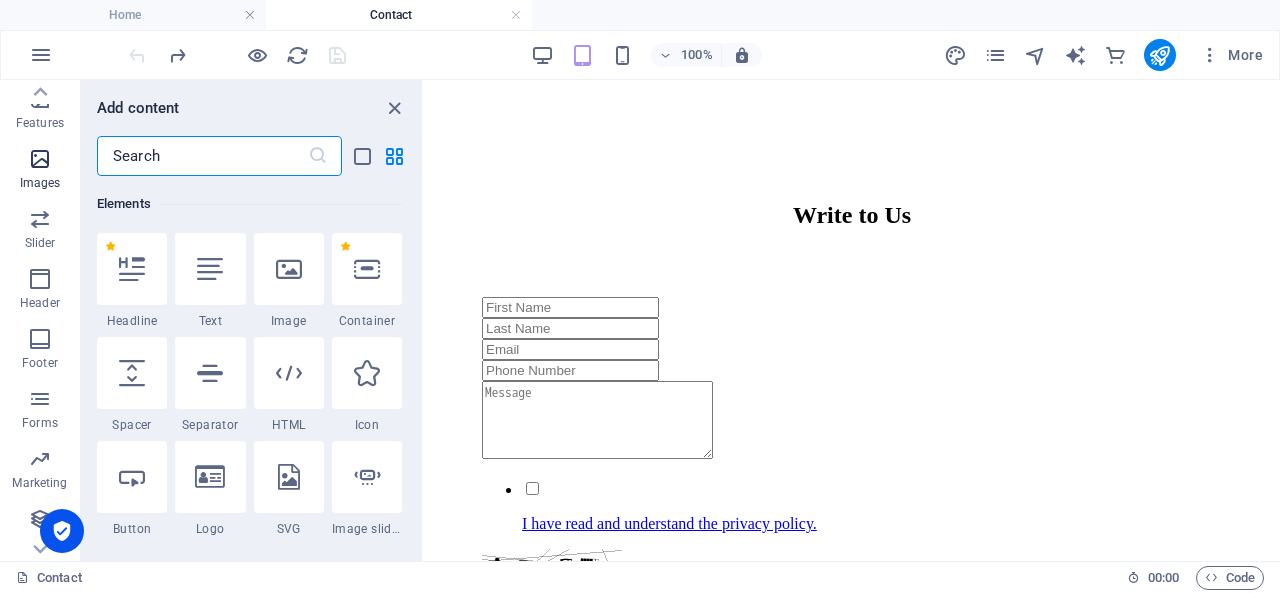click on "Images" at bounding box center [40, 183] 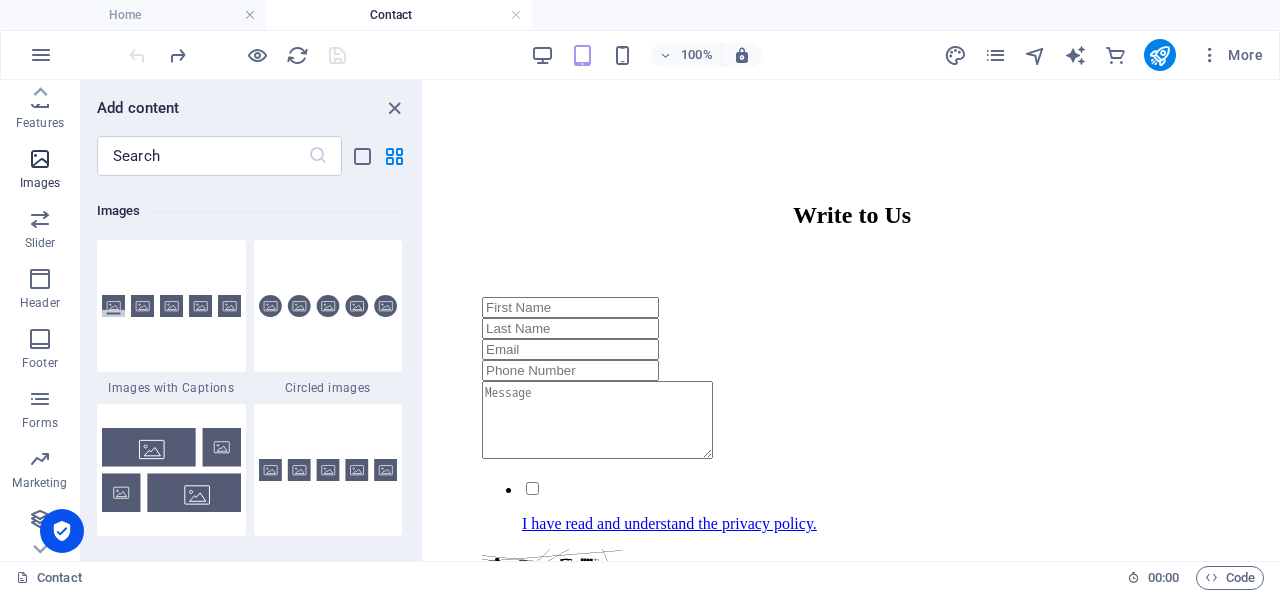 scroll, scrollTop: 9976, scrollLeft: 0, axis: vertical 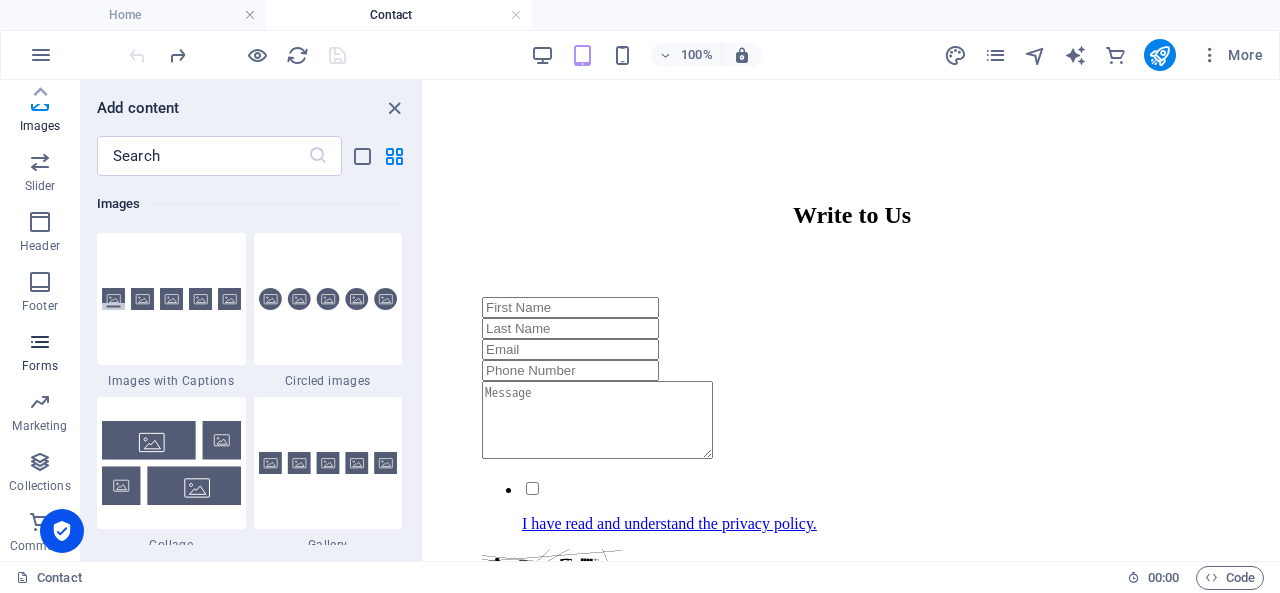 click at bounding box center (40, 342) 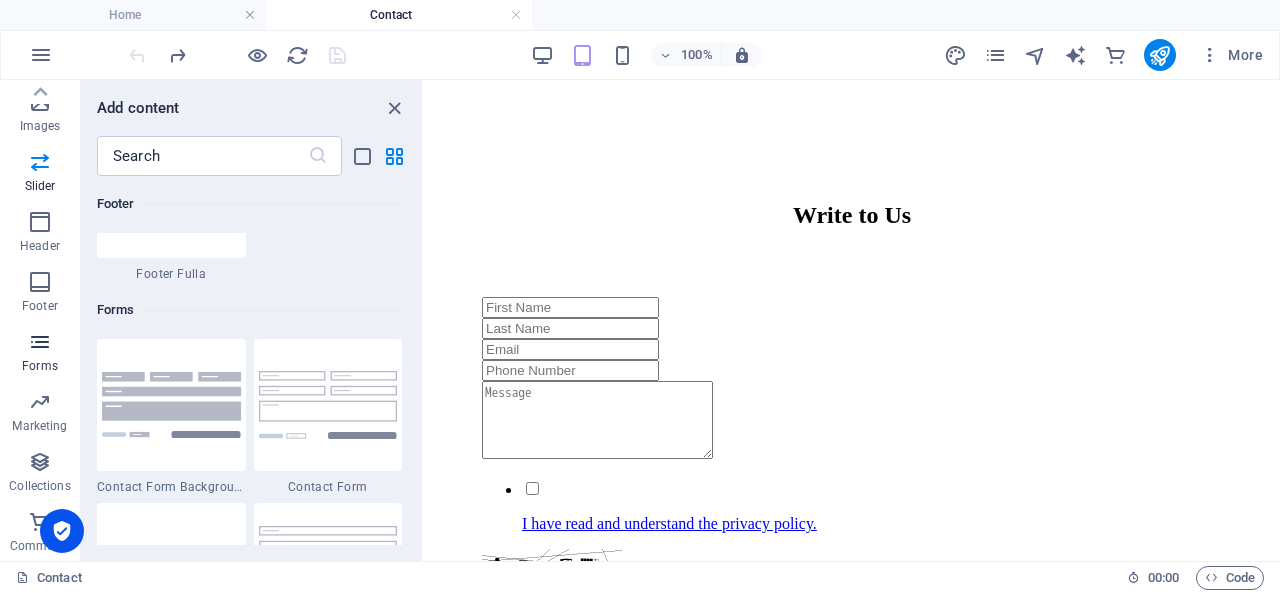scroll, scrollTop: 14436, scrollLeft: 0, axis: vertical 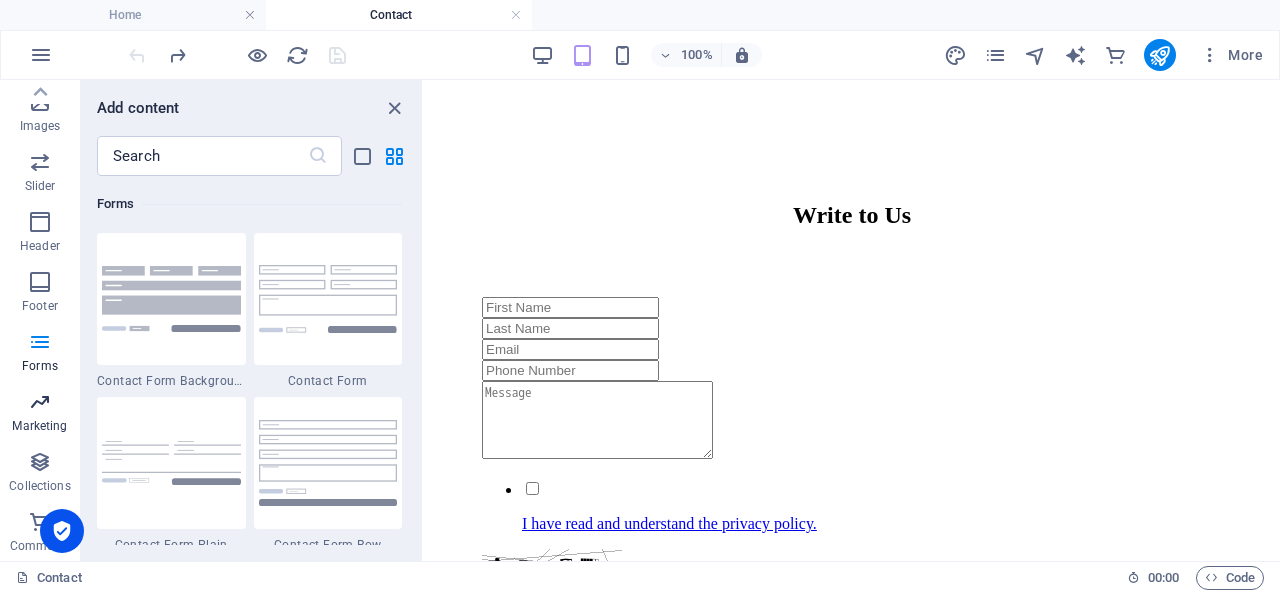 click at bounding box center [40, 402] 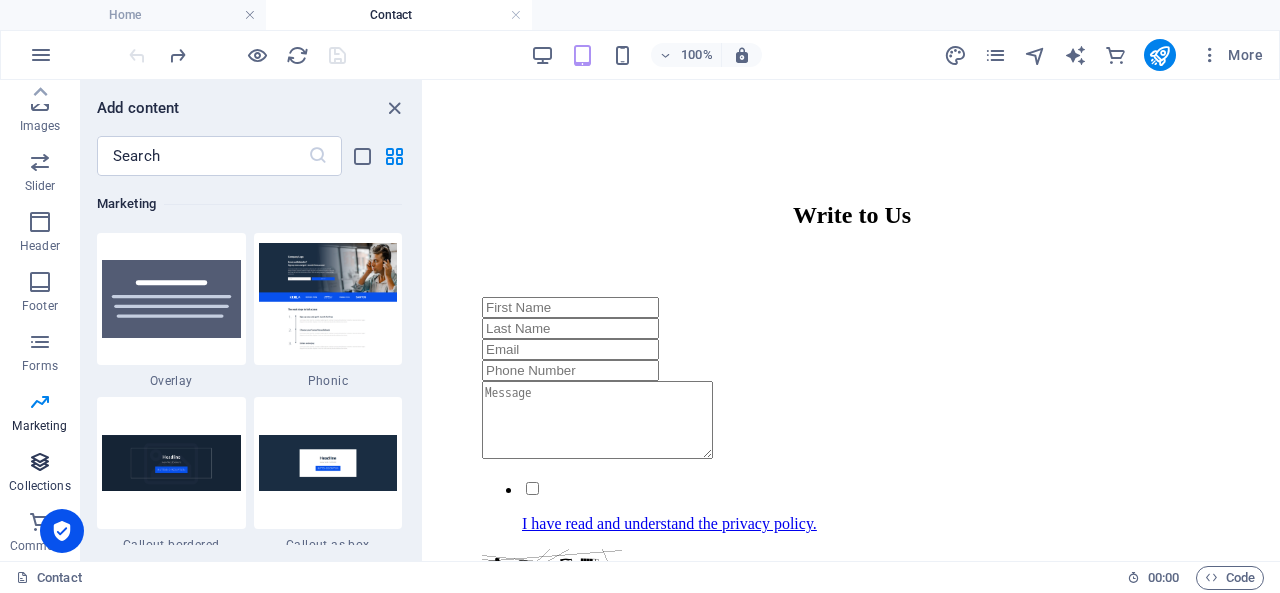 click on "Collections" at bounding box center [39, 486] 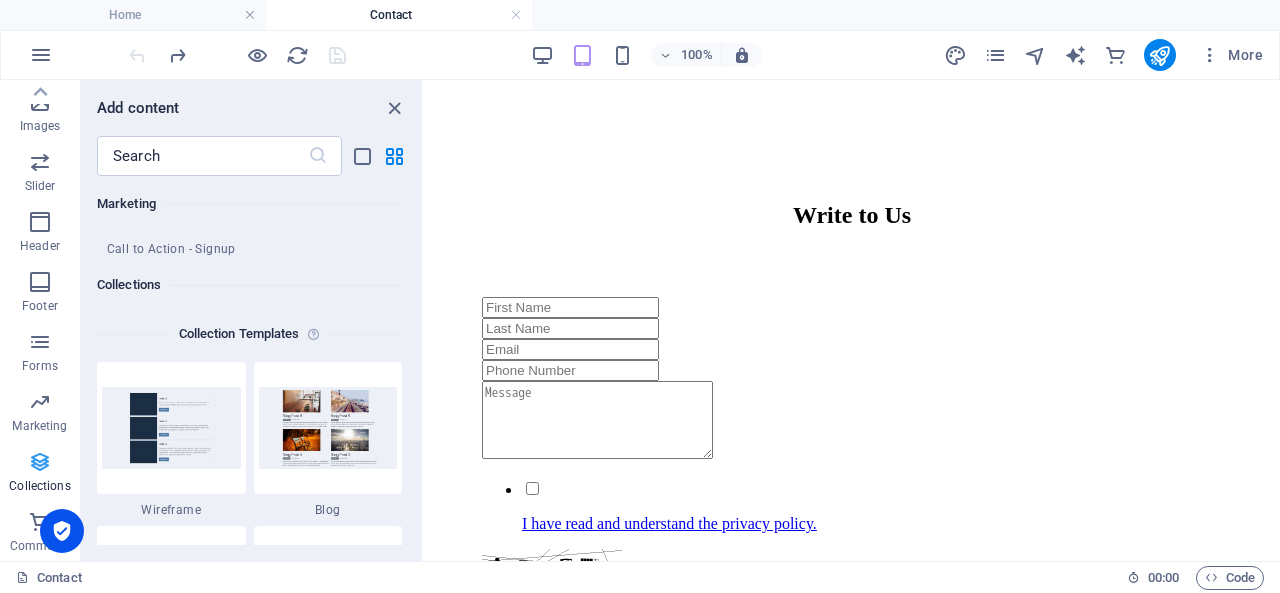 scroll, scrollTop: 18142, scrollLeft: 0, axis: vertical 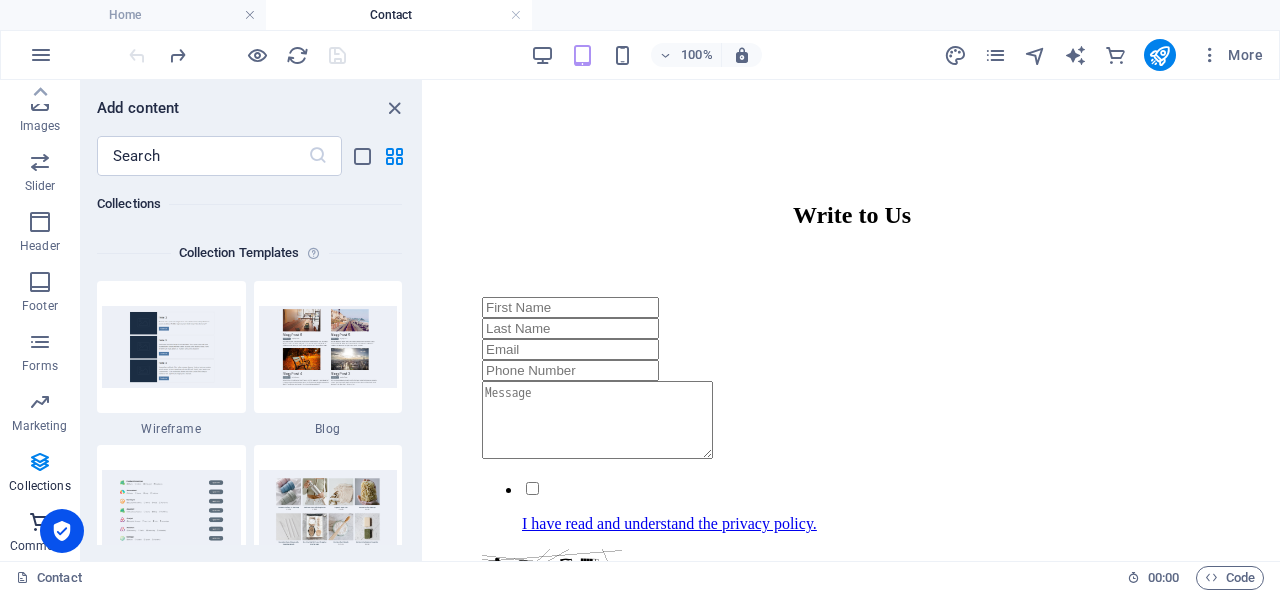 click at bounding box center [40, 522] 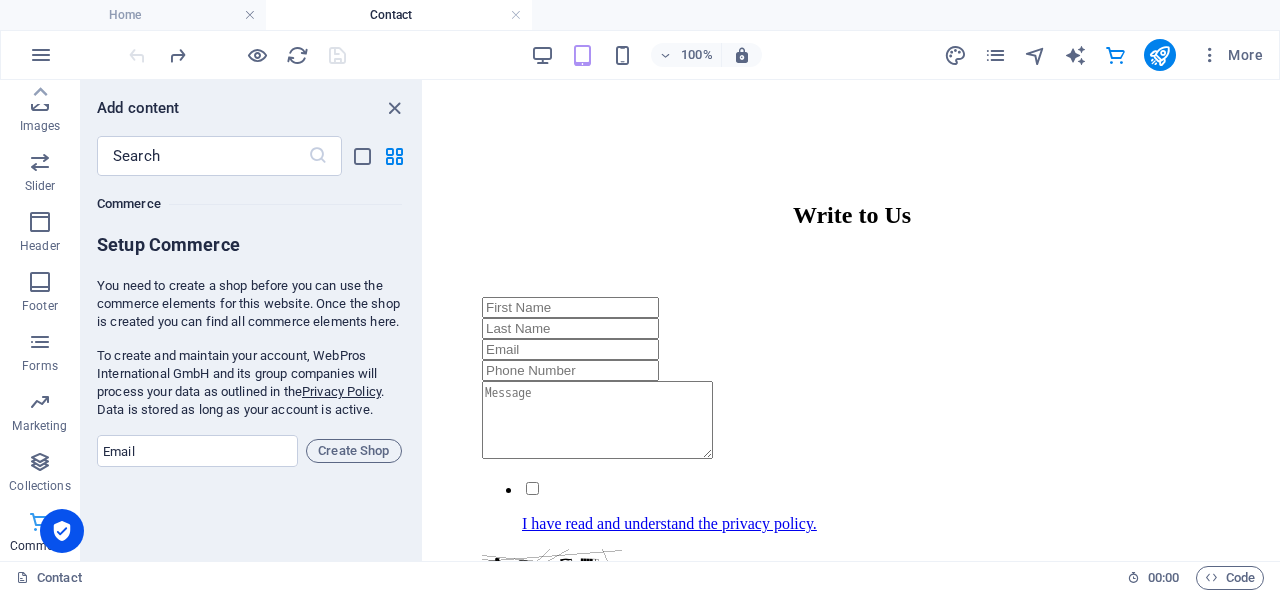 scroll, scrollTop: 19107, scrollLeft: 0, axis: vertical 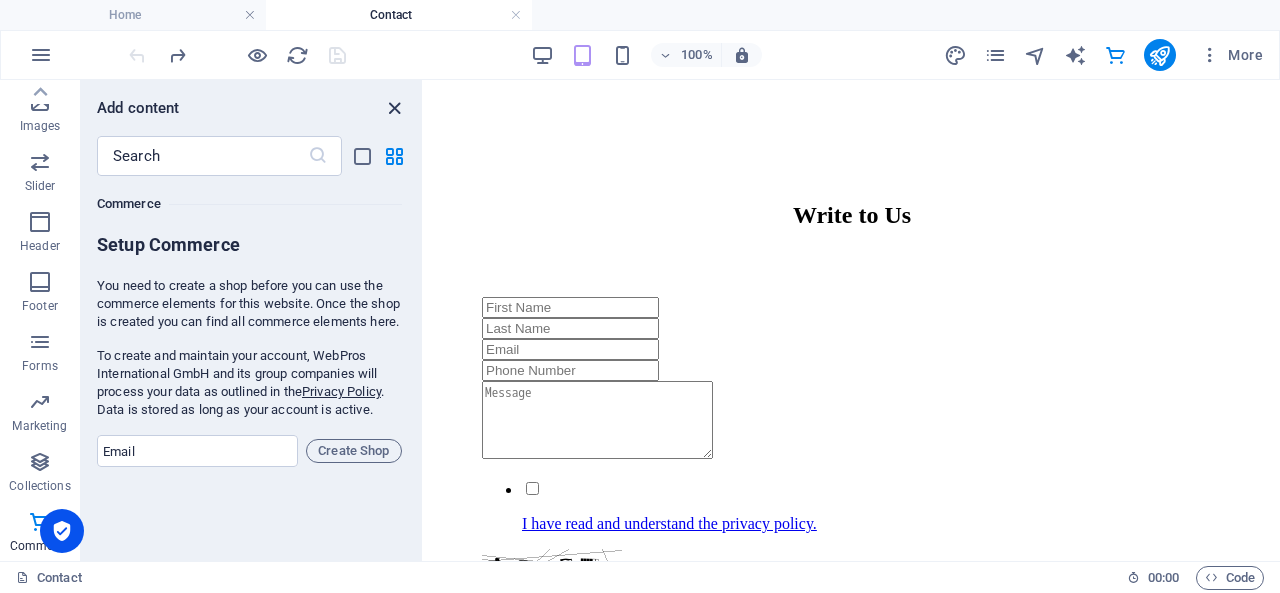 click at bounding box center (394, 108) 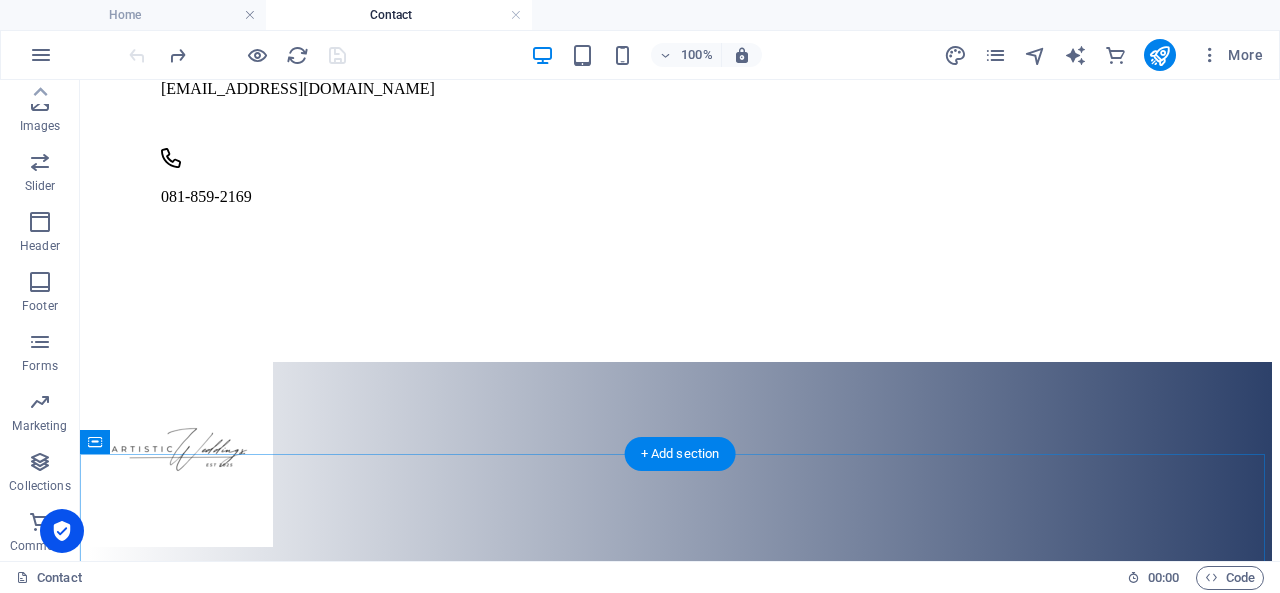 scroll, scrollTop: 0, scrollLeft: 0, axis: both 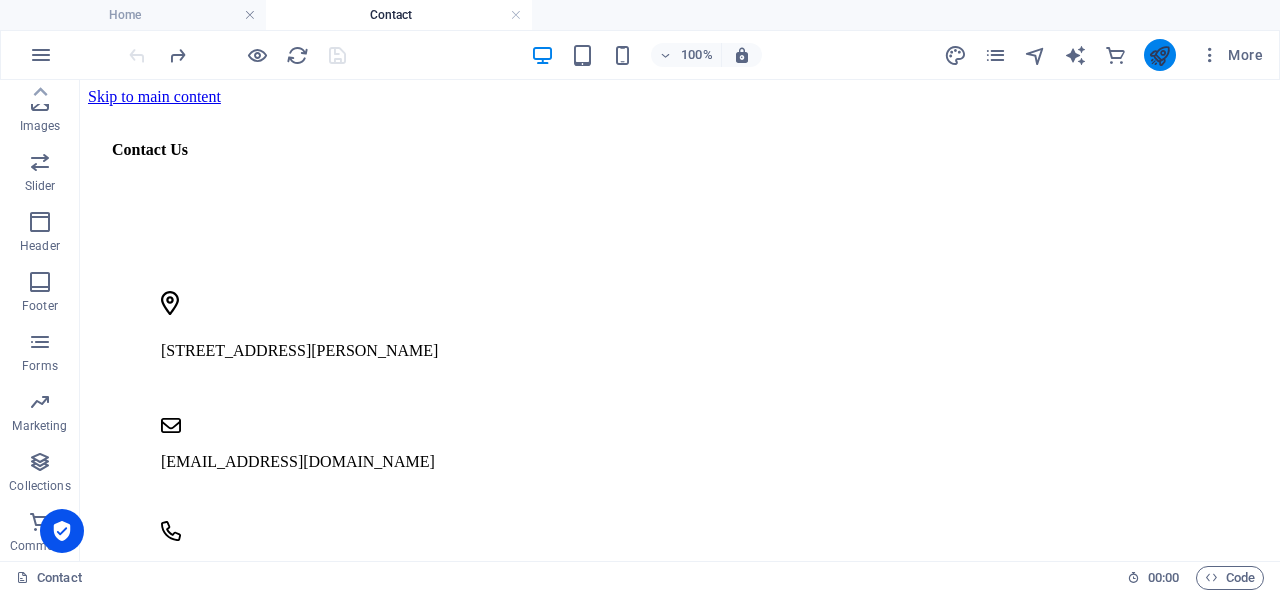 click at bounding box center [1160, 55] 